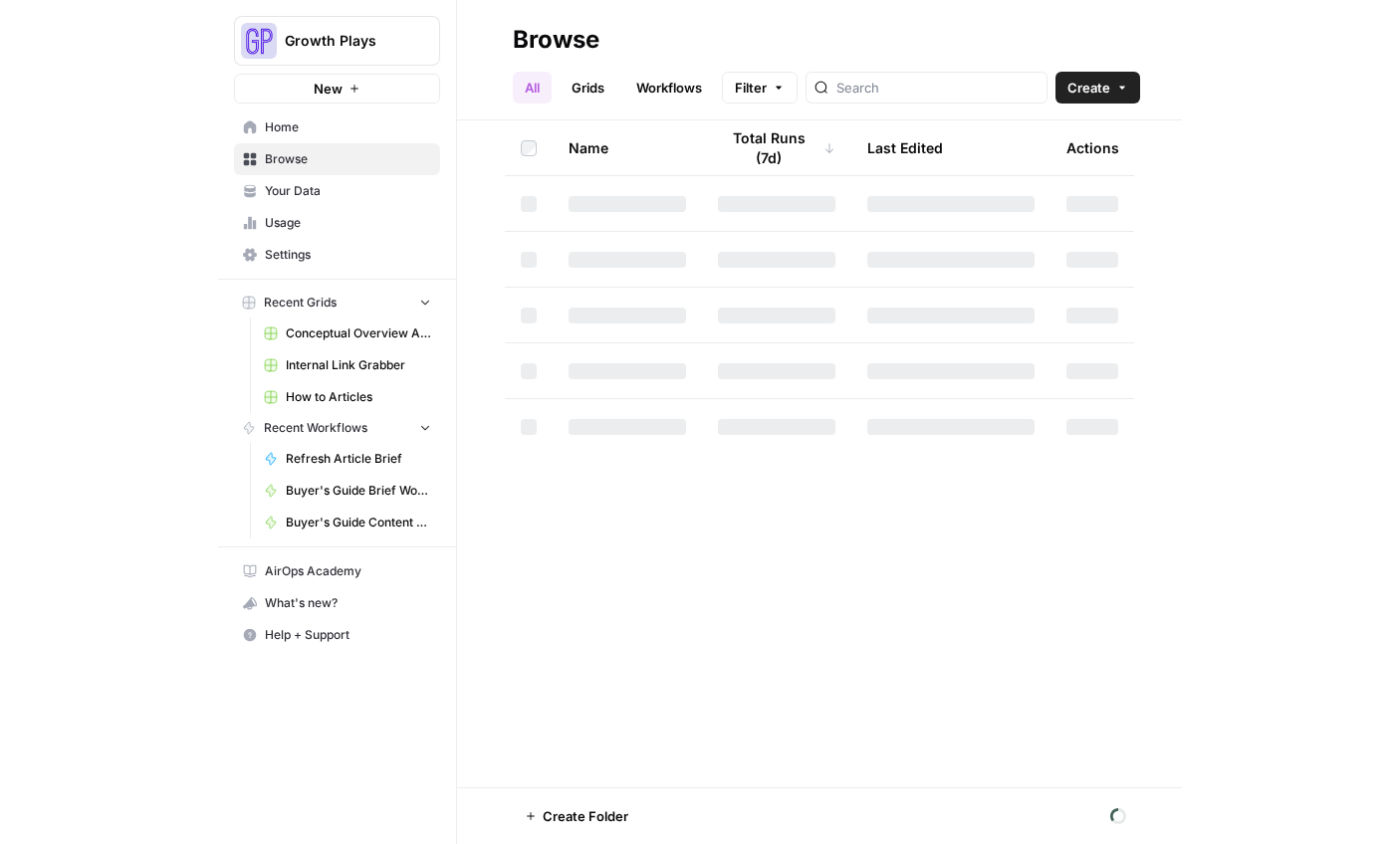 scroll, scrollTop: 0, scrollLeft: 0, axis: both 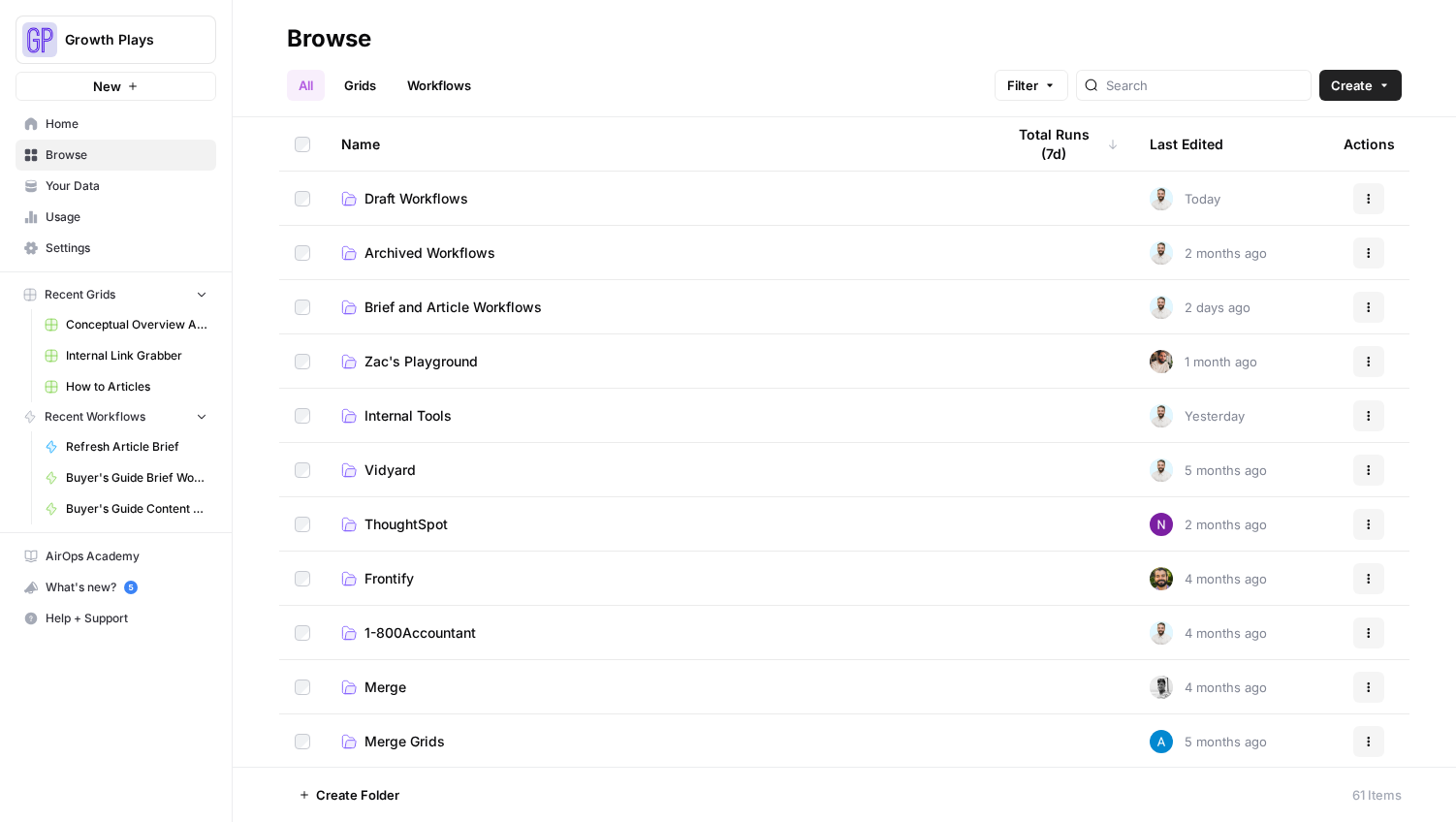 click on "Archived Workflows" at bounding box center (429, 253) 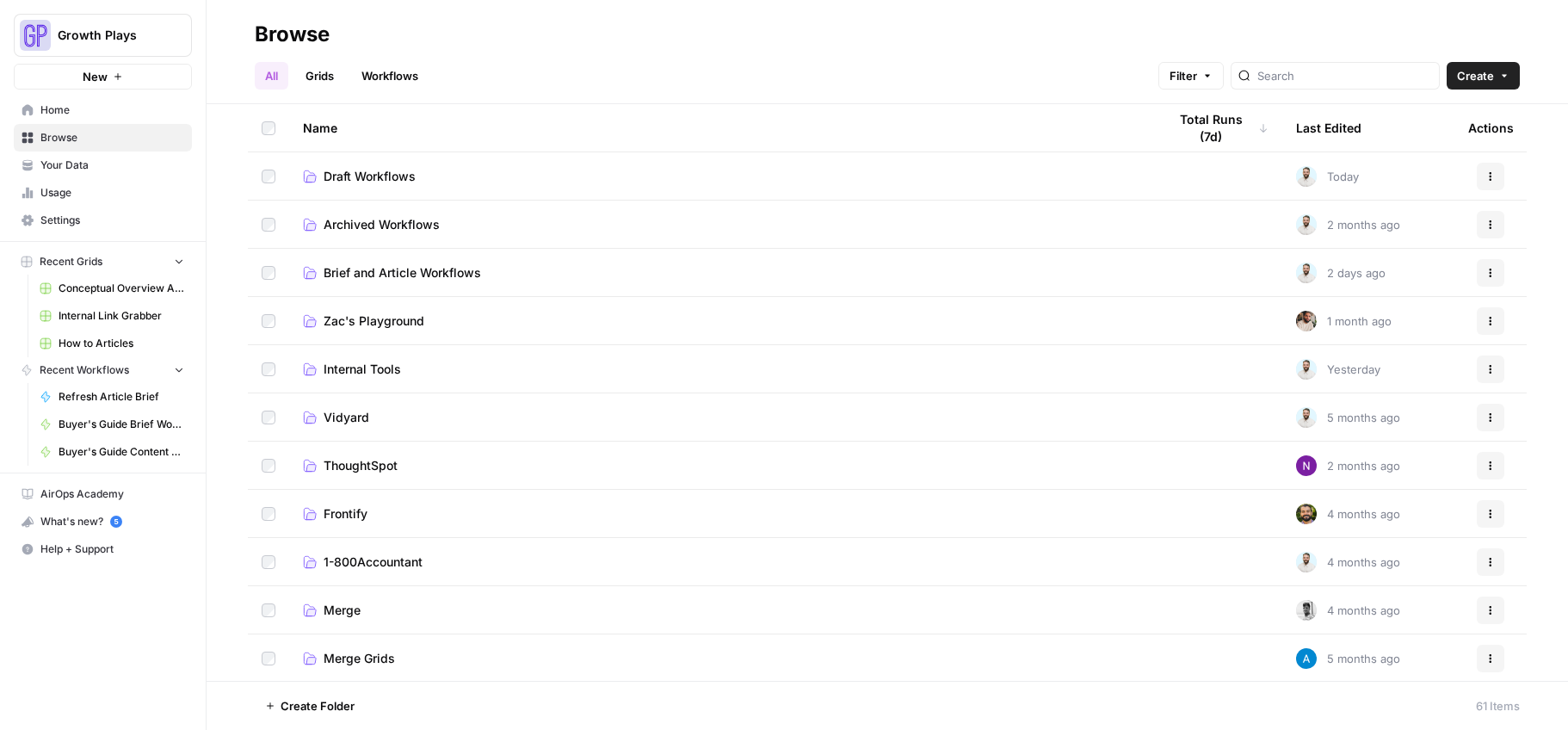click on "Brief and Article Workflows" at bounding box center (402, 273) 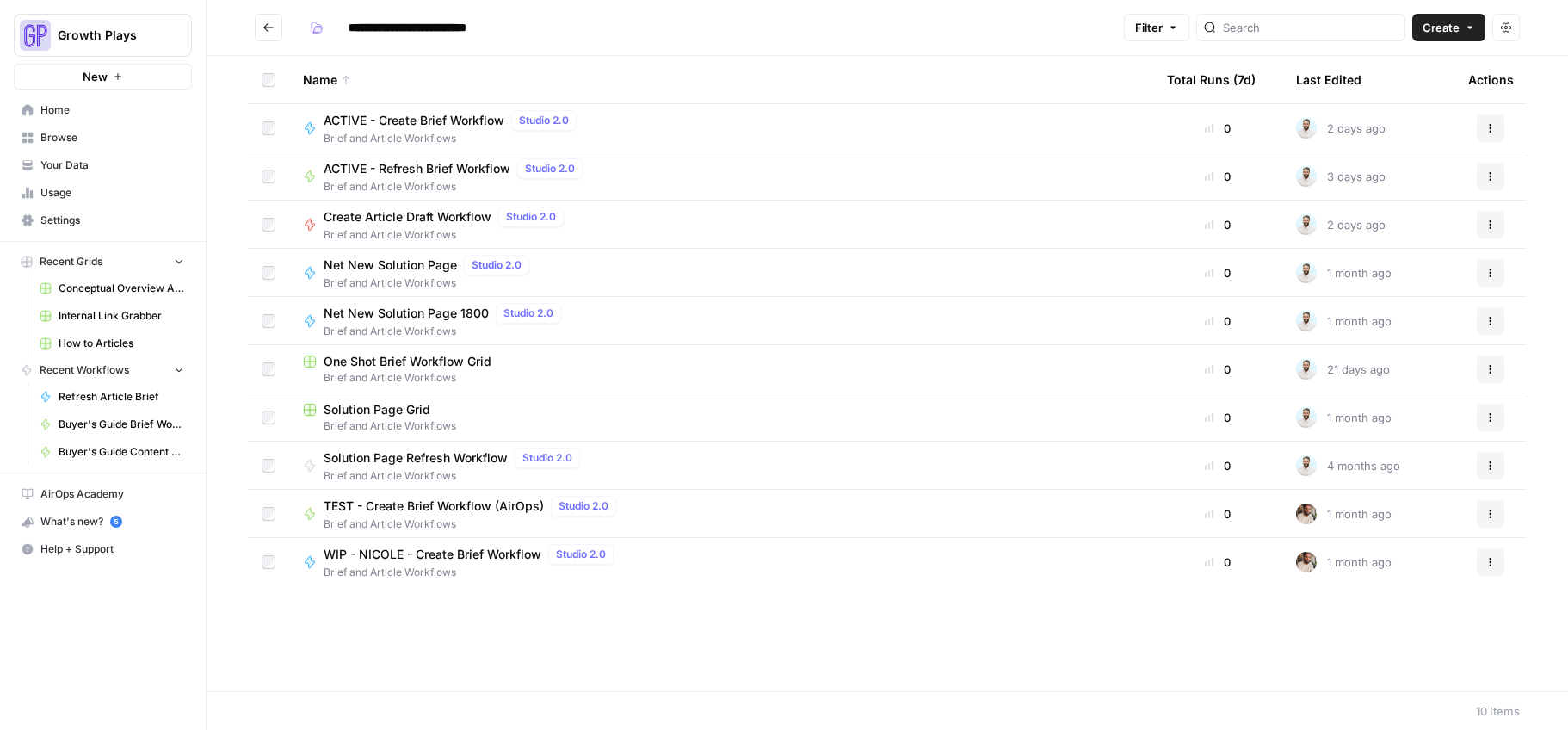 click on "ACTIVE - Create Brief Workflow" at bounding box center (414, 121) 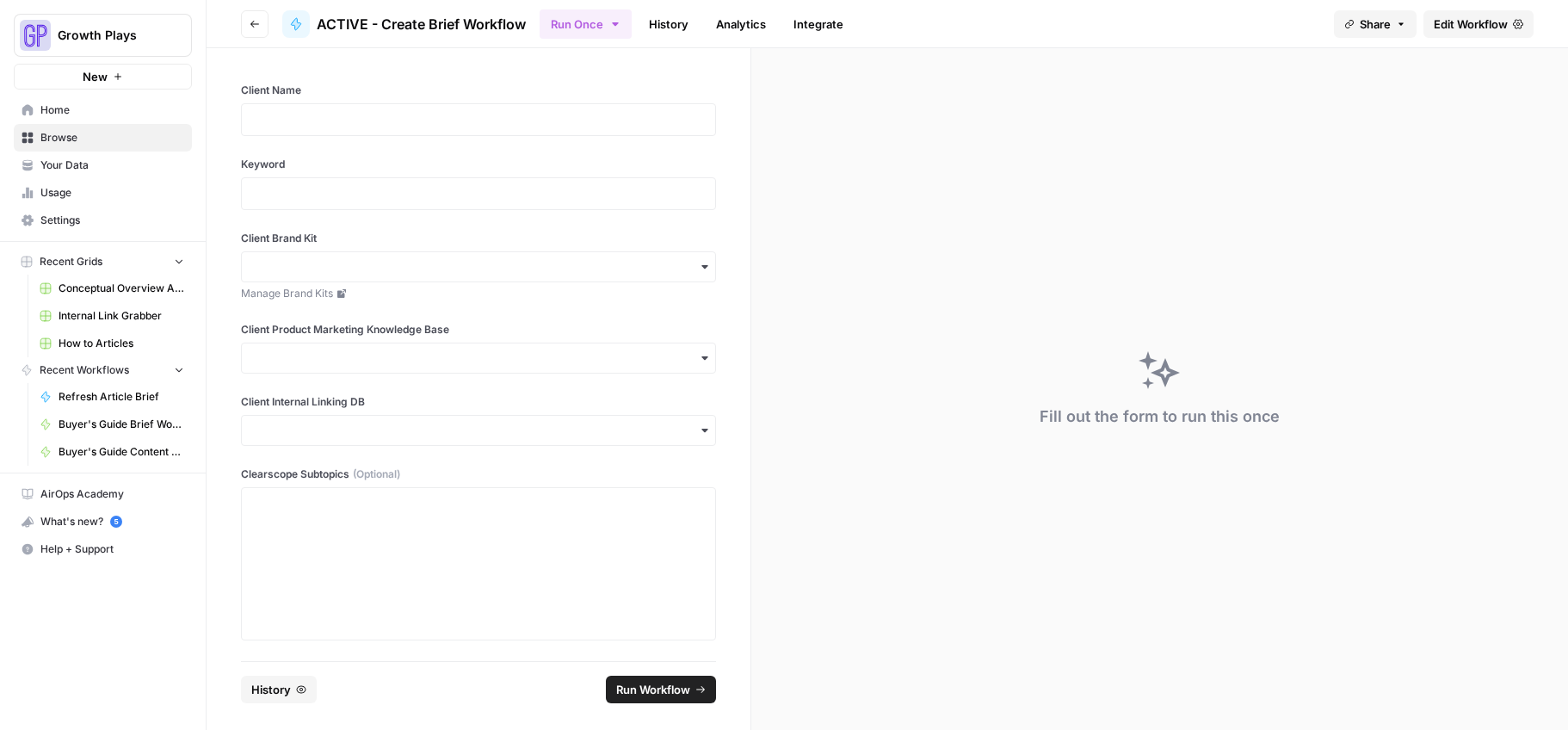 click at bounding box center (478, 194) 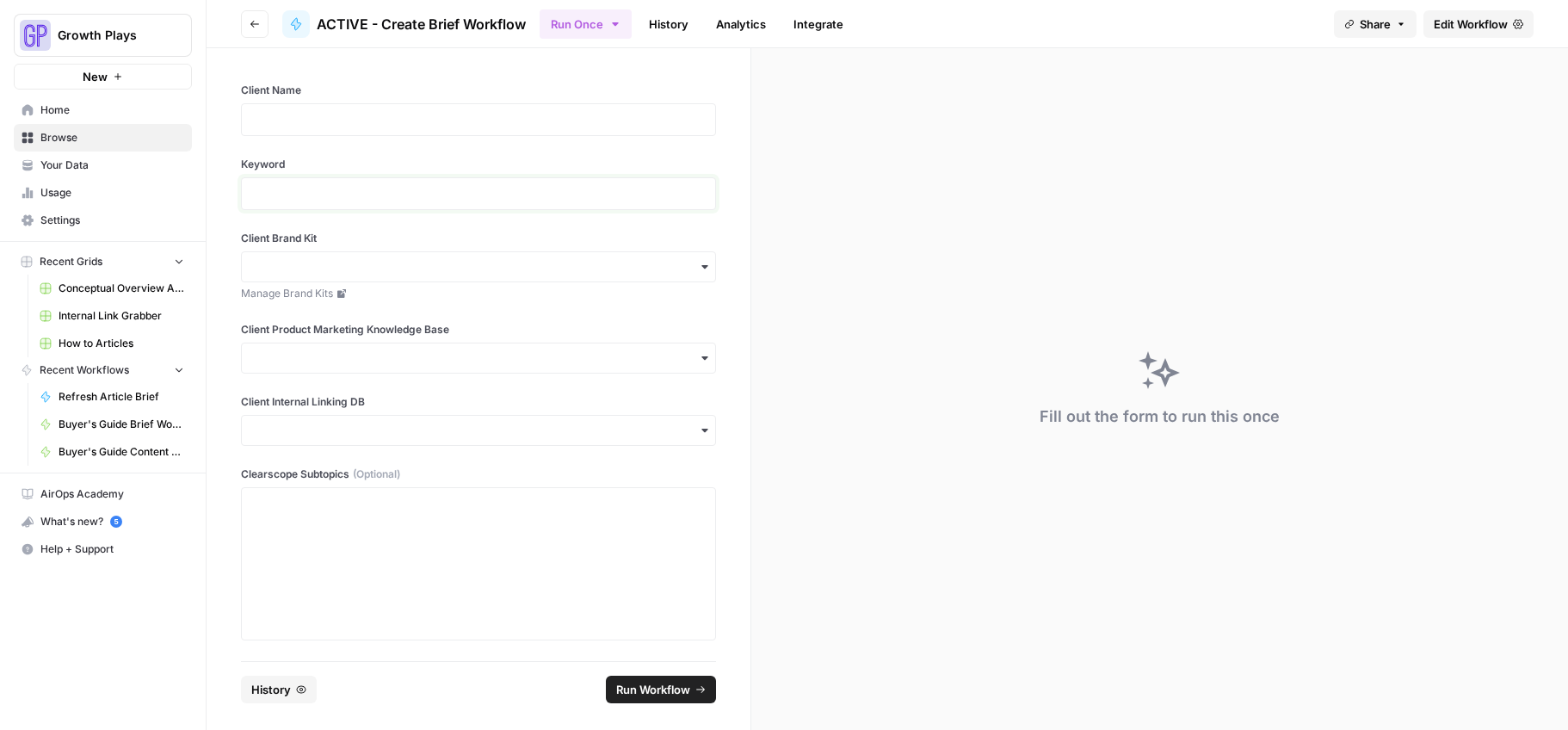 click at bounding box center [478, 194] 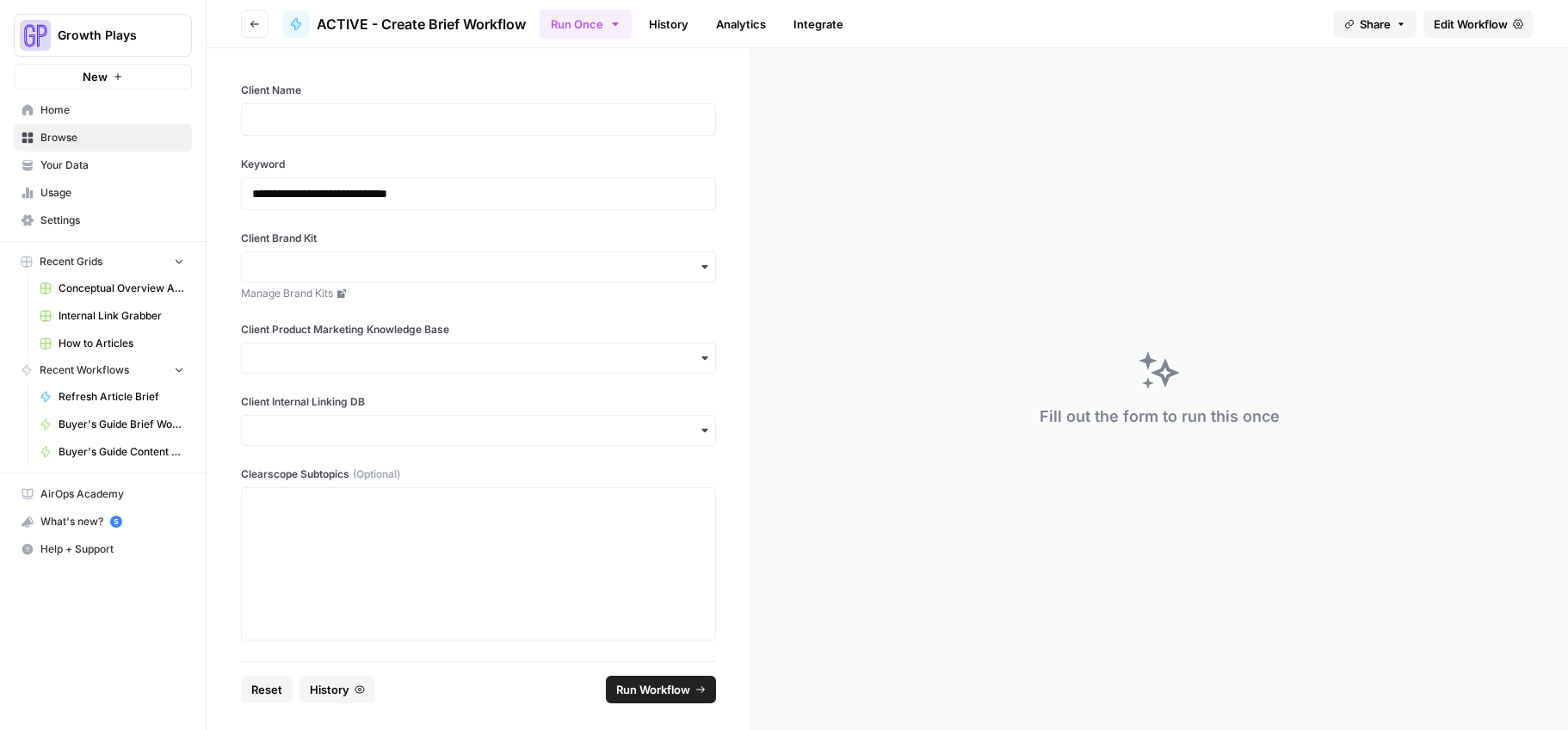 click on "**********" at bounding box center [478, 355] 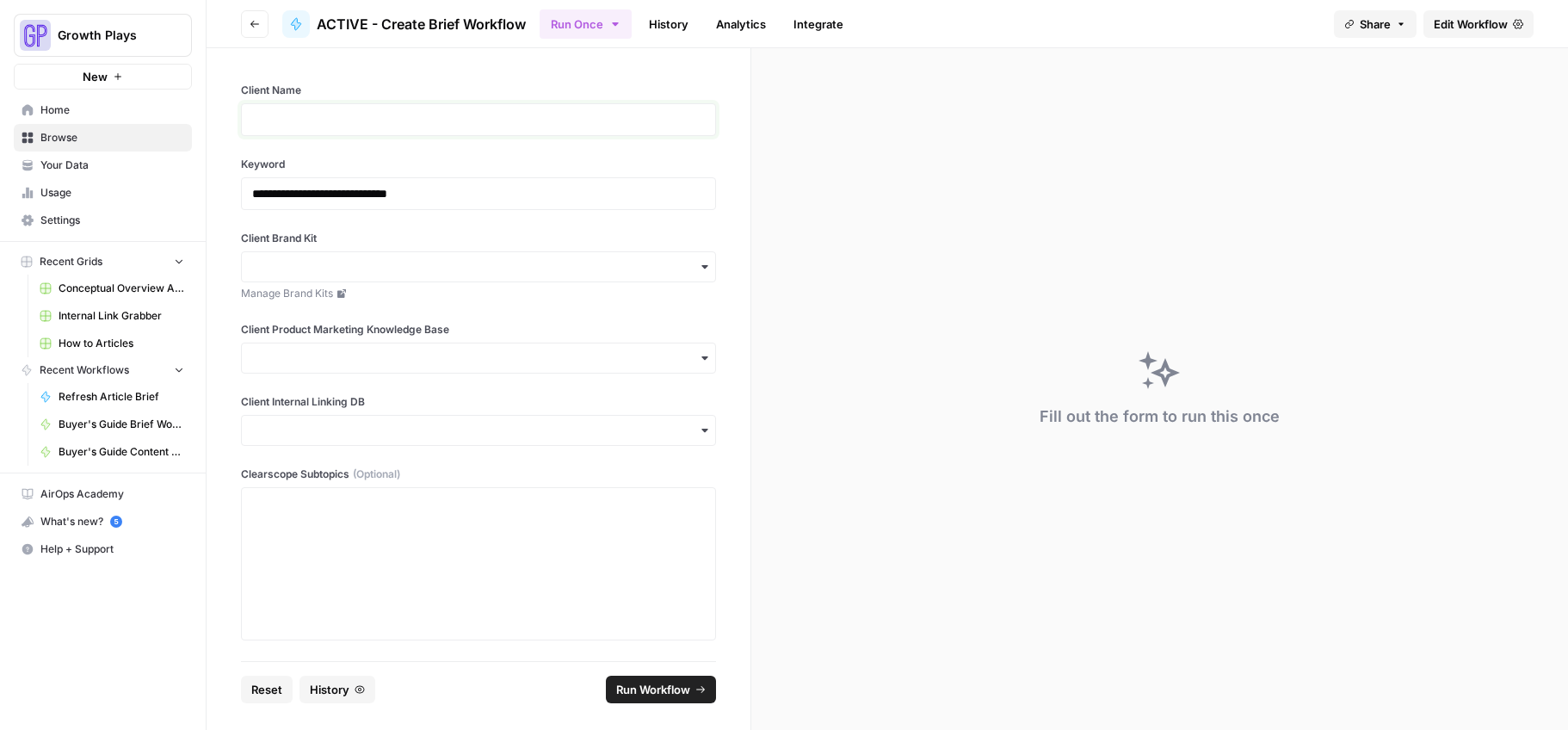 click at bounding box center [478, 120] 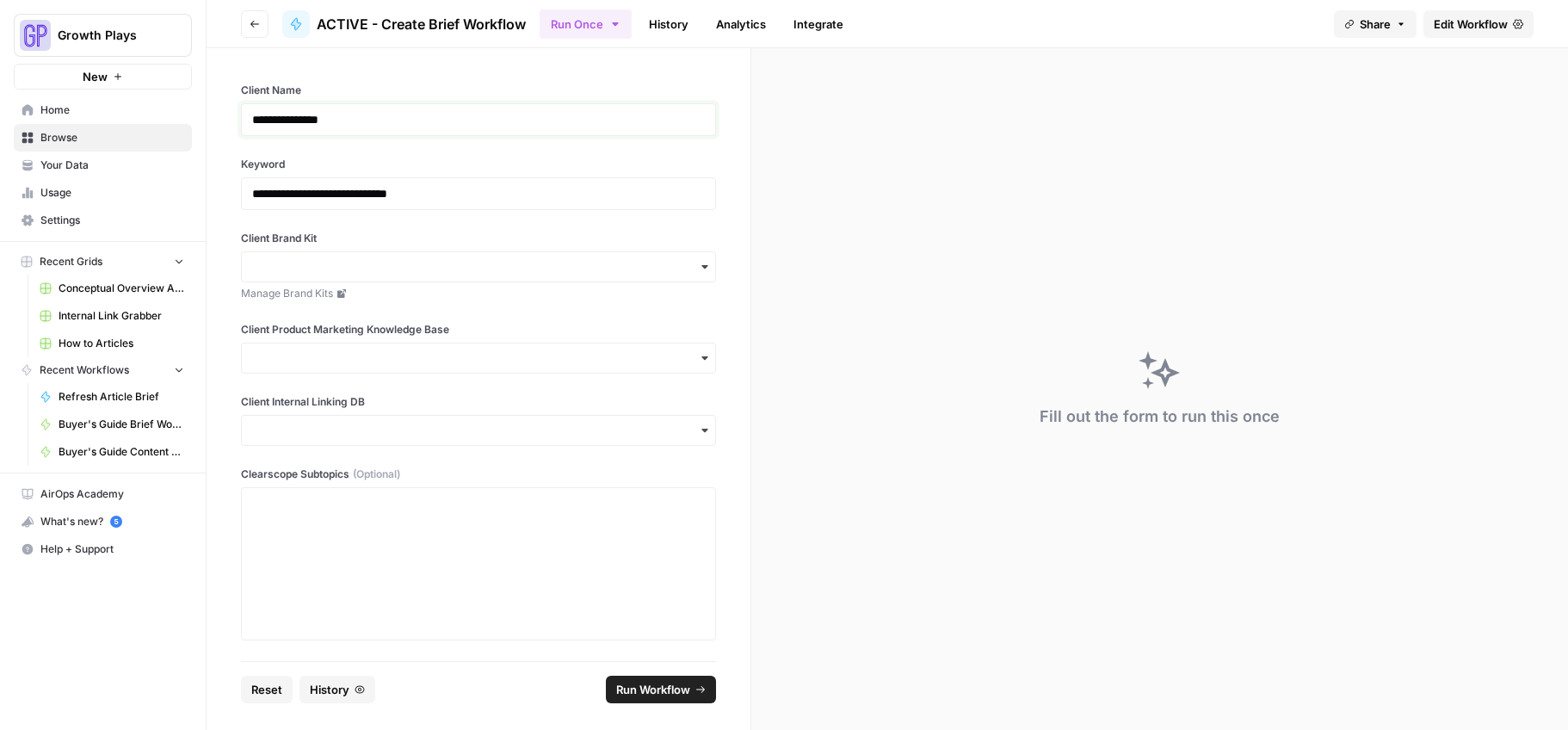 click on "**********" at bounding box center (478, 120) 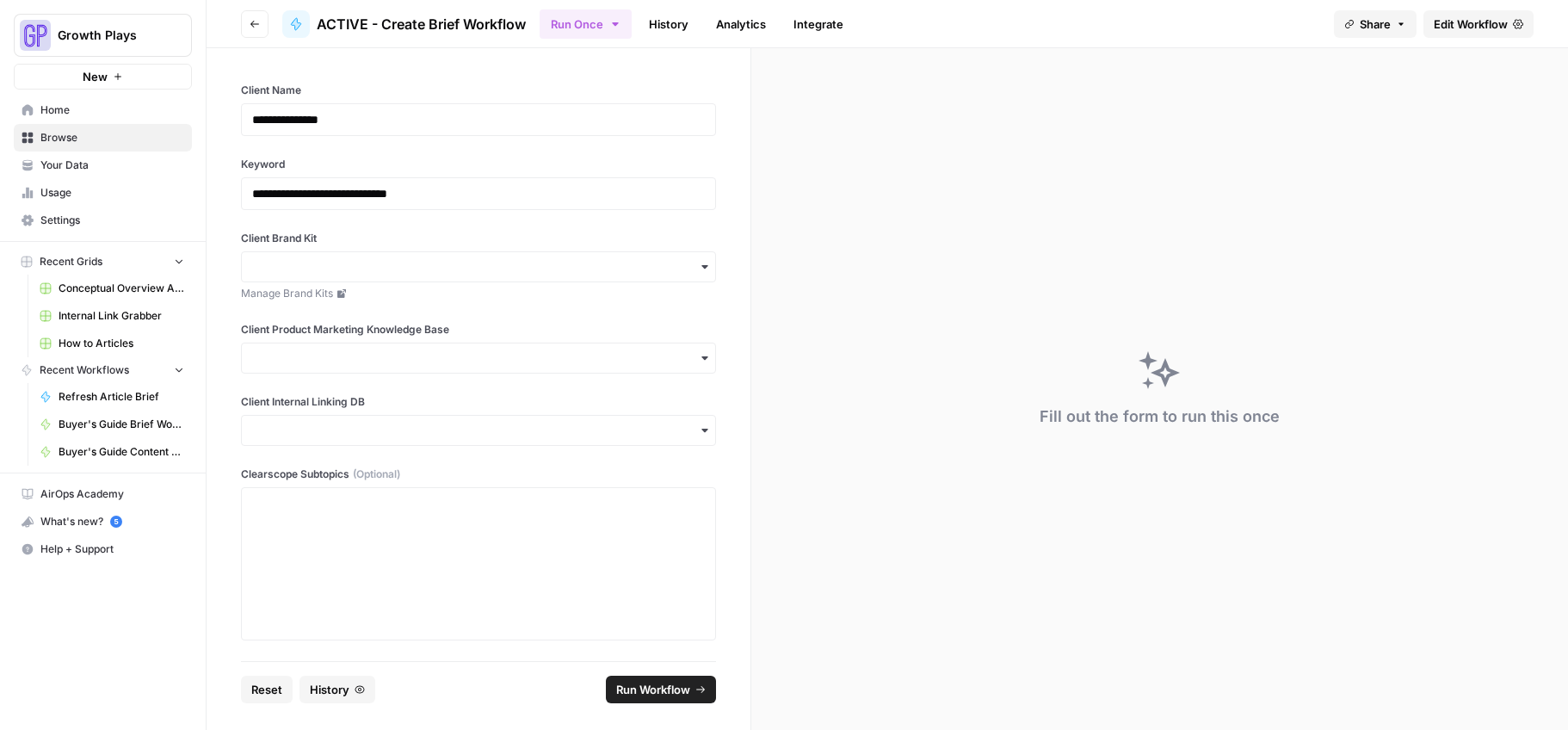 click on "Client Brand Kit Manage Brand Kits" at bounding box center [478, 266] 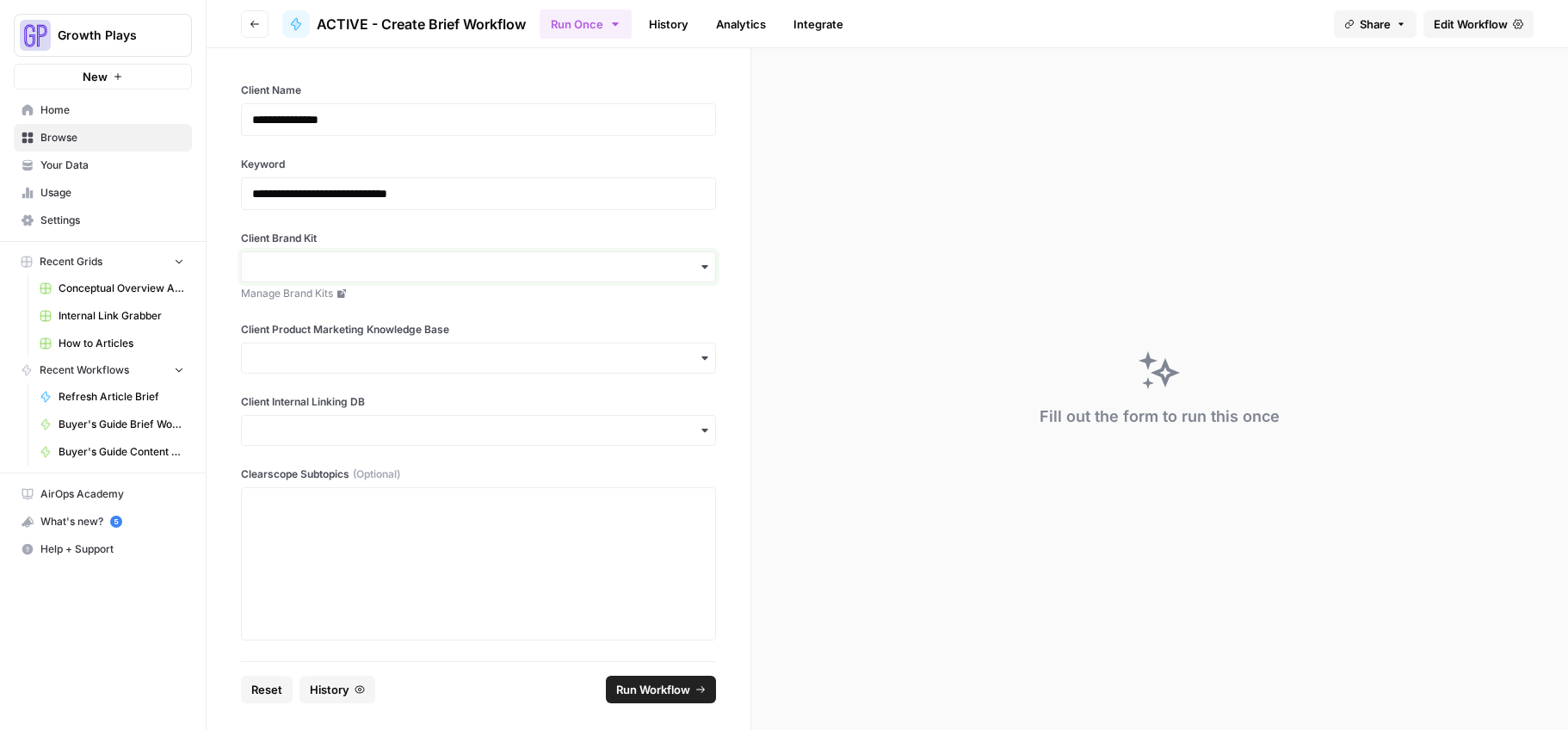 click on "Client Brand Kit" at bounding box center [478, 267] 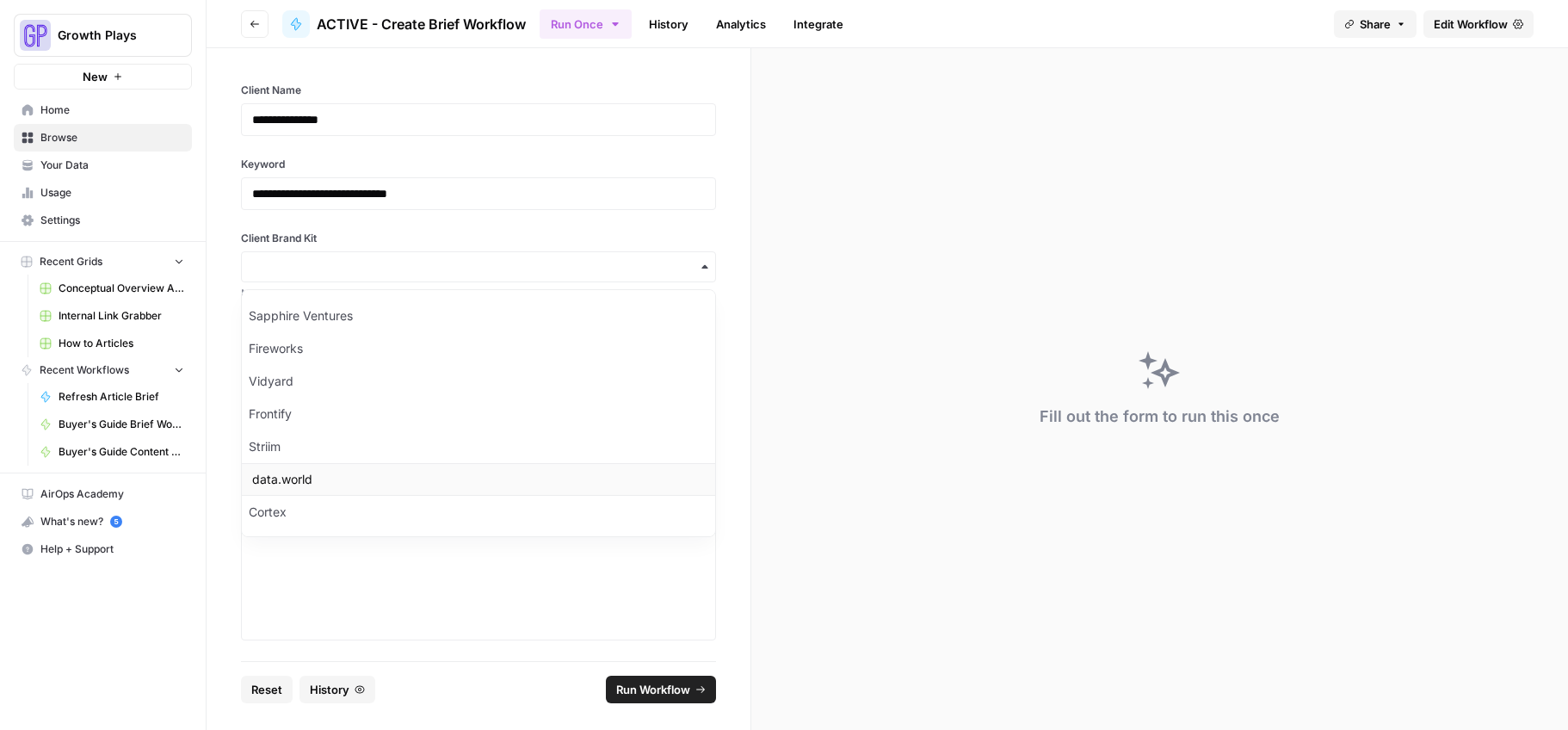 scroll, scrollTop: 487, scrollLeft: 0, axis: vertical 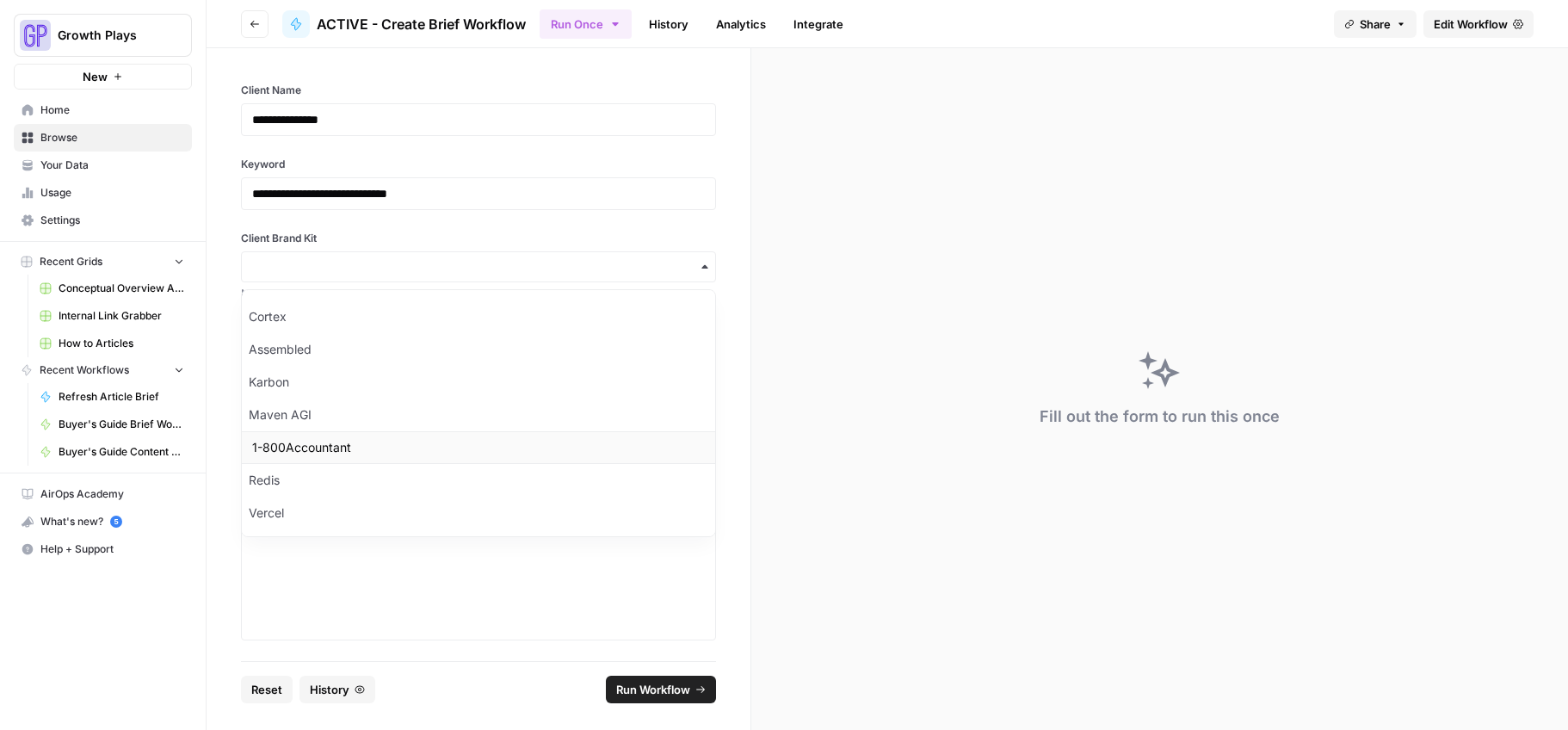 click on "1-800Accountant" at bounding box center [478, 448] 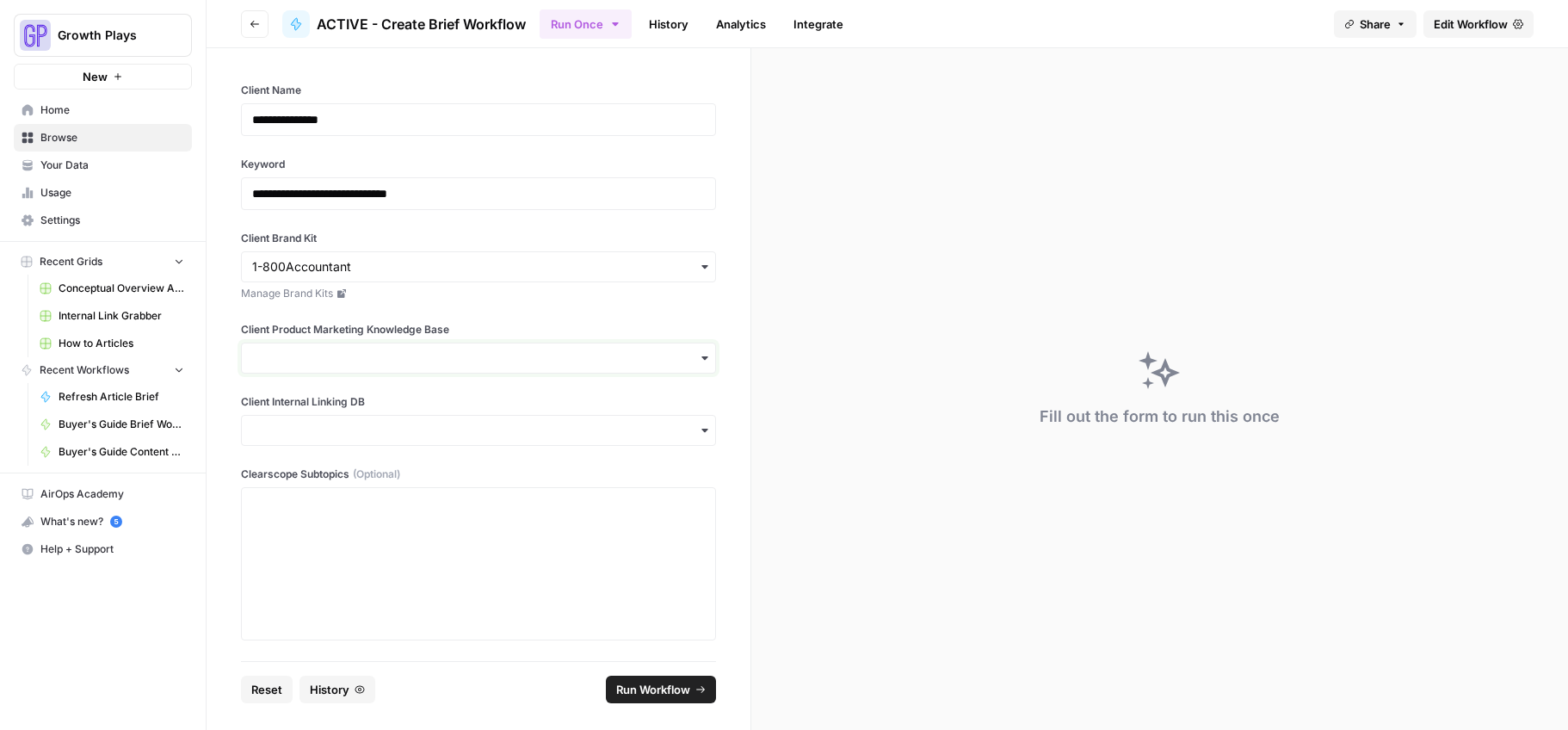 click on "Client Product Marketing Knowledge Base" at bounding box center [478, 358] 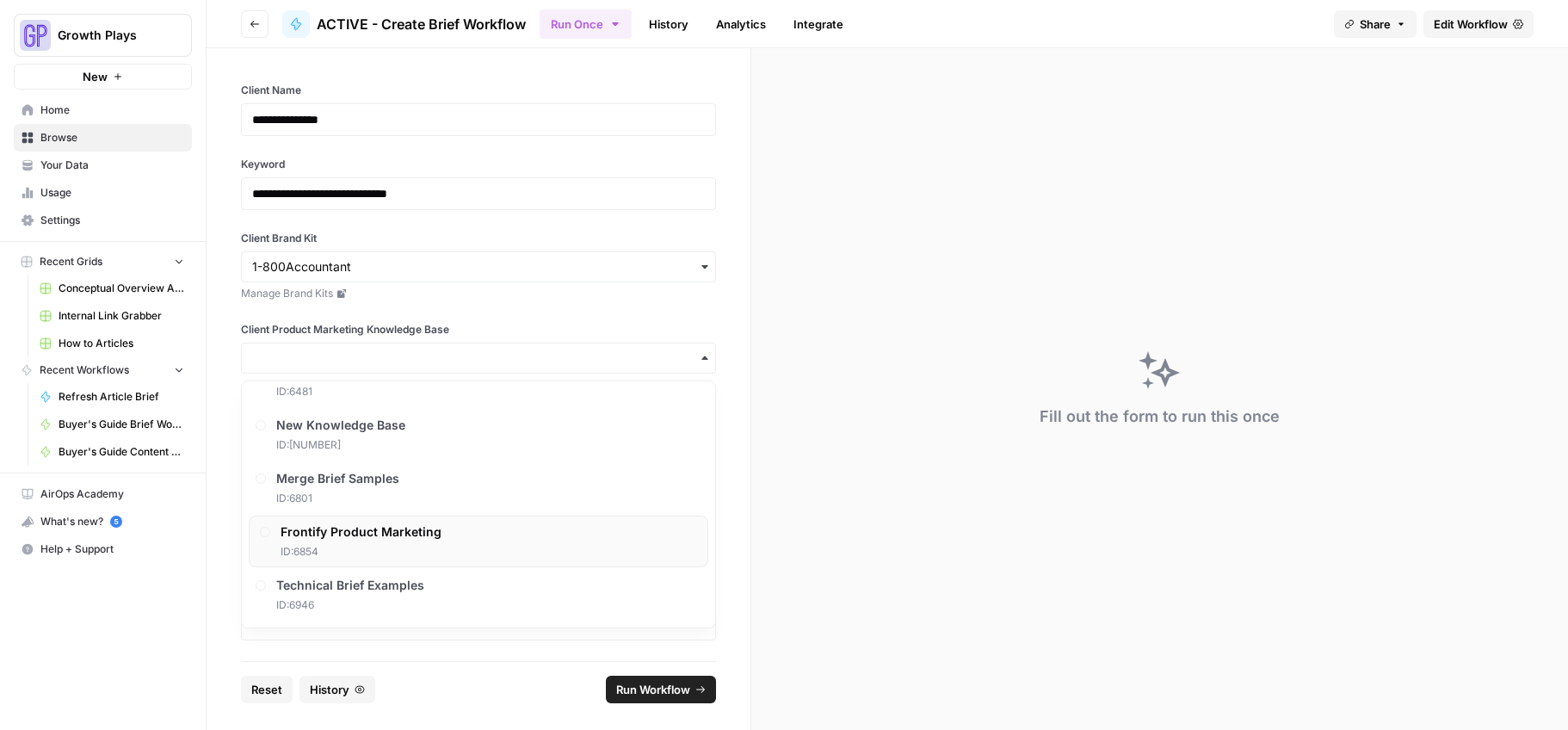scroll, scrollTop: 161, scrollLeft: 0, axis: vertical 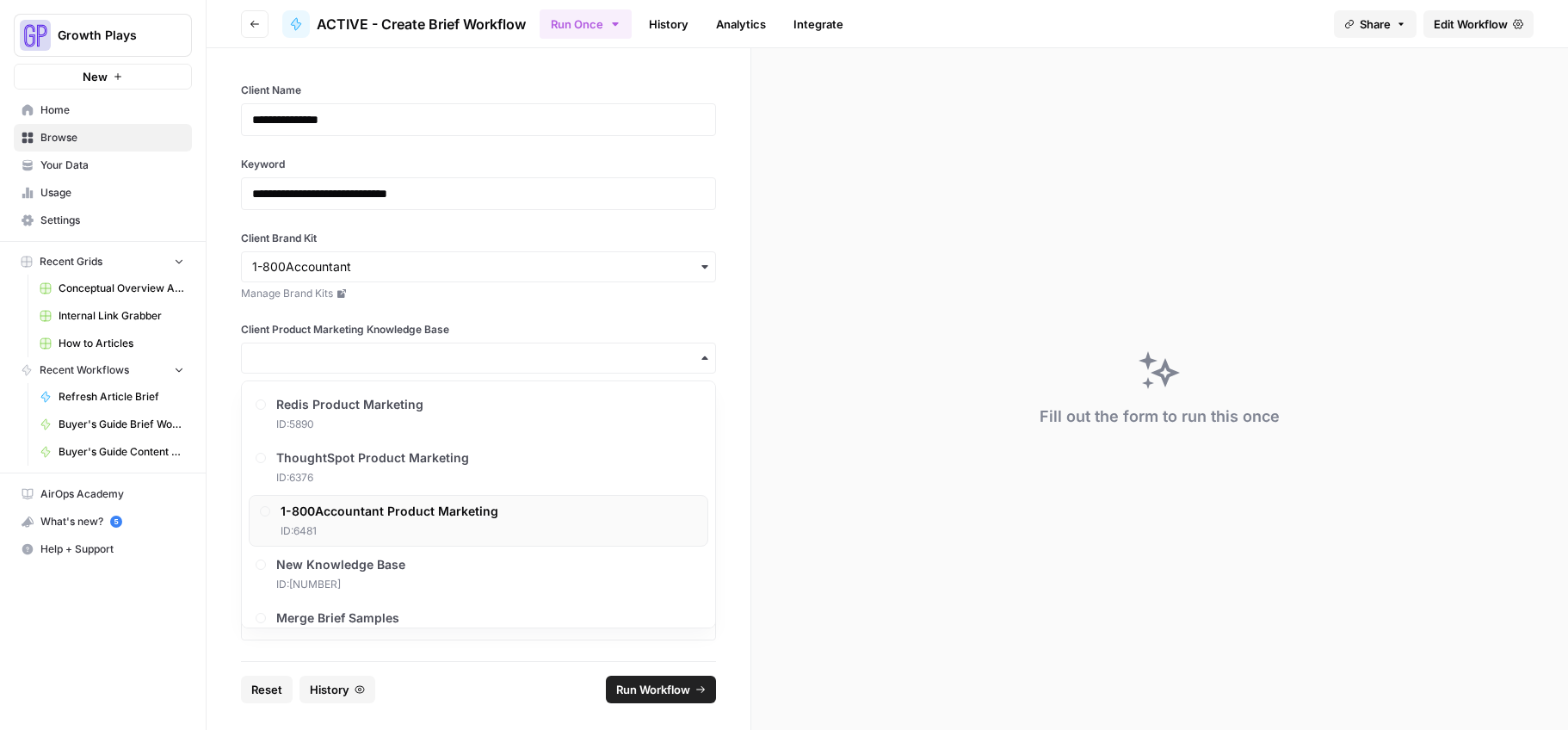 click on "ID:  6481" at bounding box center (389, 531) 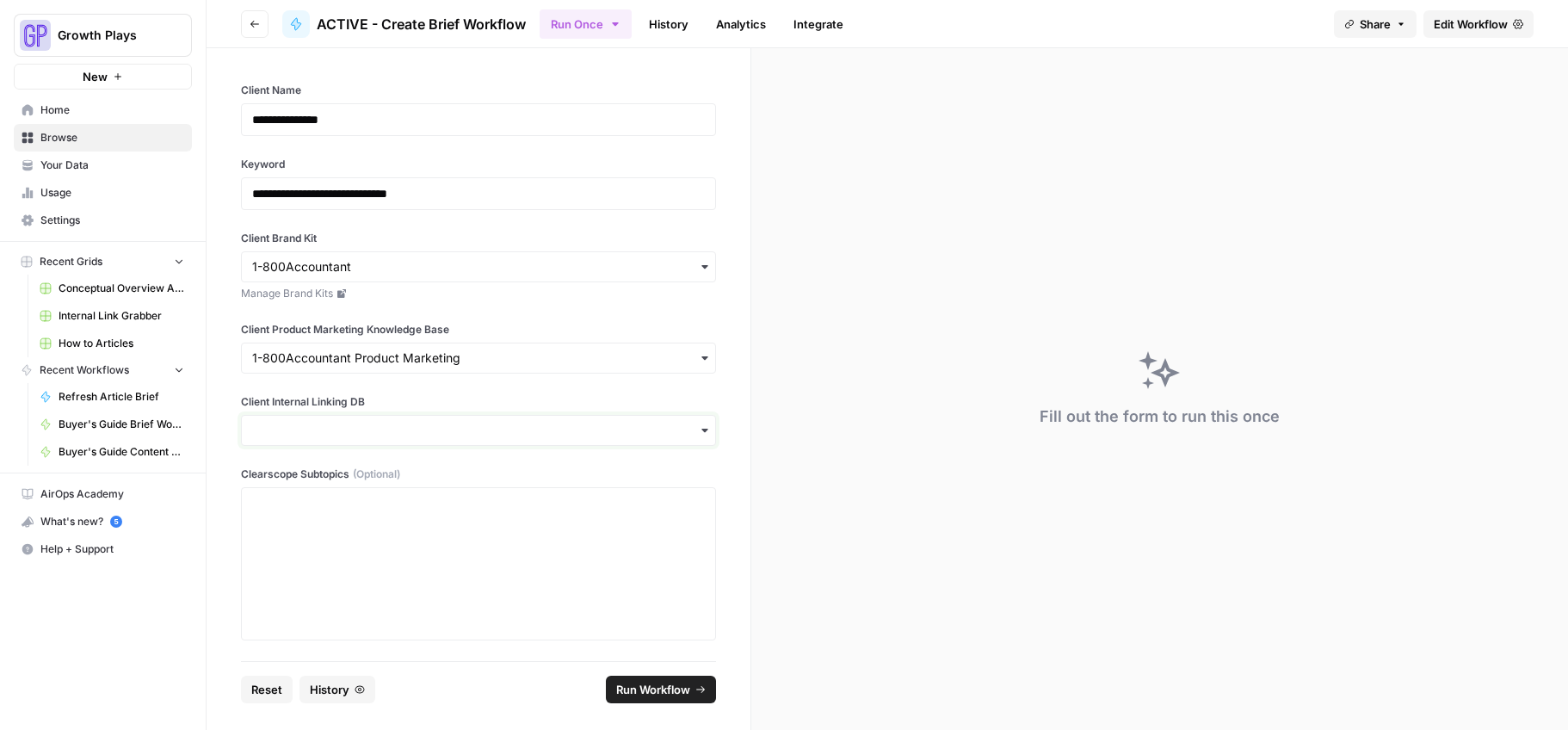 click on "Client Internal Linking DB" at bounding box center [478, 430] 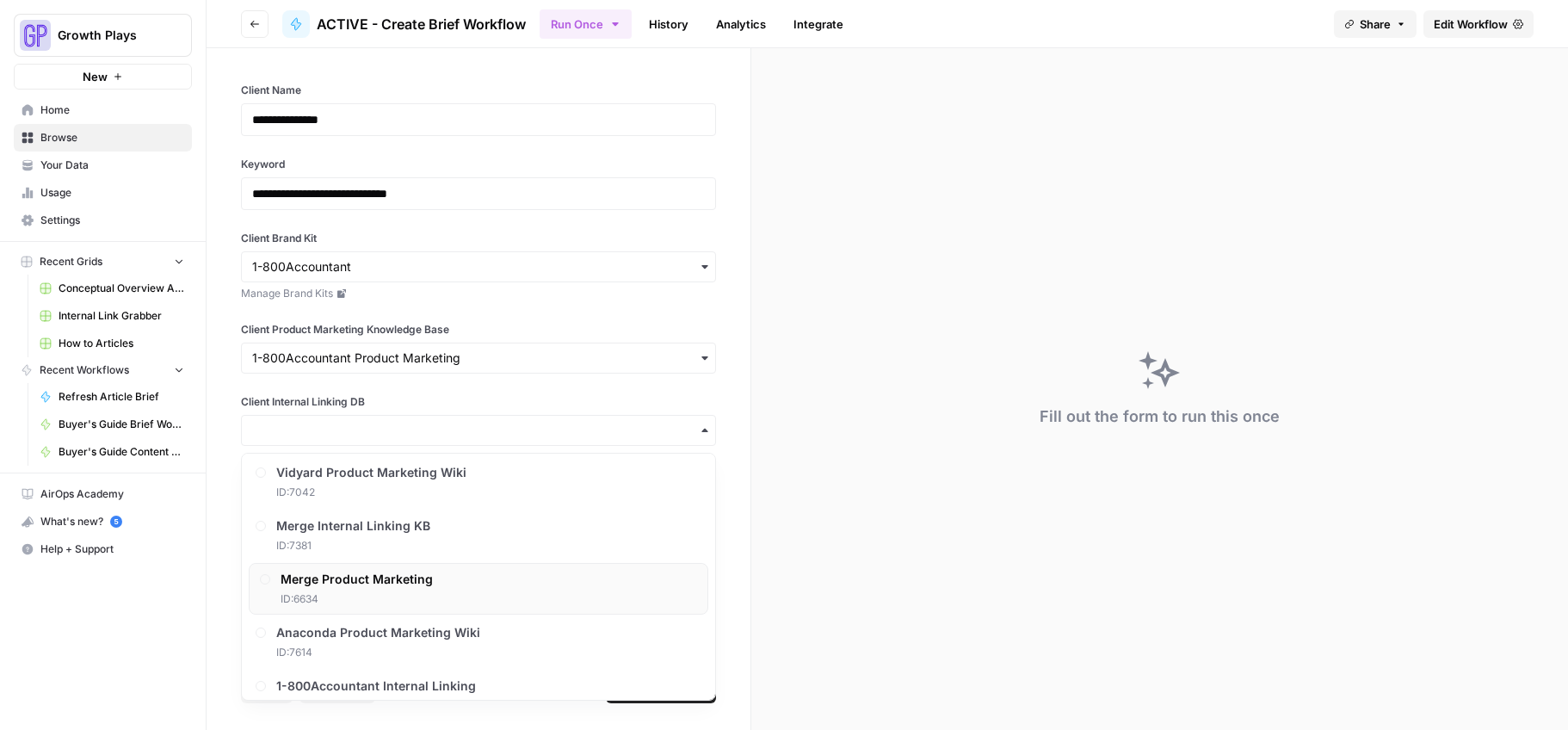 scroll, scrollTop: 646, scrollLeft: 0, axis: vertical 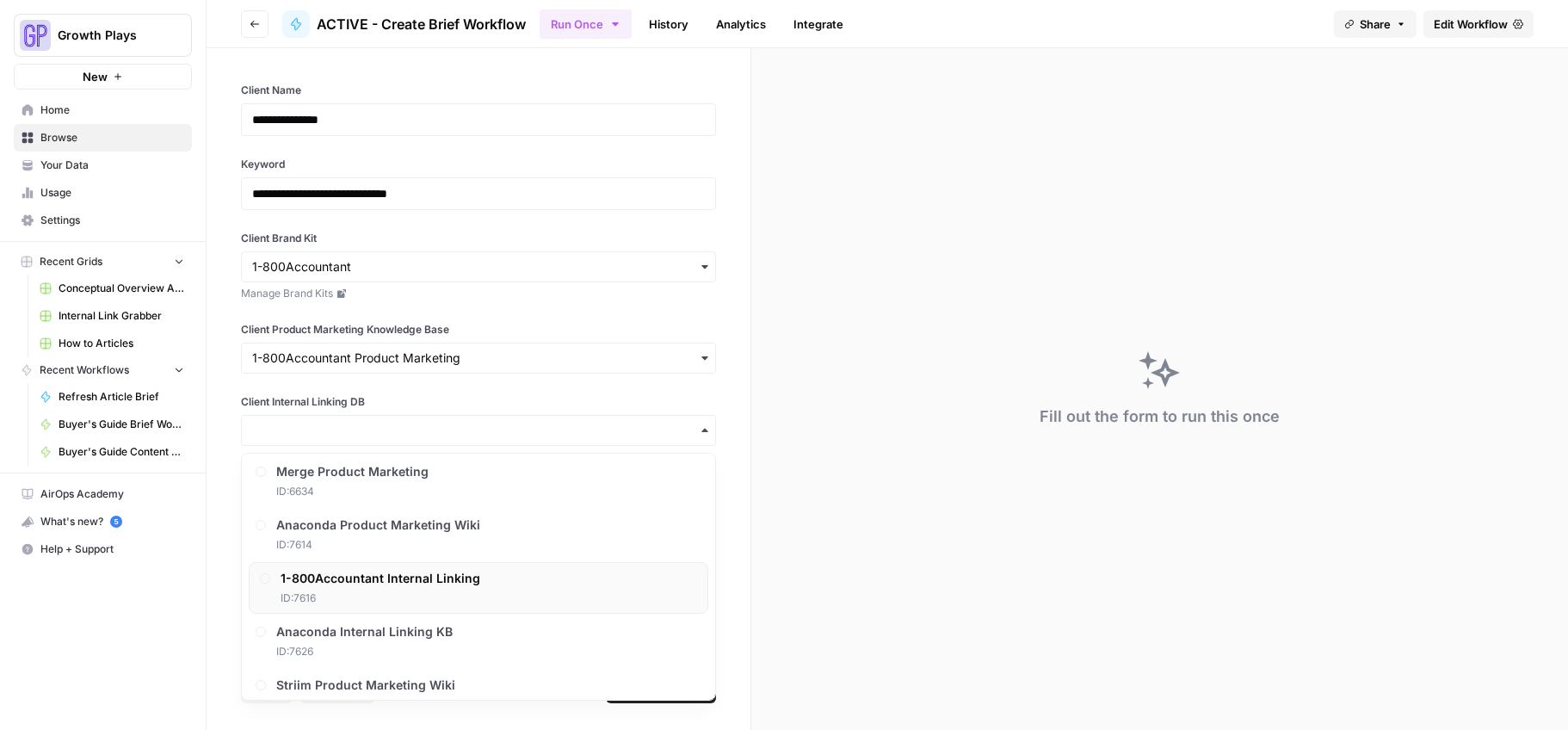 click on "1-800Accountant Internal Linking" at bounding box center (380, 578) 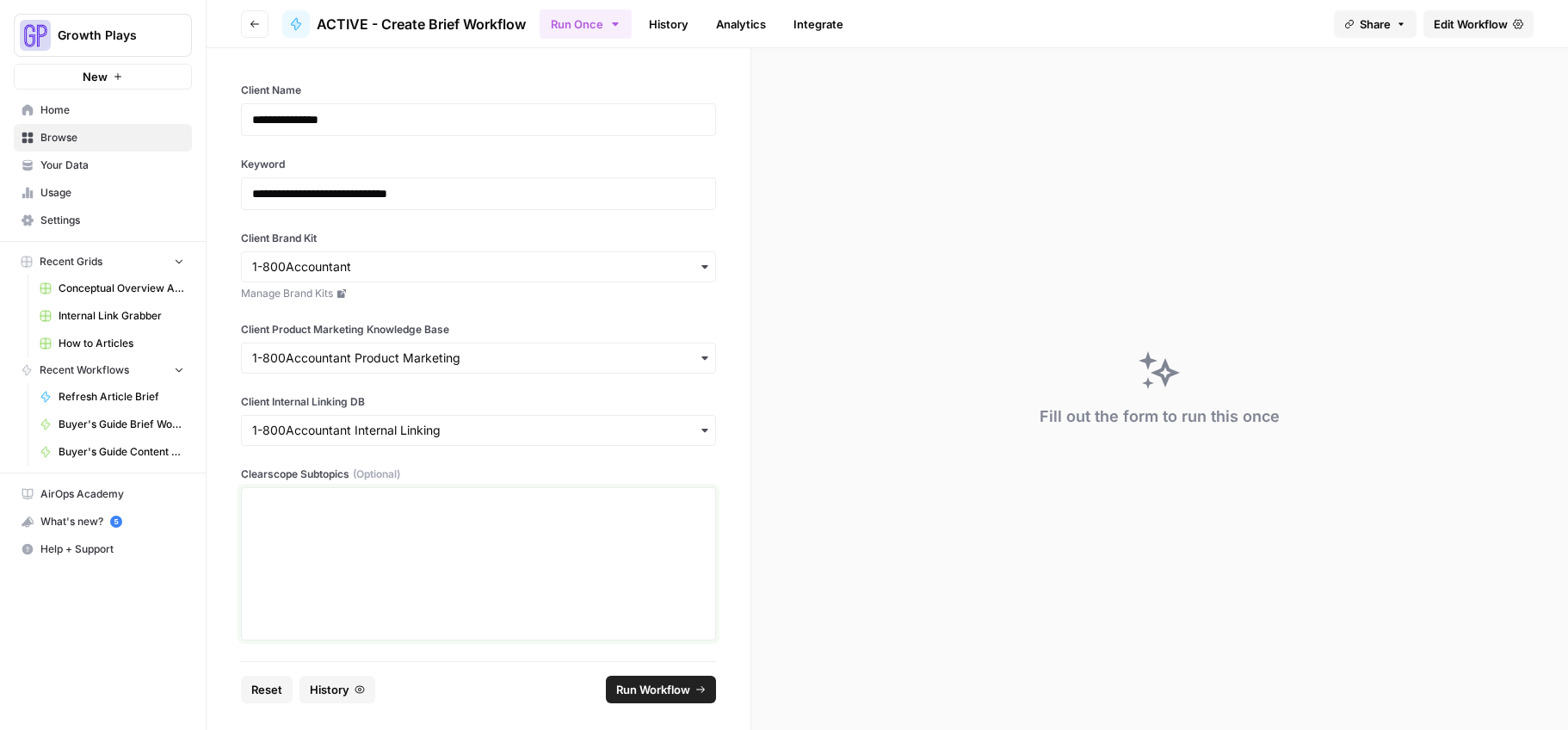 click at bounding box center [478, 564] 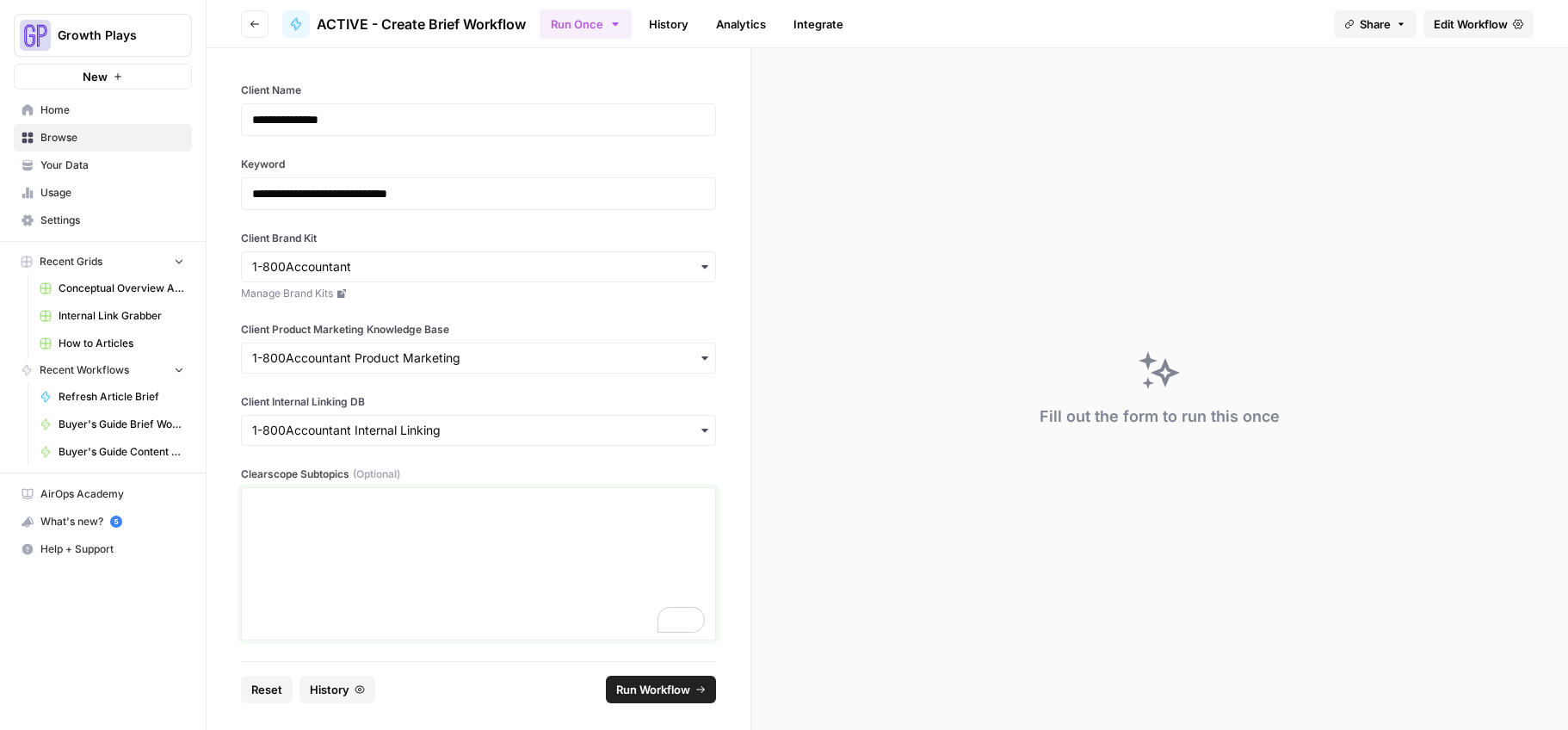 click at bounding box center (478, 564) 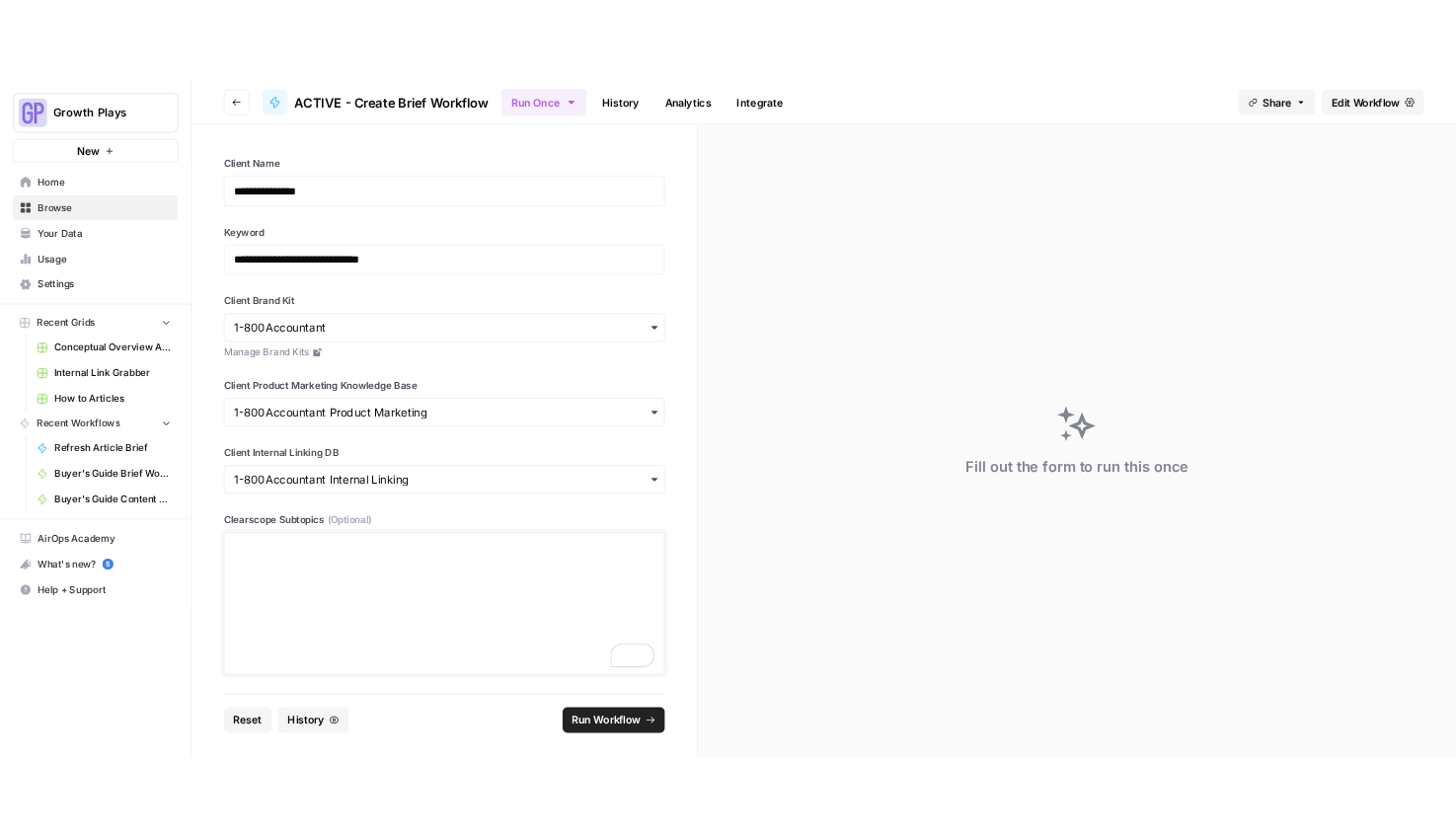 scroll, scrollTop: 1081, scrollLeft: 0, axis: vertical 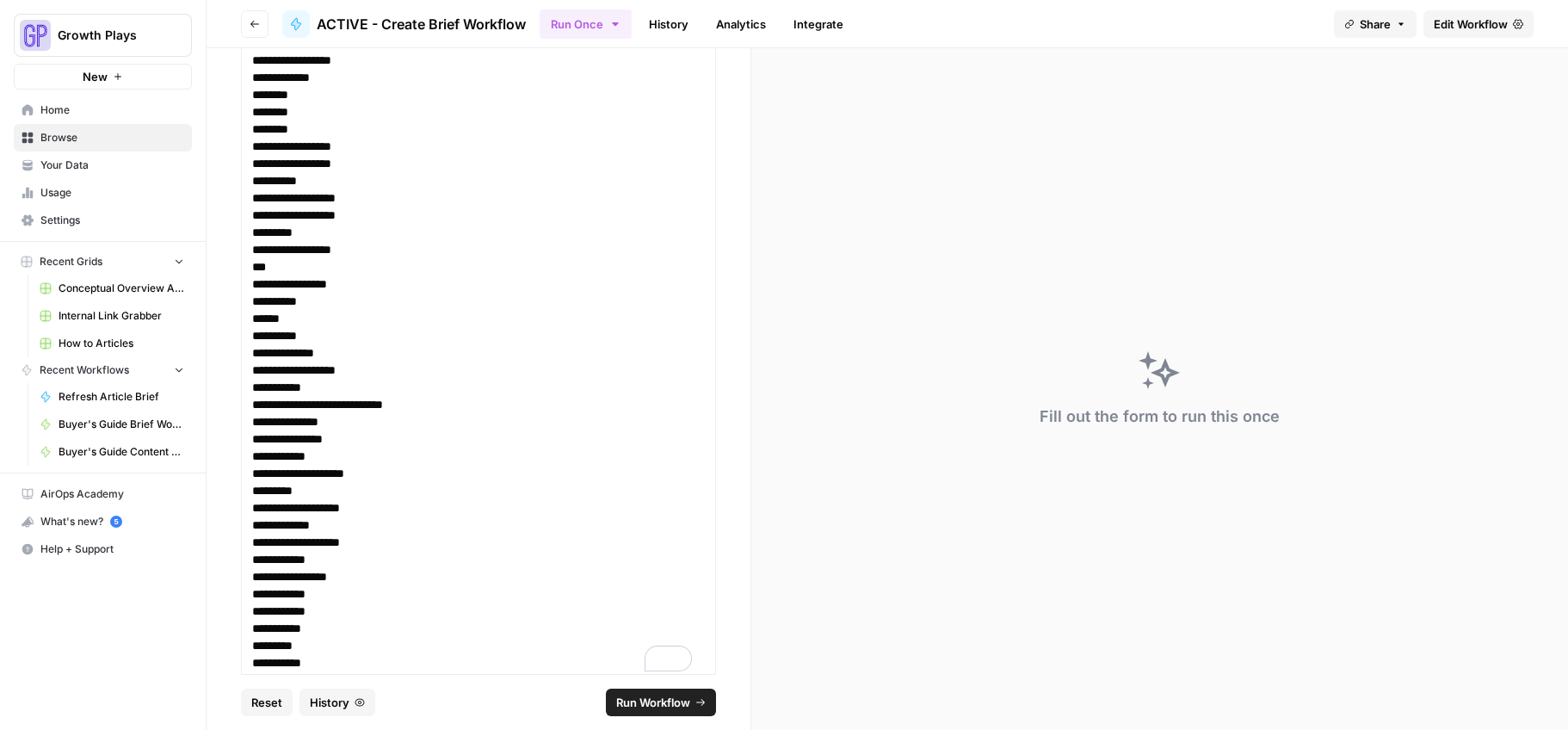 click on "Run Workflow" at bounding box center [653, 702] 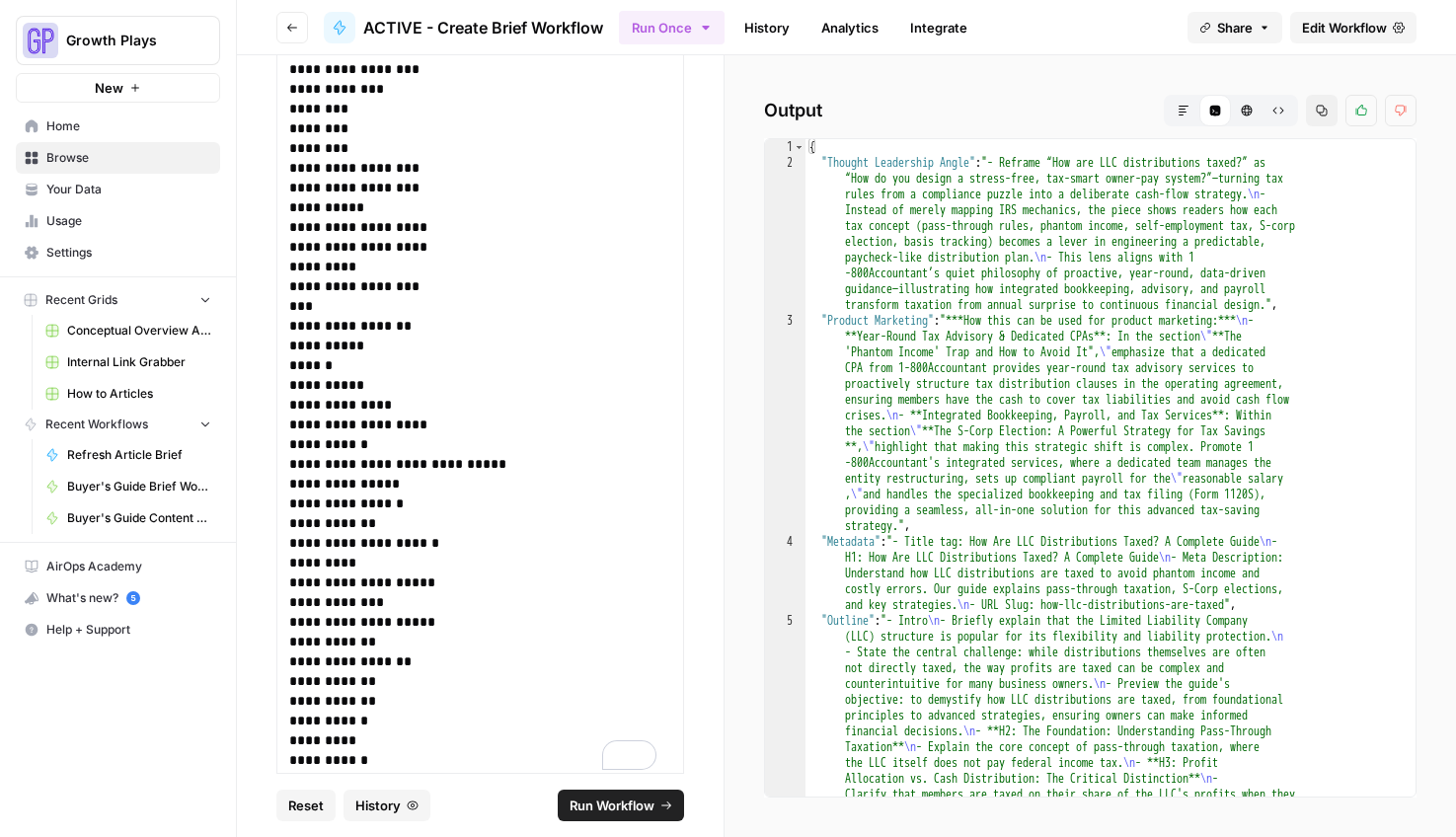 click 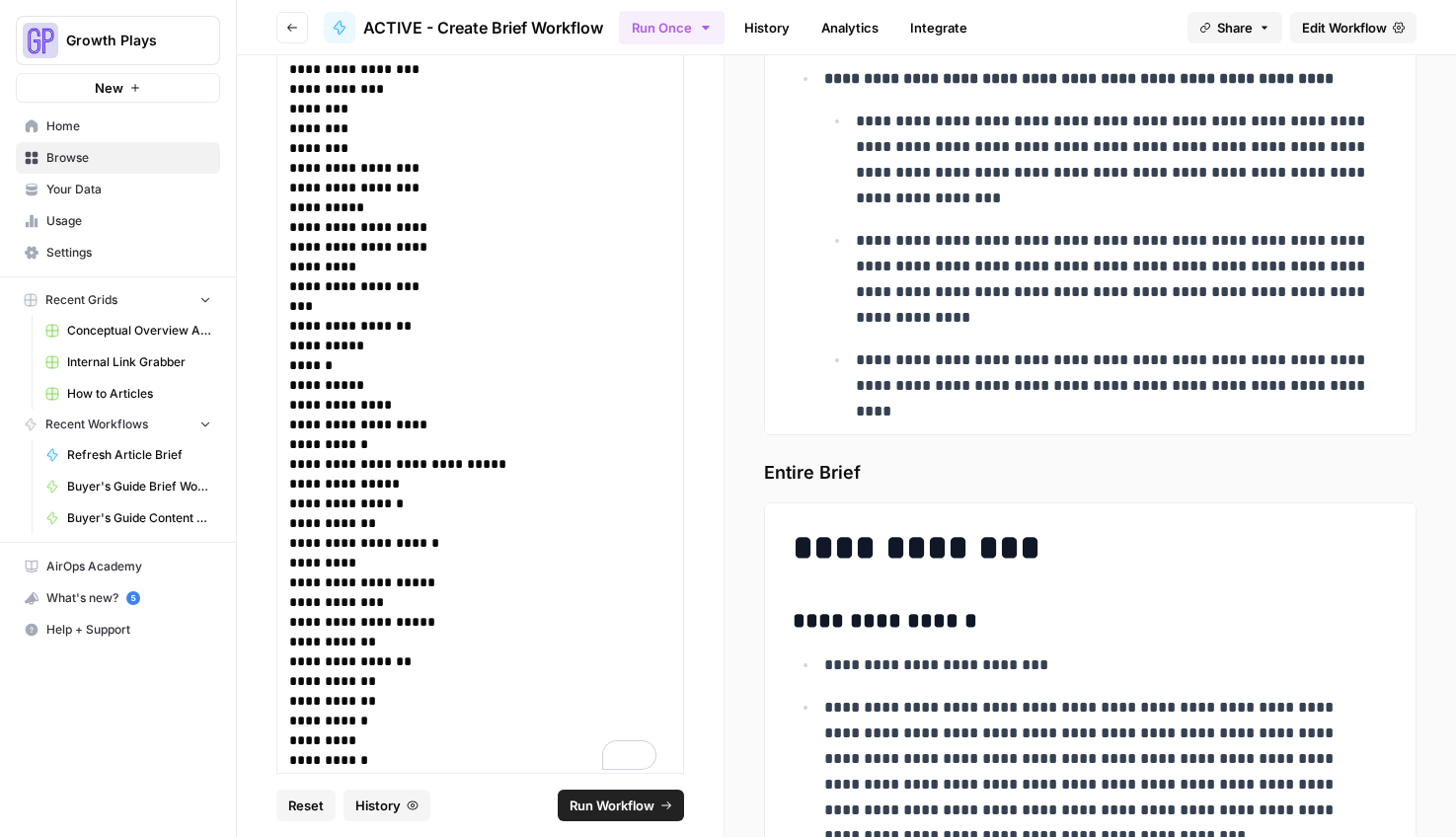 scroll, scrollTop: 5680, scrollLeft: 0, axis: vertical 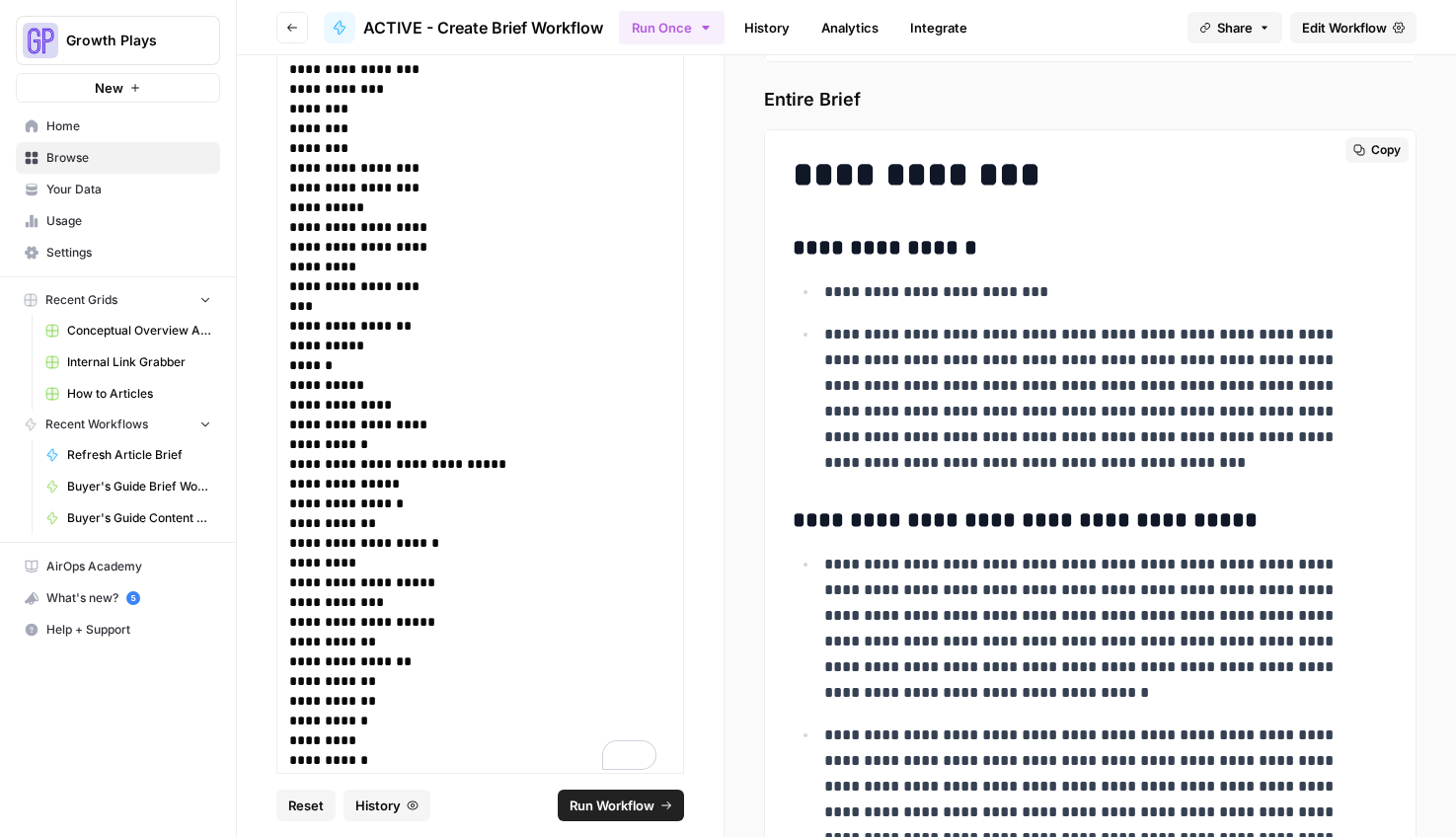 click on "Copy" at bounding box center (1386, 150) 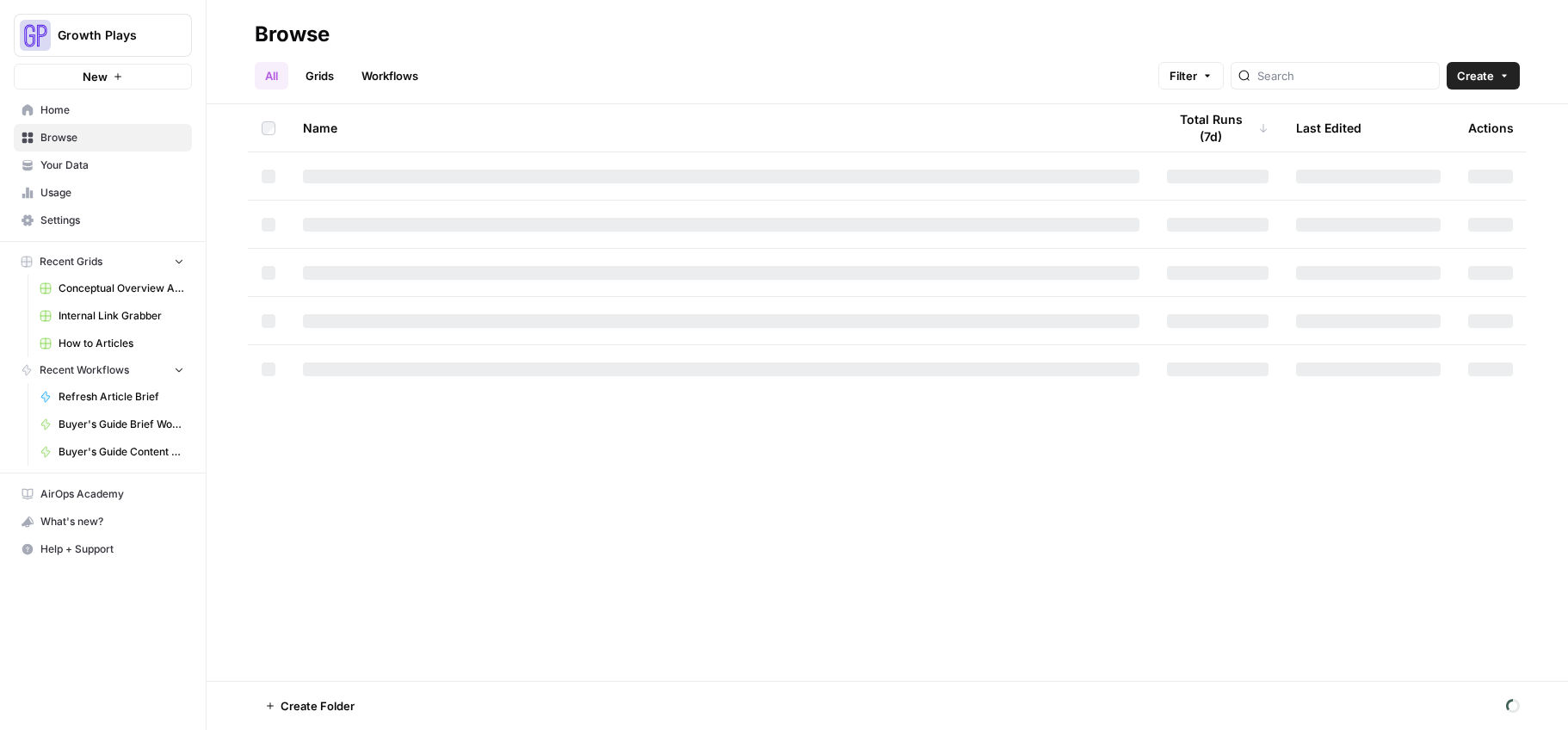 scroll, scrollTop: 0, scrollLeft: 0, axis: both 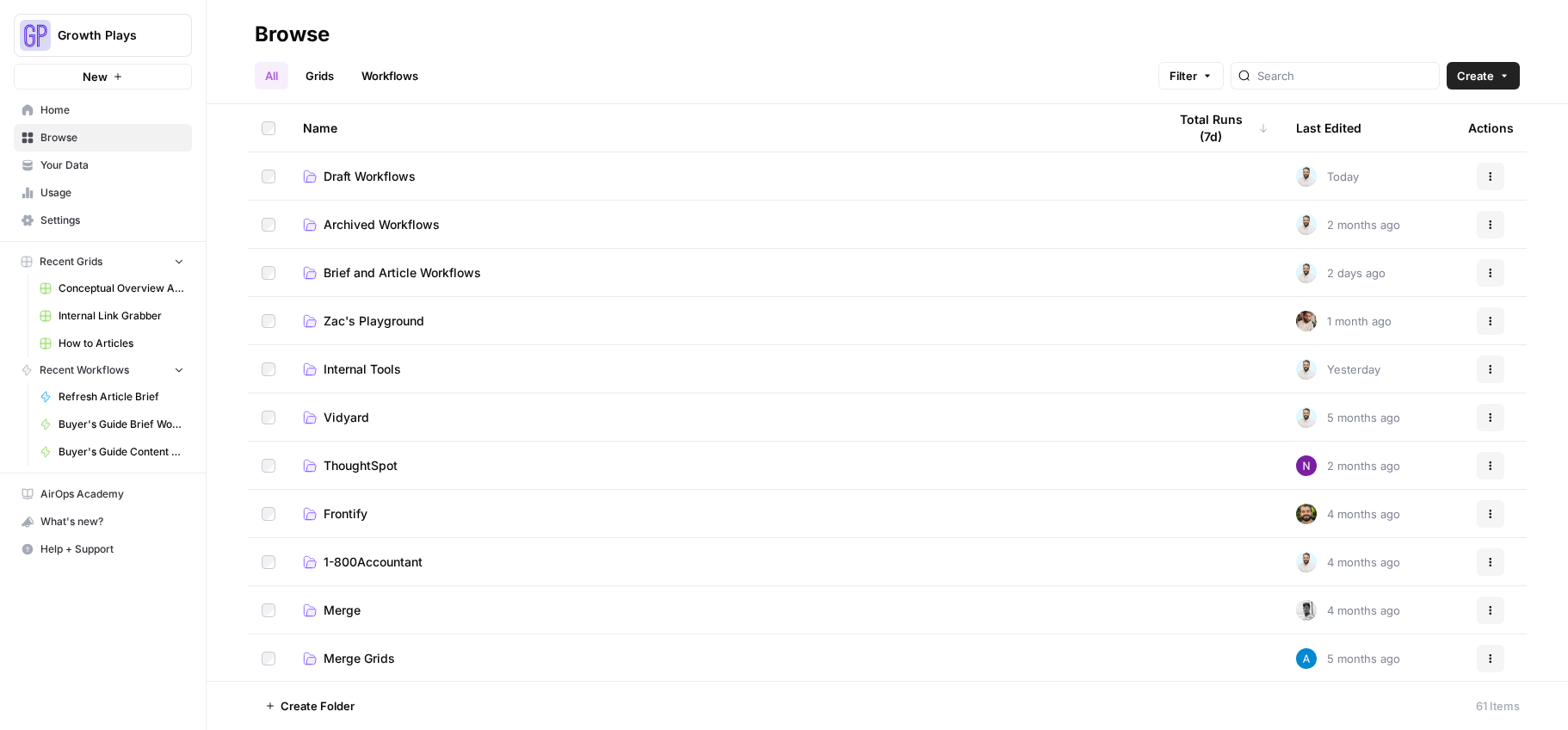 click on "Brief and Article Workflows" at bounding box center [402, 273] 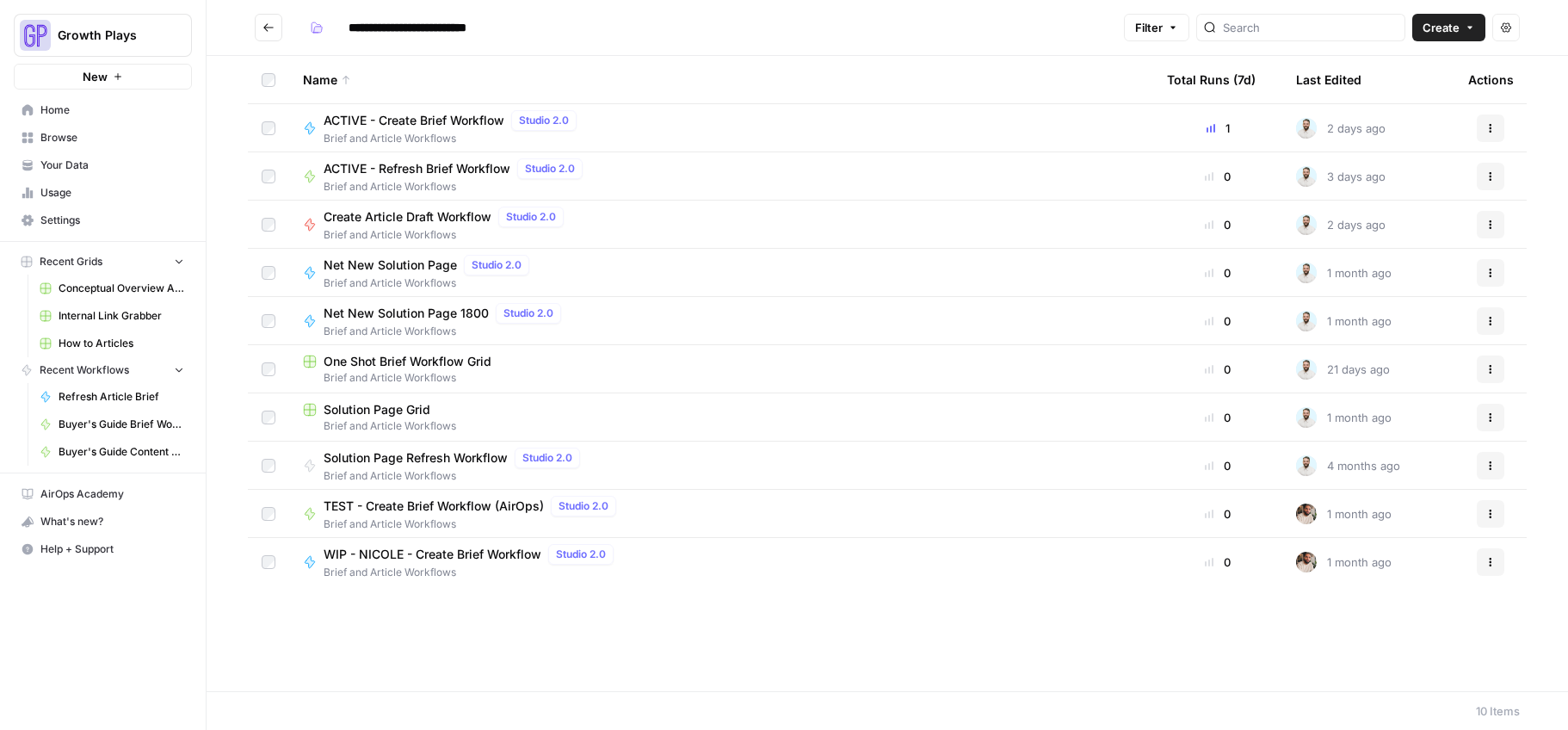 click on "ACTIVE - Create Brief Workflow" at bounding box center (414, 121) 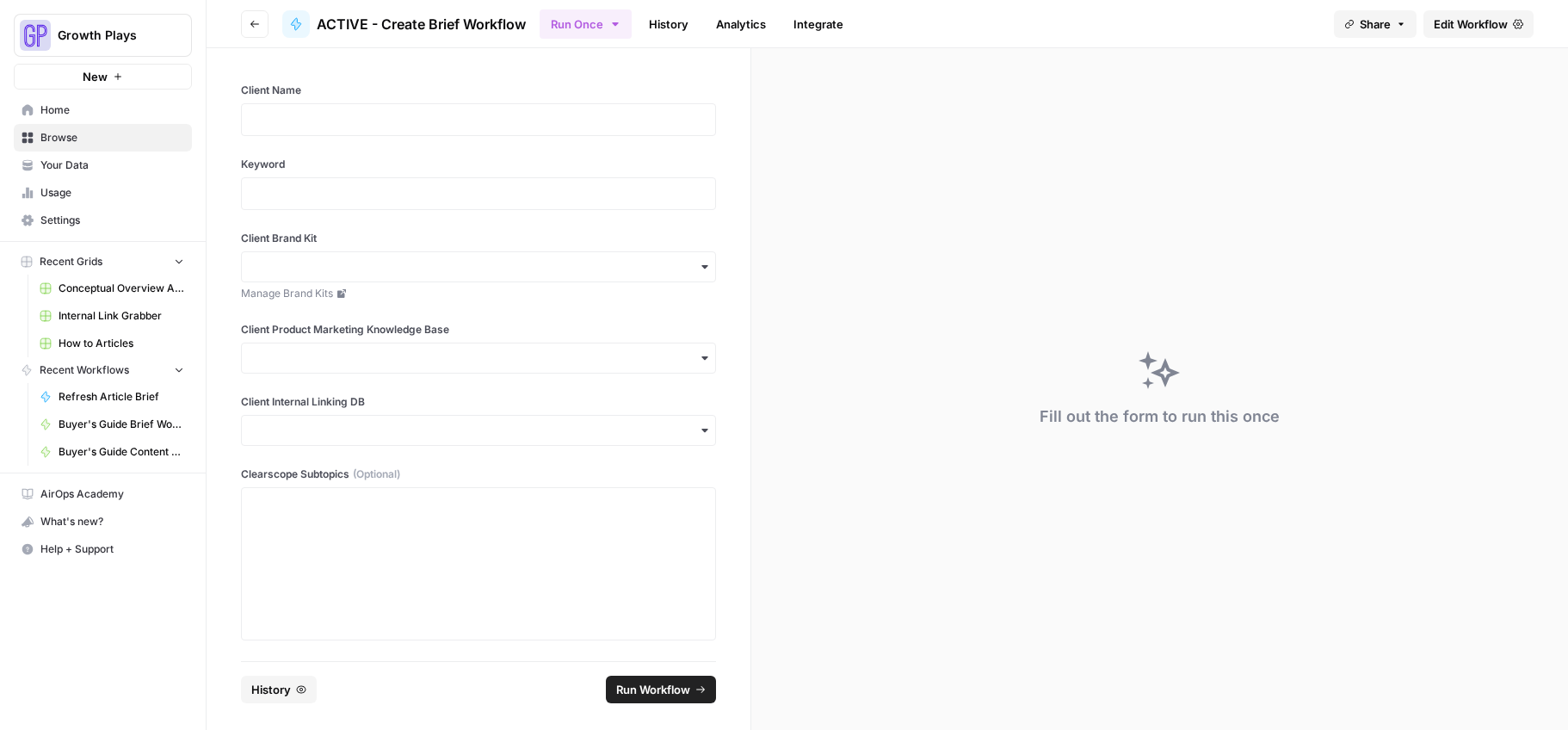 click on "Keyword" at bounding box center (478, 164) 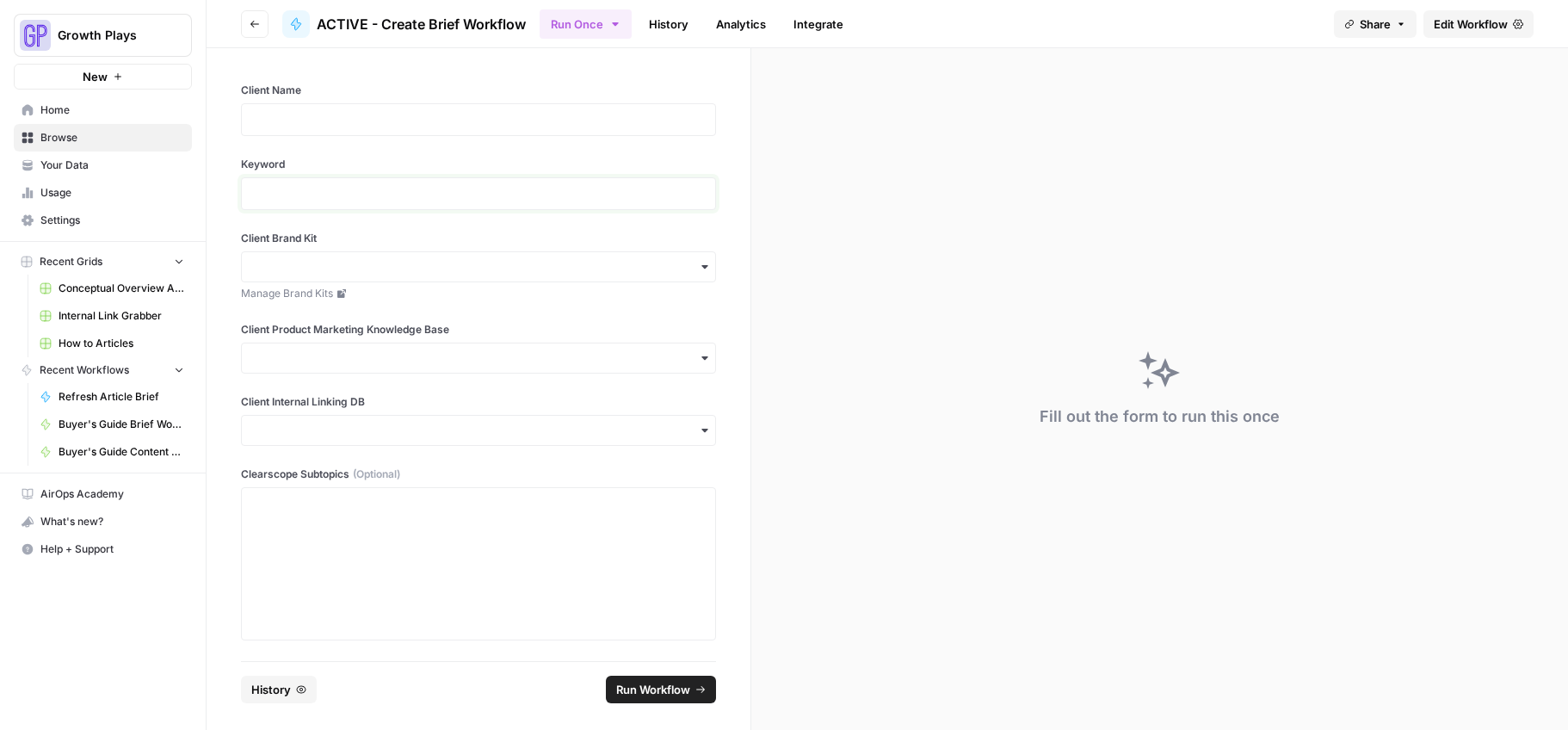 click at bounding box center (478, 194) 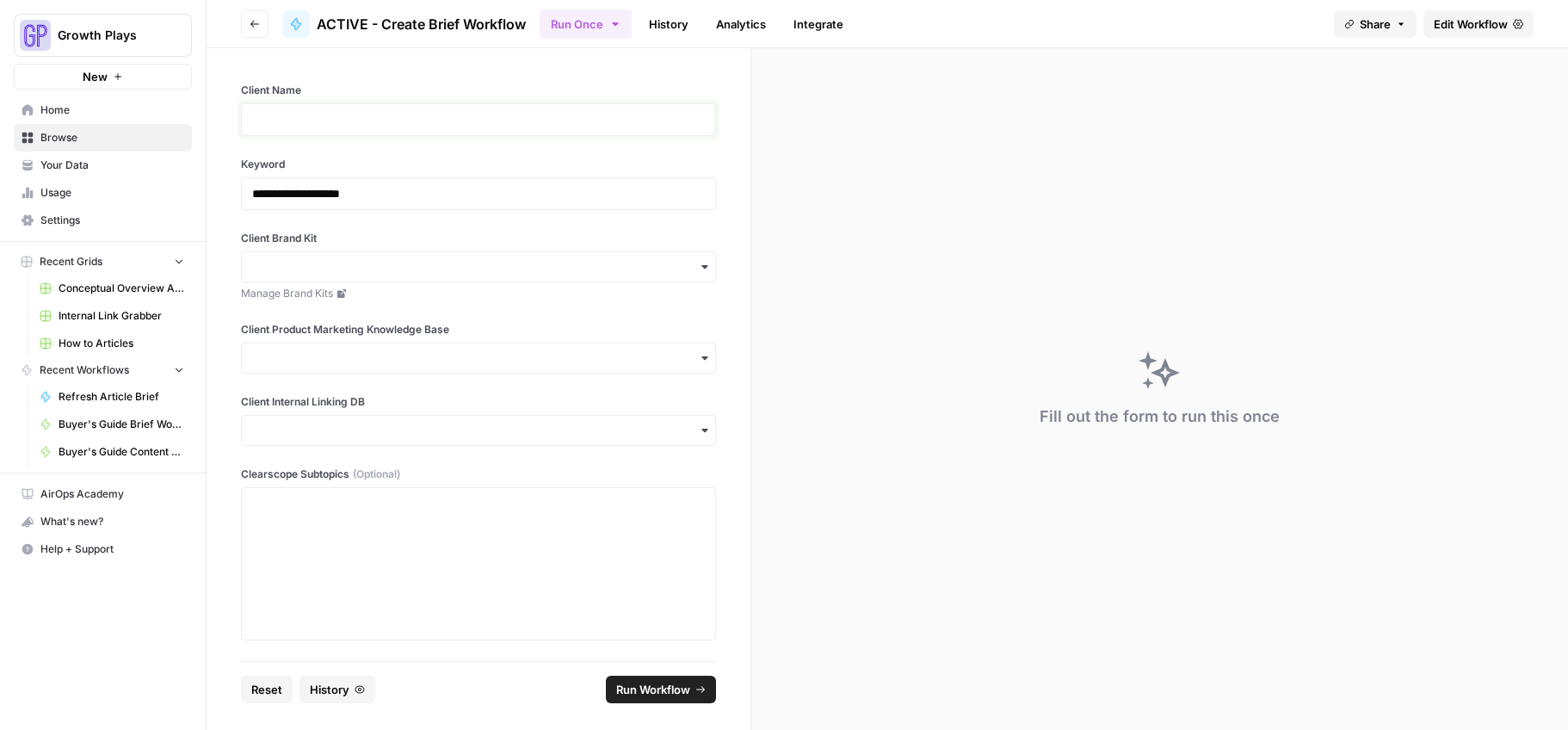 click at bounding box center (478, 120) 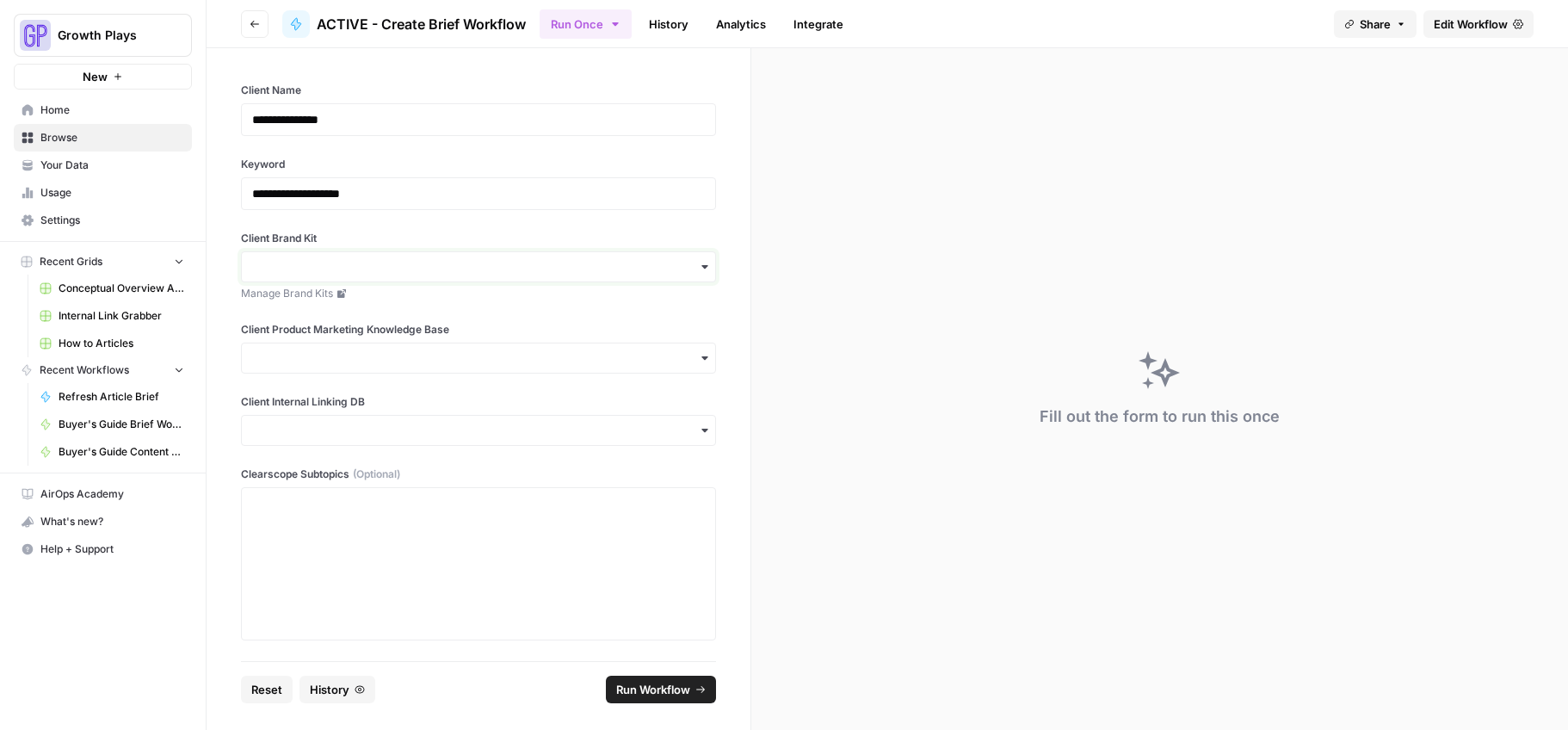 click on "Client Brand Kit" at bounding box center [478, 267] 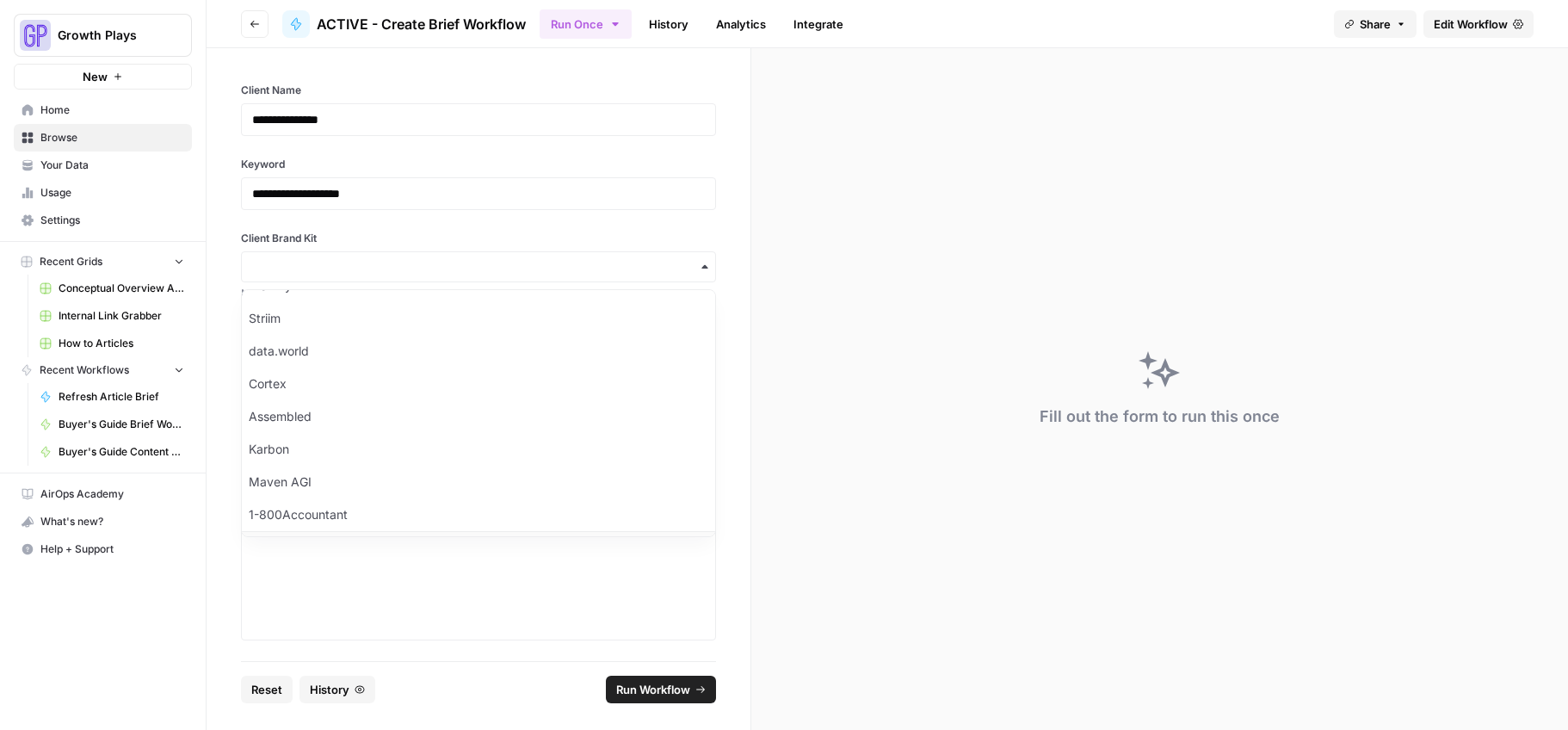 scroll, scrollTop: 448, scrollLeft: 0, axis: vertical 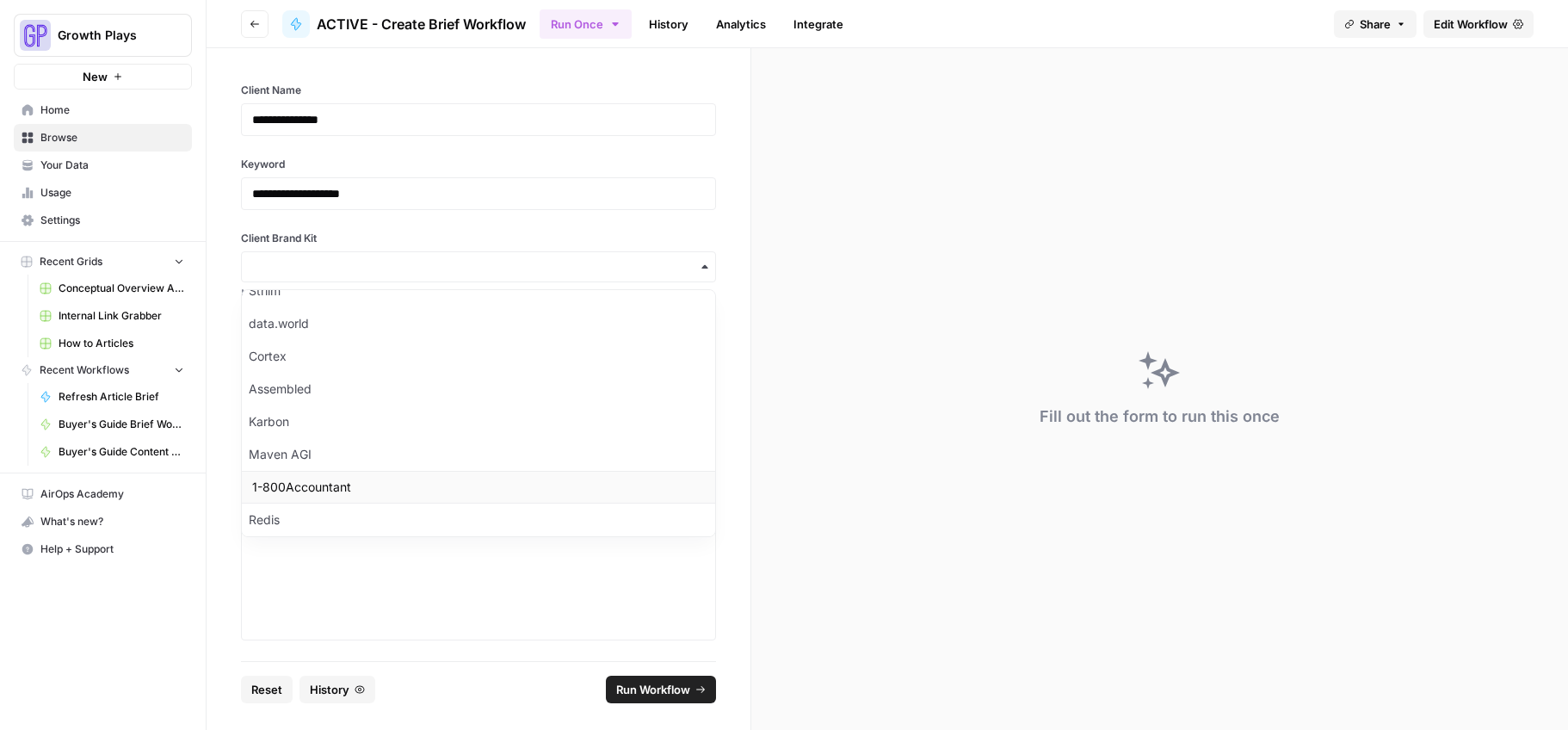 click on "1-800Accountant" at bounding box center [478, 487] 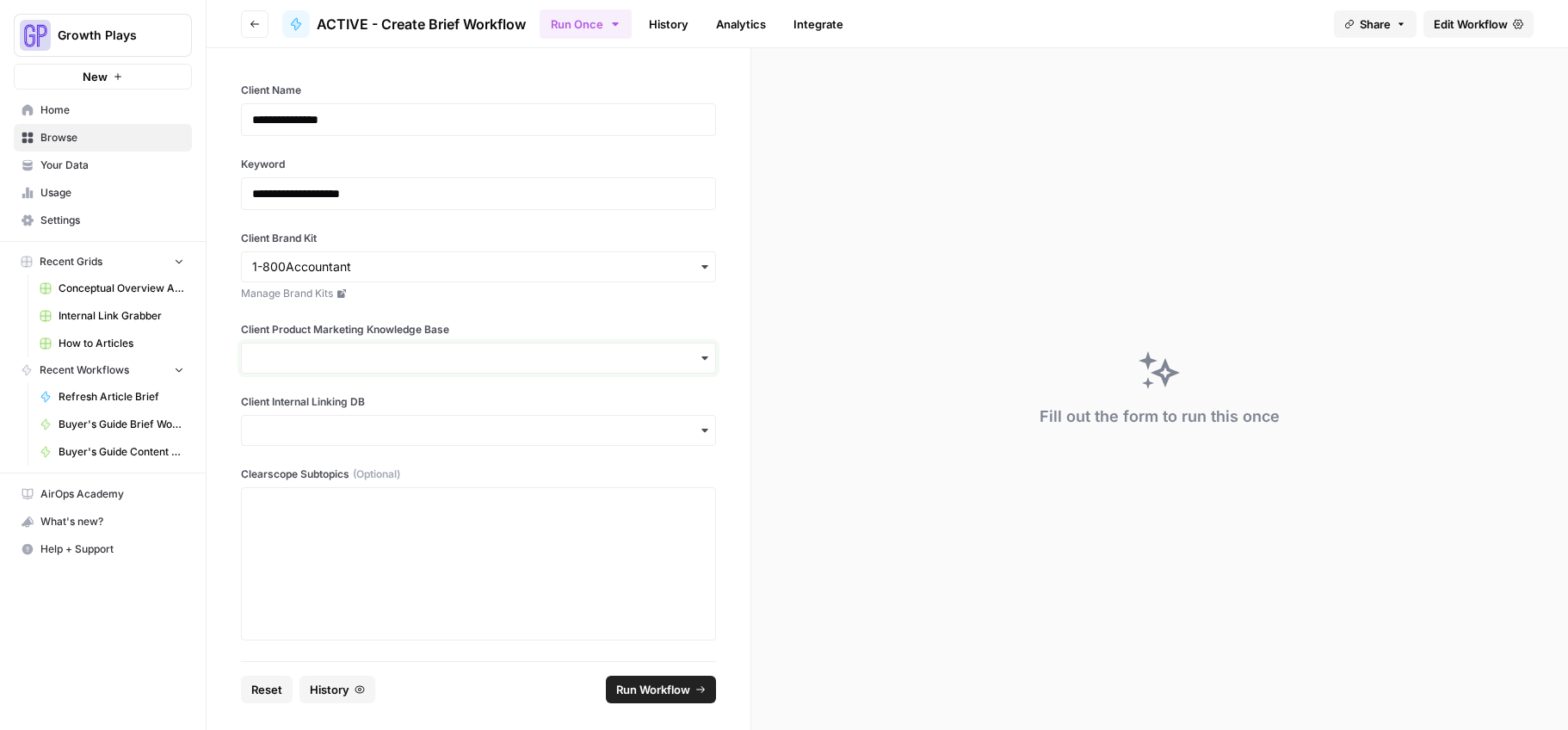 click on "Client Product Marketing Knowledge Base" at bounding box center (478, 358) 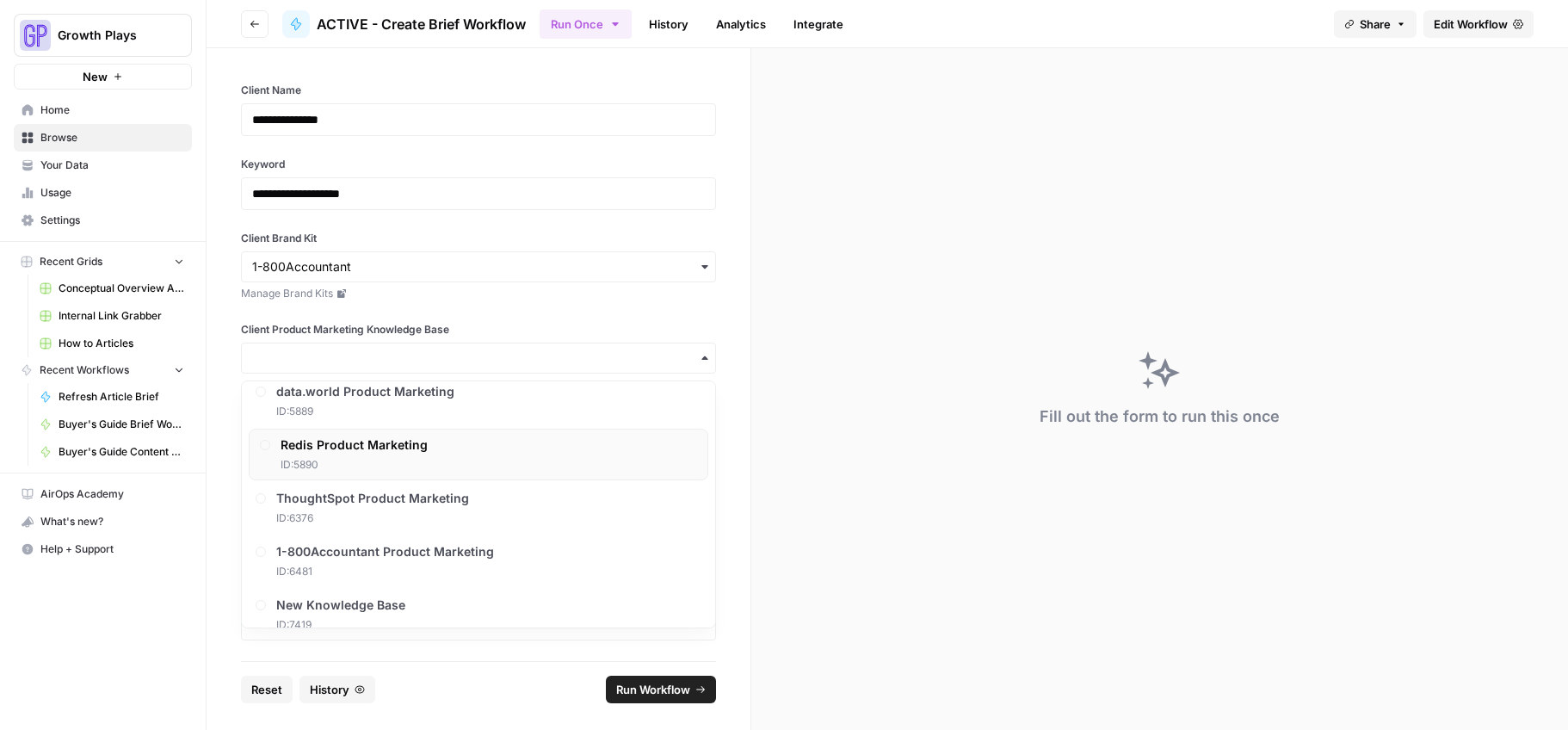 scroll, scrollTop: 188, scrollLeft: 0, axis: vertical 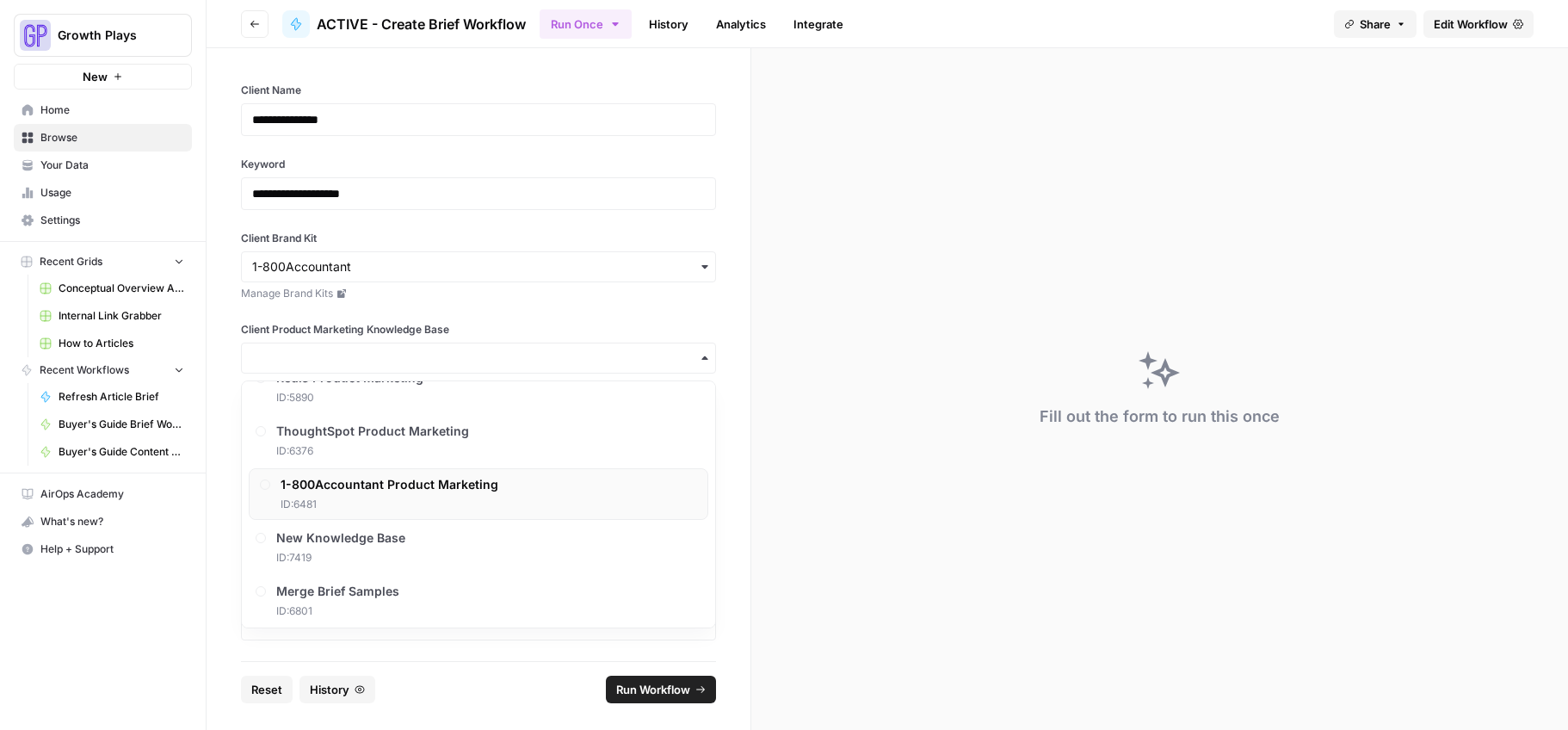click on "1-800Accountant Product Marketing" at bounding box center [389, 485] 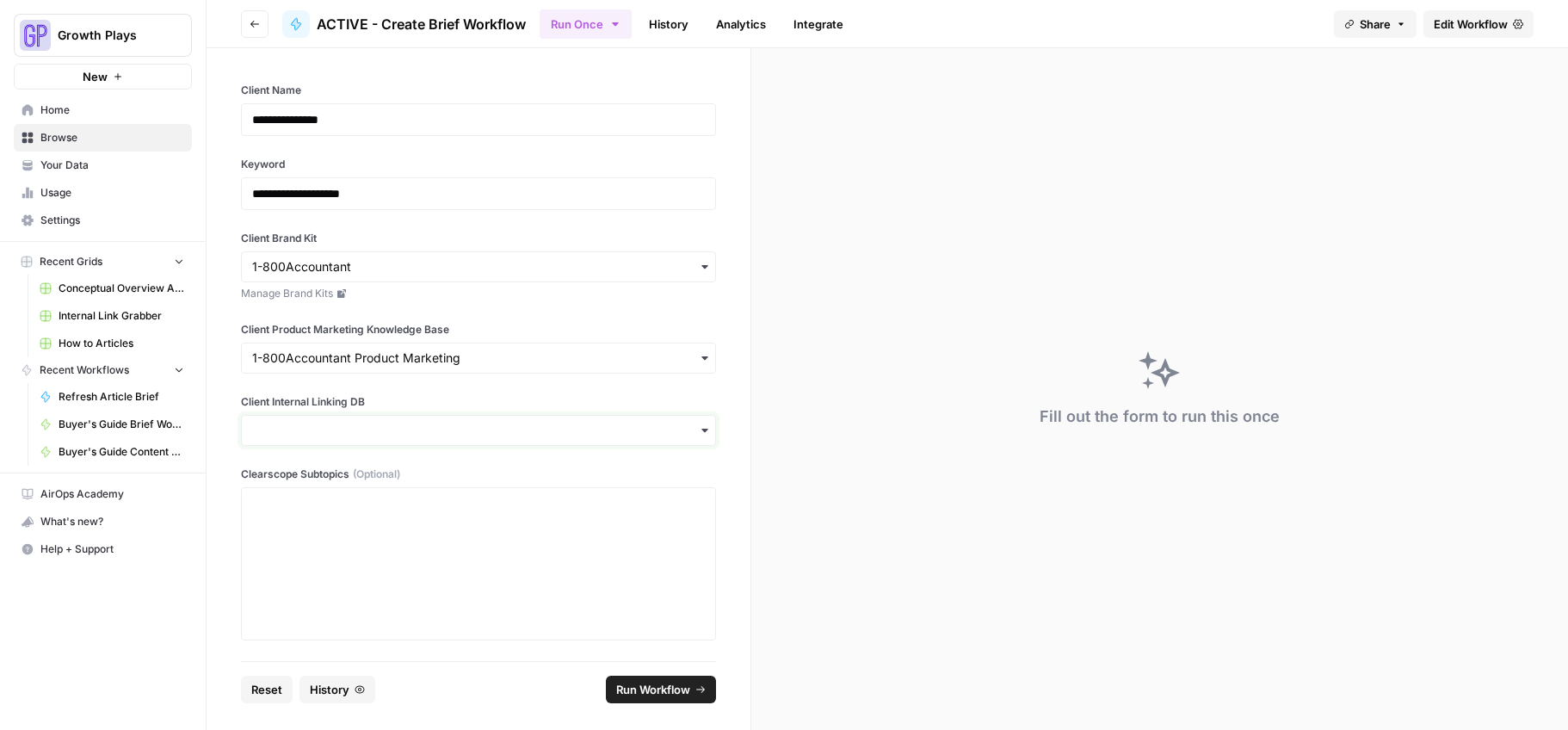 click on "Client Internal Linking DB" at bounding box center (478, 430) 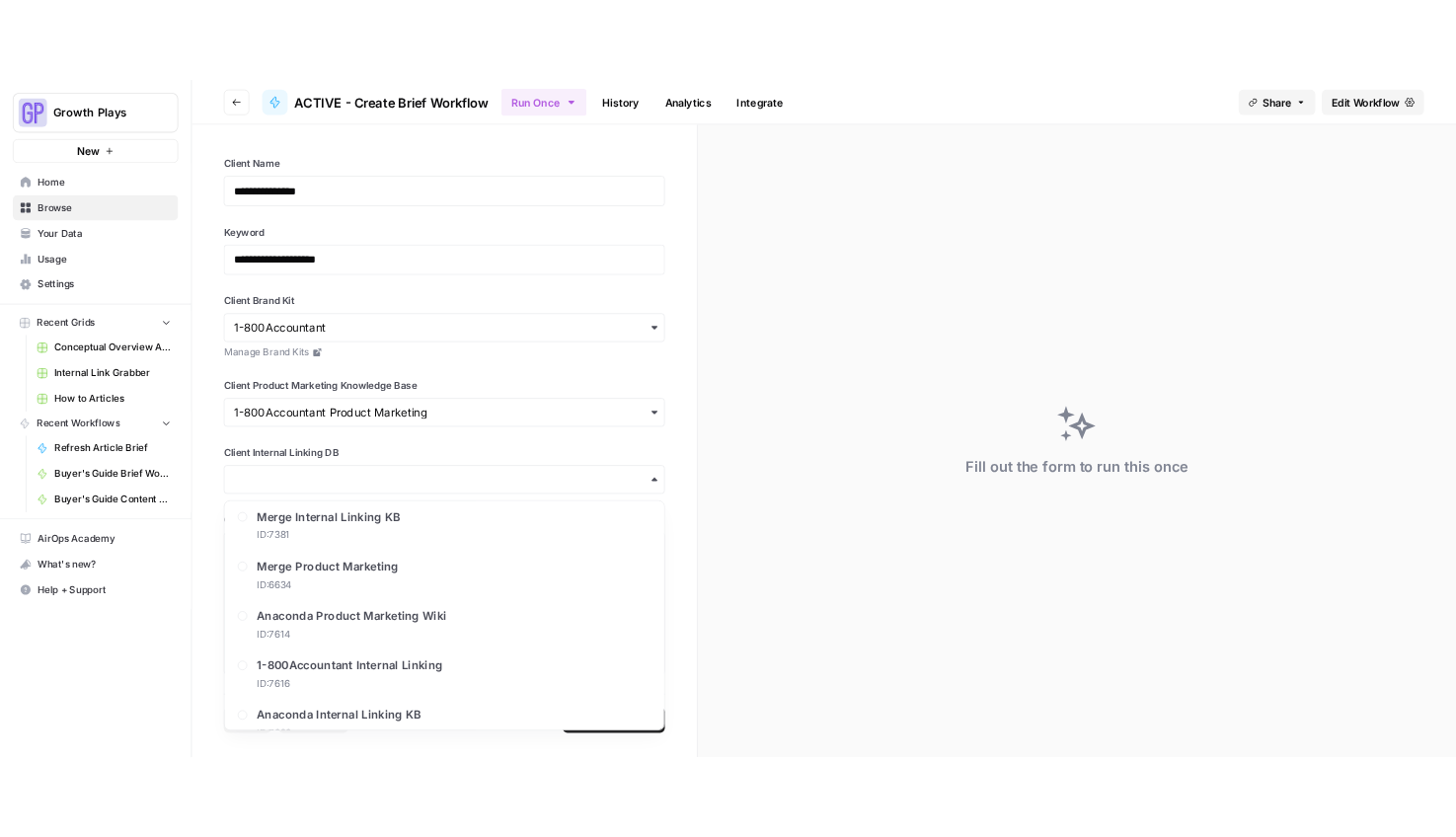 scroll, scrollTop: 700, scrollLeft: 0, axis: vertical 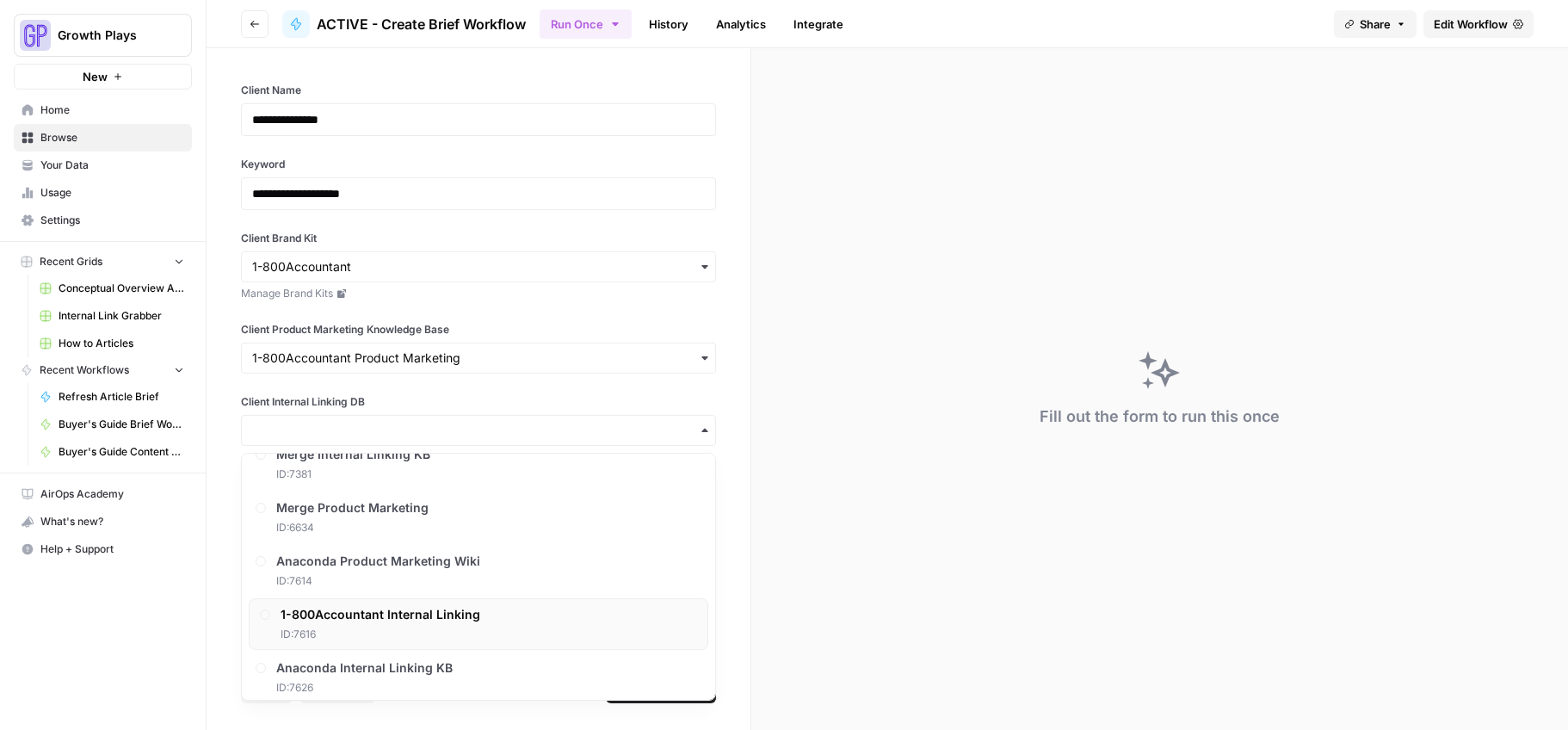 click on "1-800Accountant Internal Linking ID:  7616" at bounding box center (478, 624) 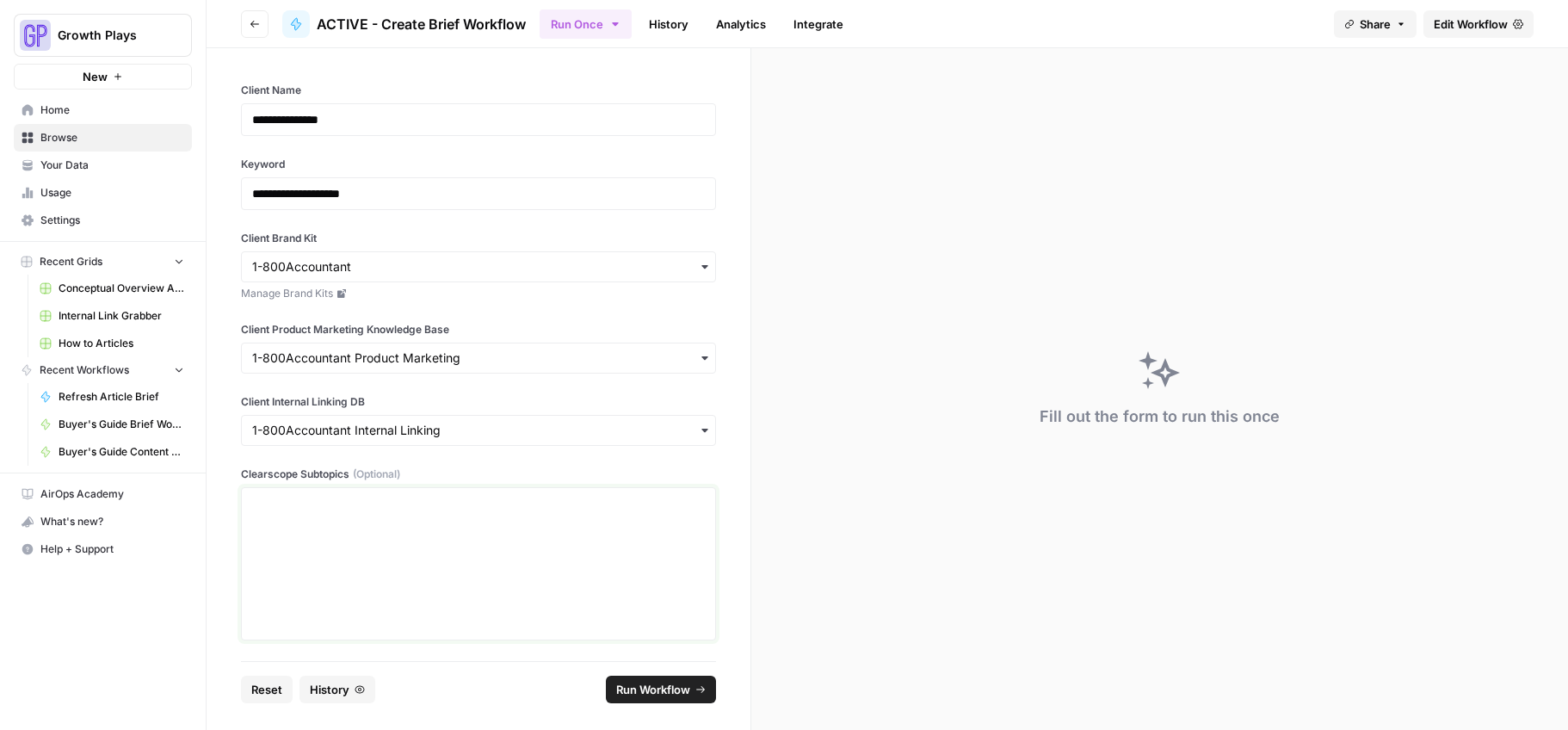 click at bounding box center (478, 564) 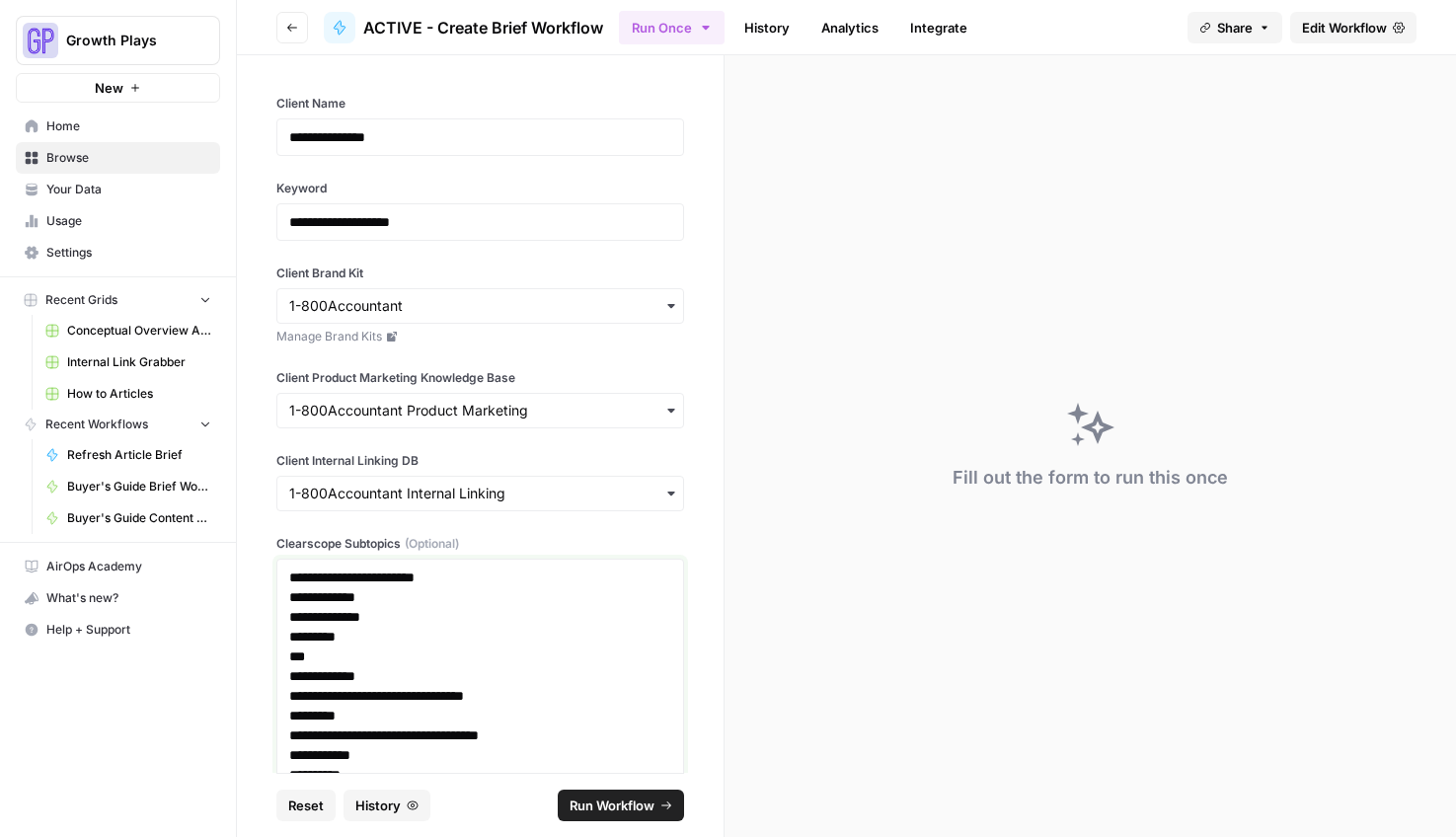 scroll, scrollTop: 1081, scrollLeft: 0, axis: vertical 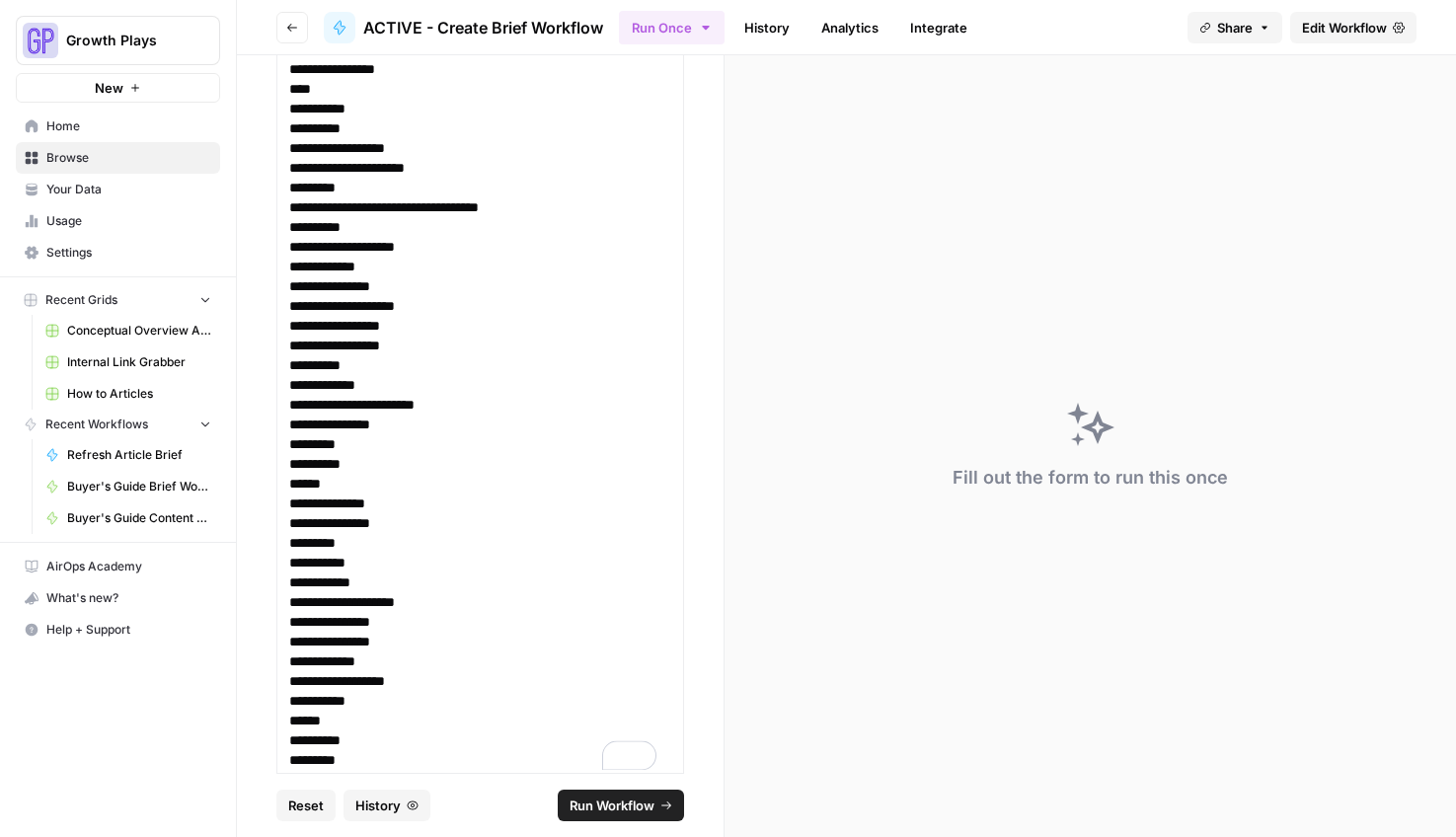 click on "Run Workflow" at bounding box center [612, 805] 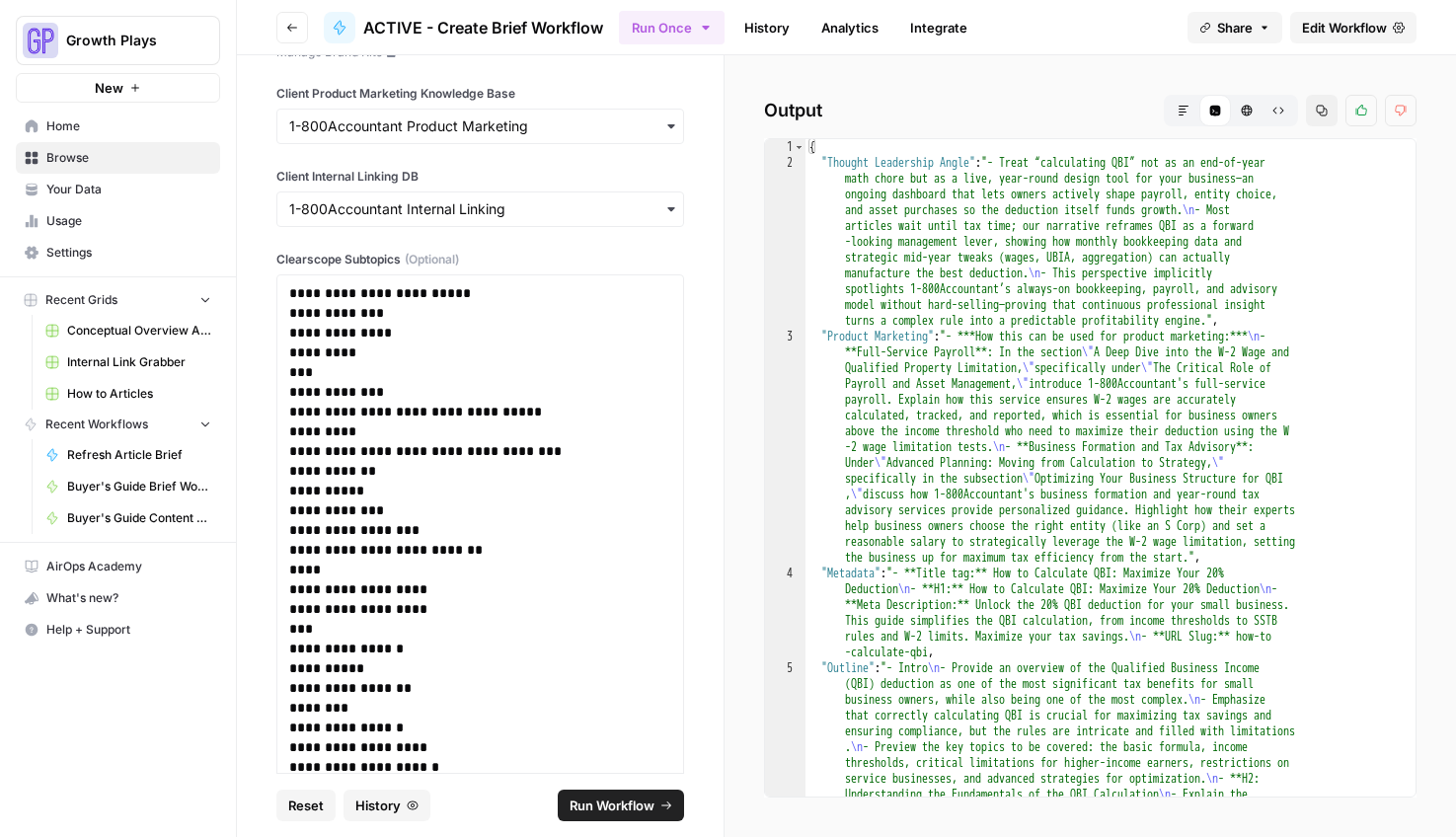 scroll, scrollTop: 0, scrollLeft: 0, axis: both 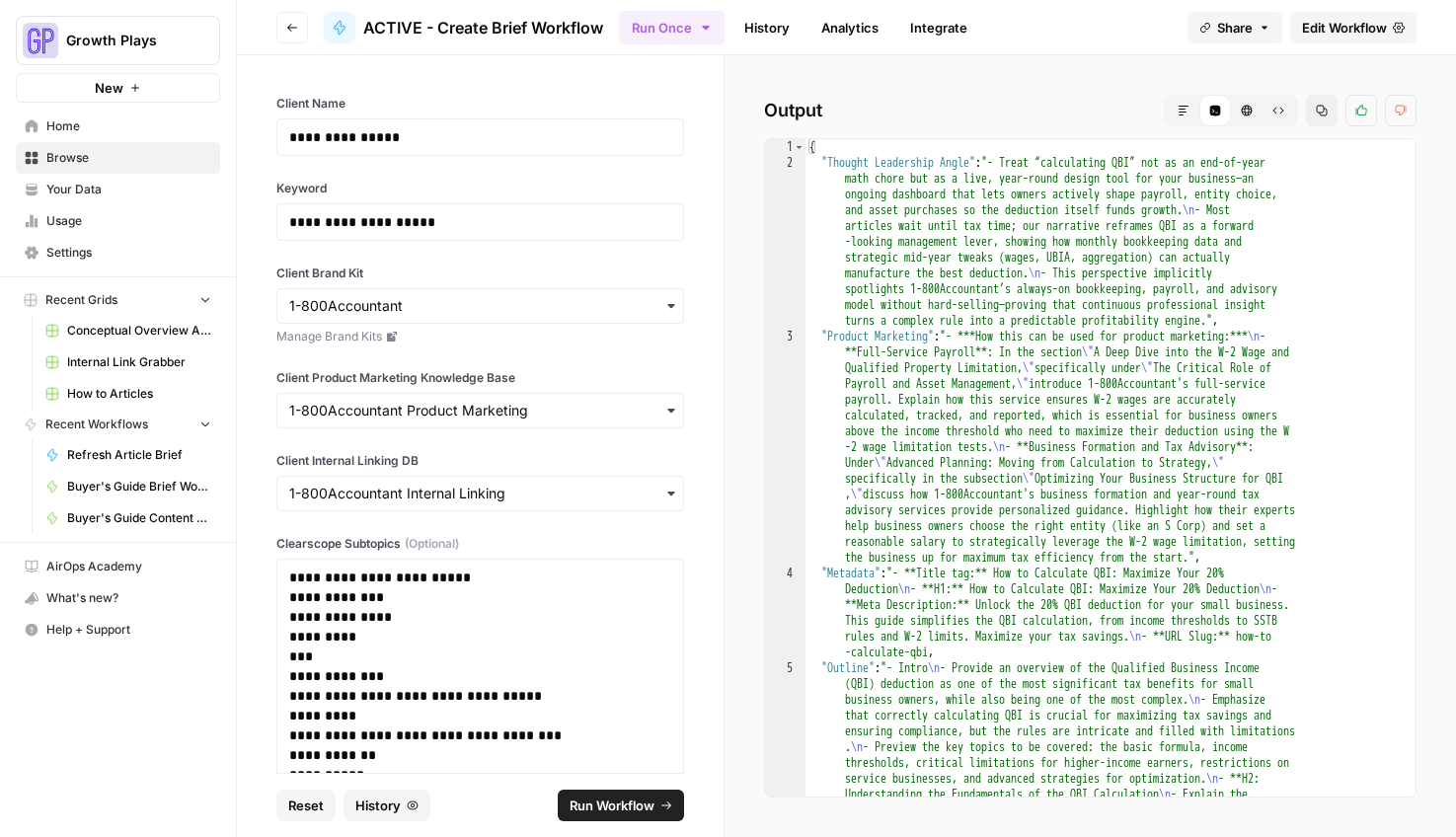 click on "Markdown" at bounding box center (1184, 111) 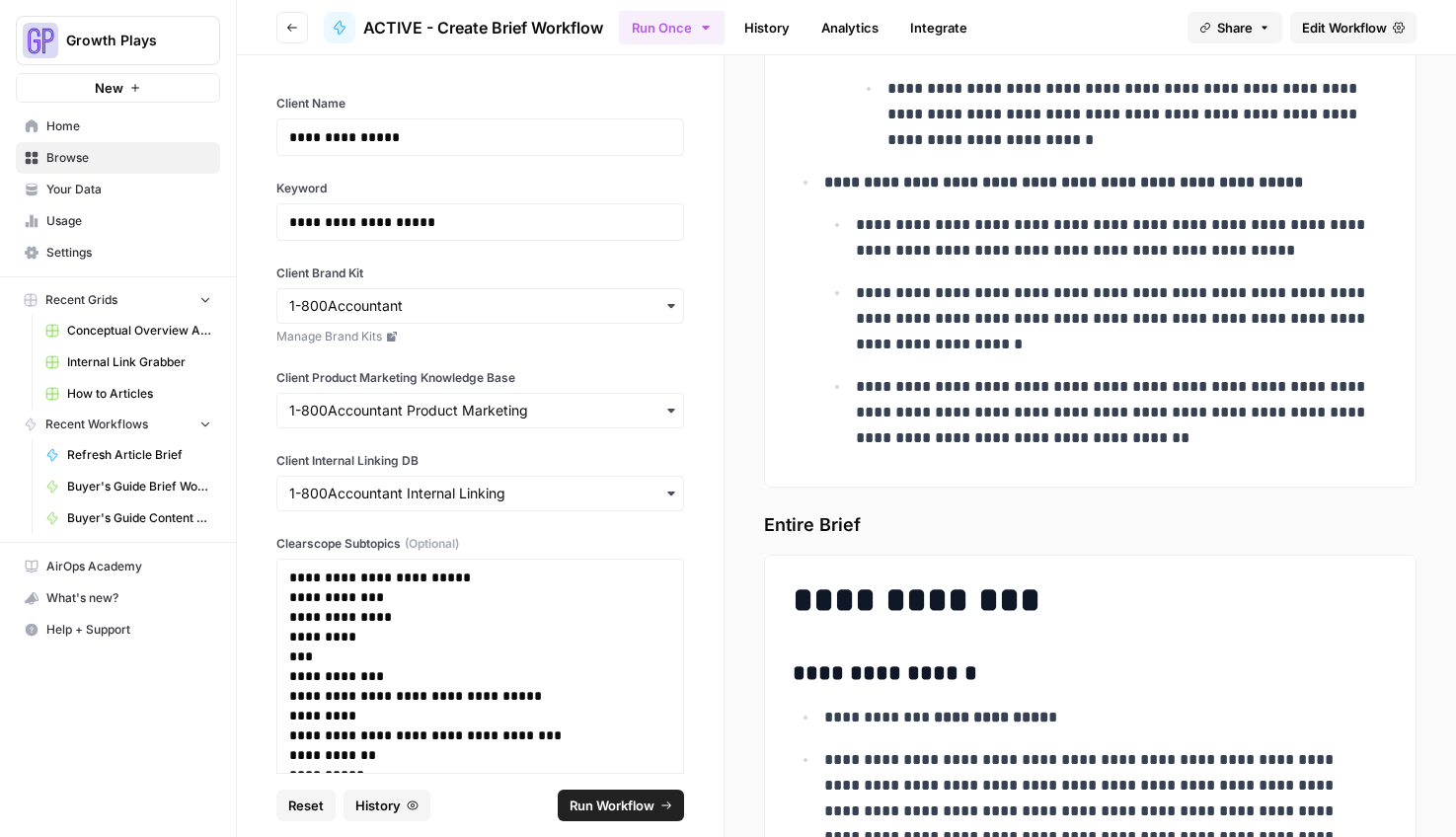 scroll, scrollTop: 5741, scrollLeft: 0, axis: vertical 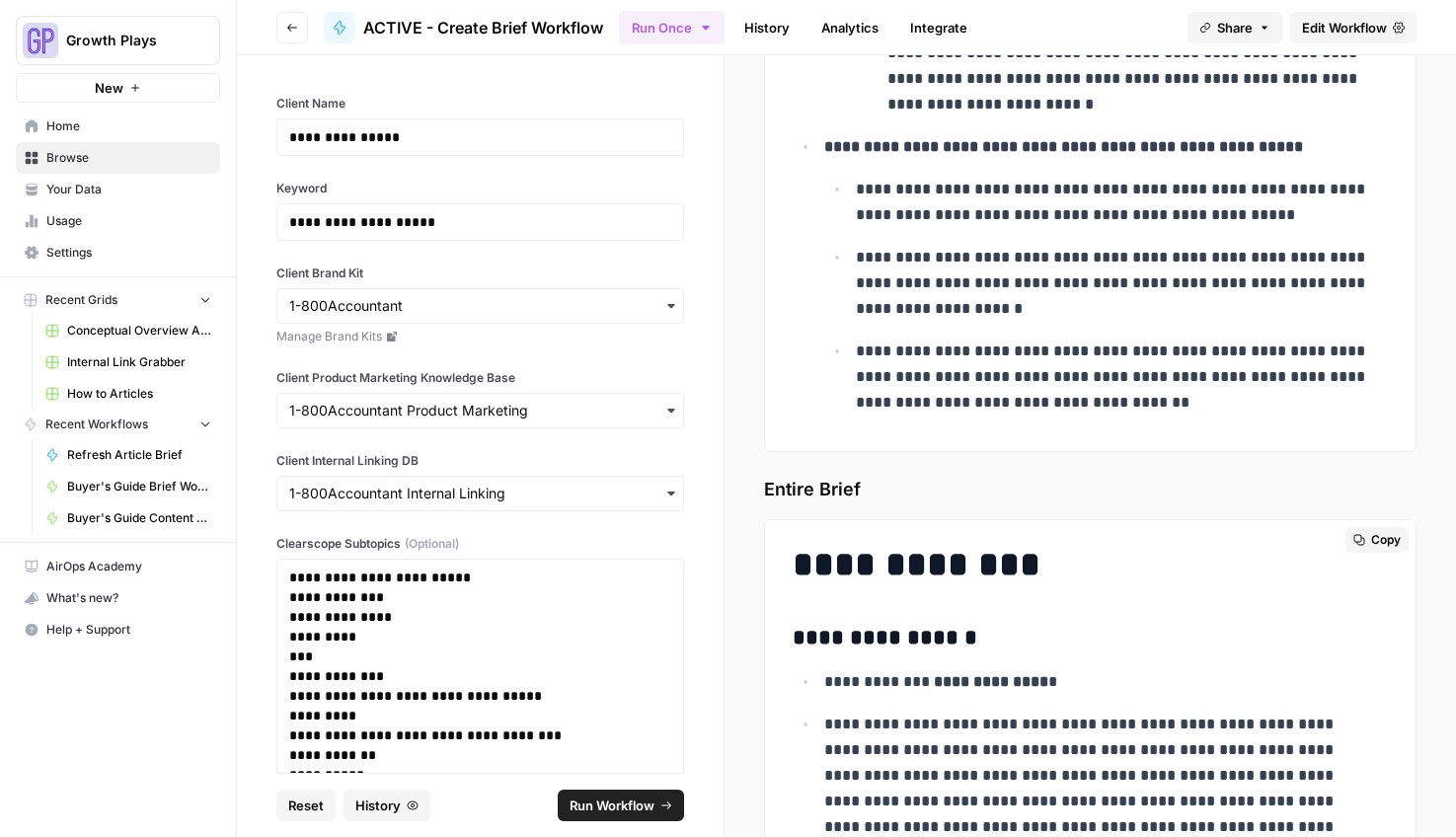 click on "Copy" at bounding box center [1386, 540] 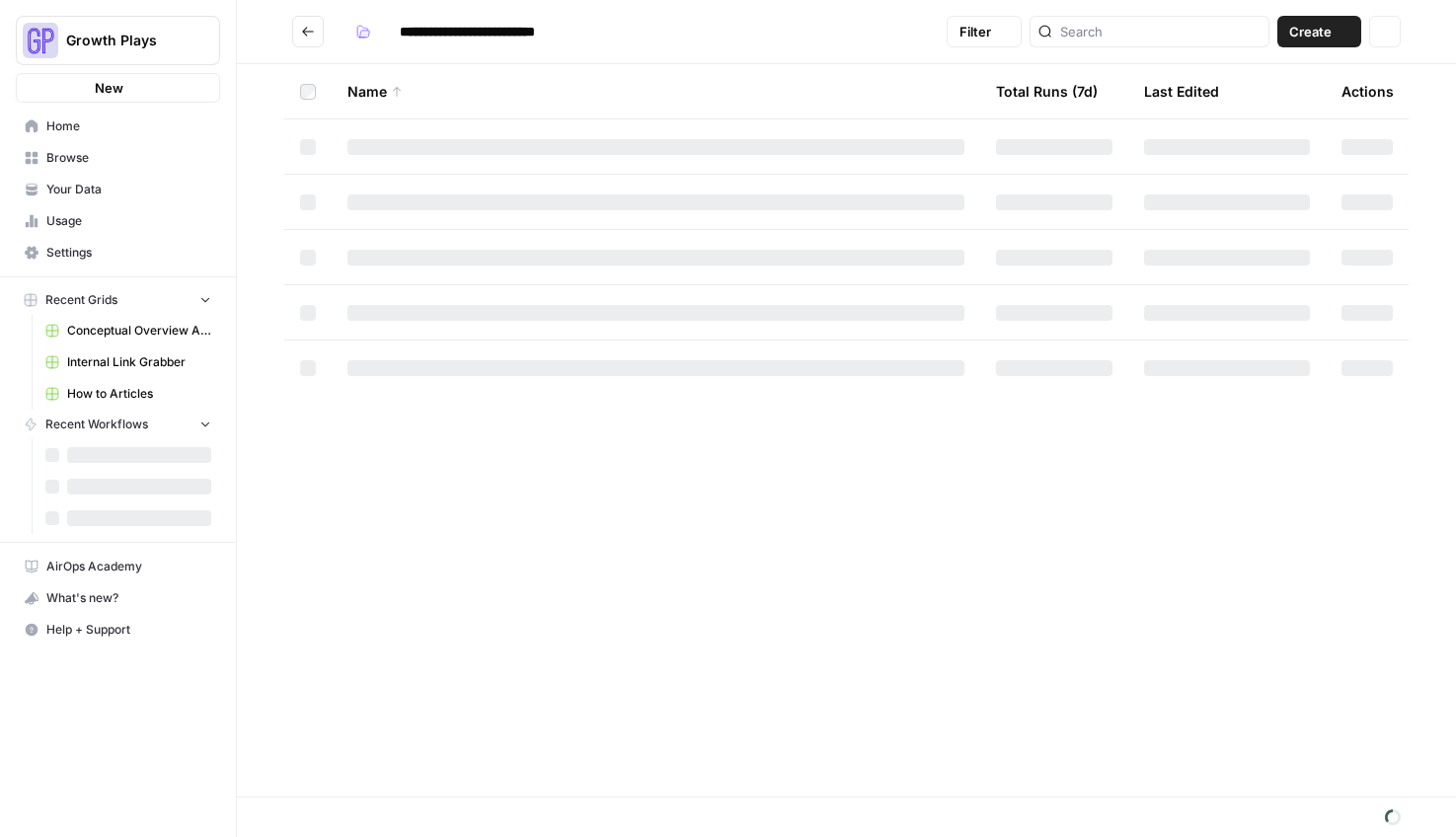 scroll, scrollTop: 0, scrollLeft: 0, axis: both 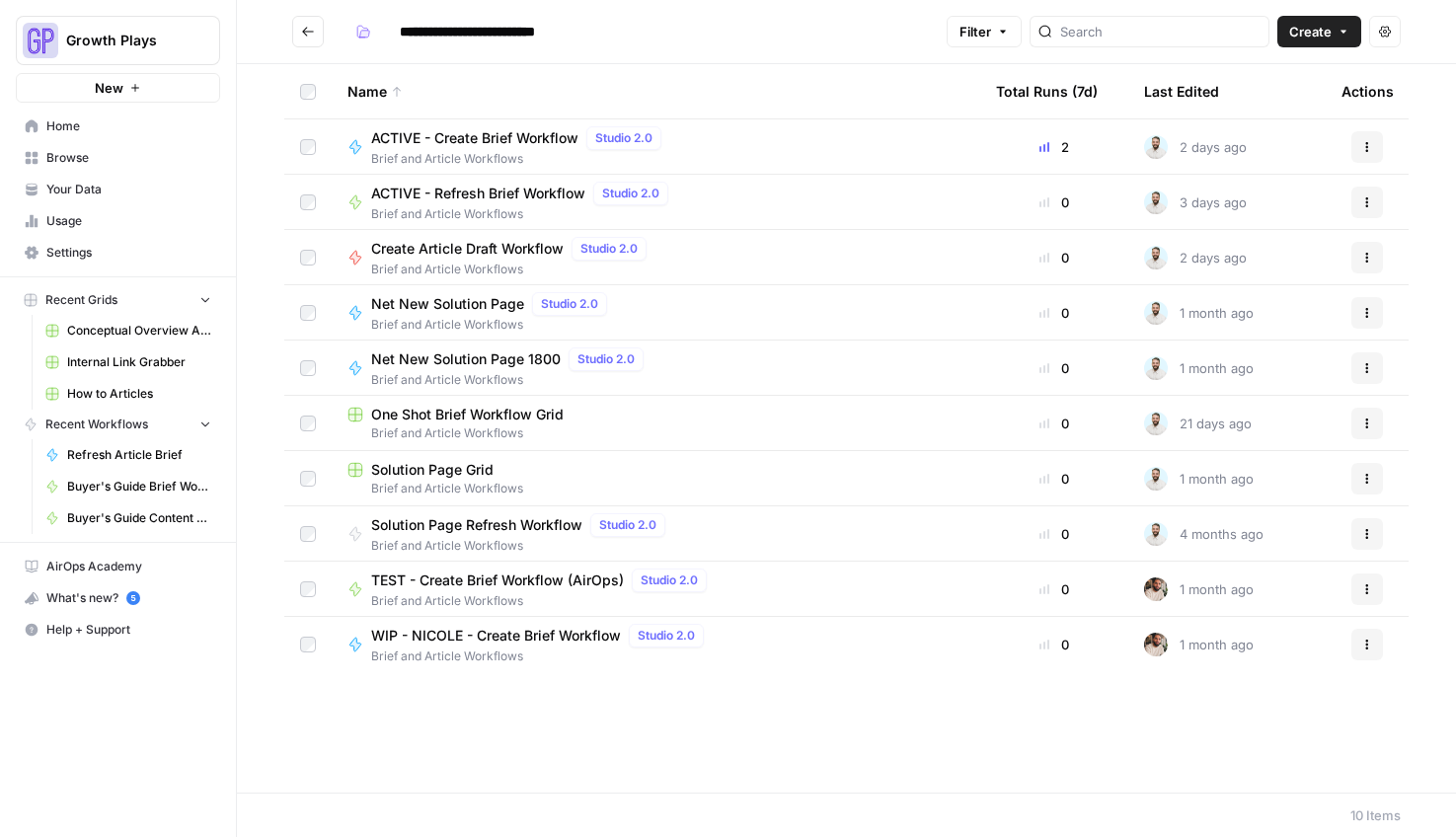 click on "ACTIVE - Create Brief Workflow" at bounding box center [475, 138] 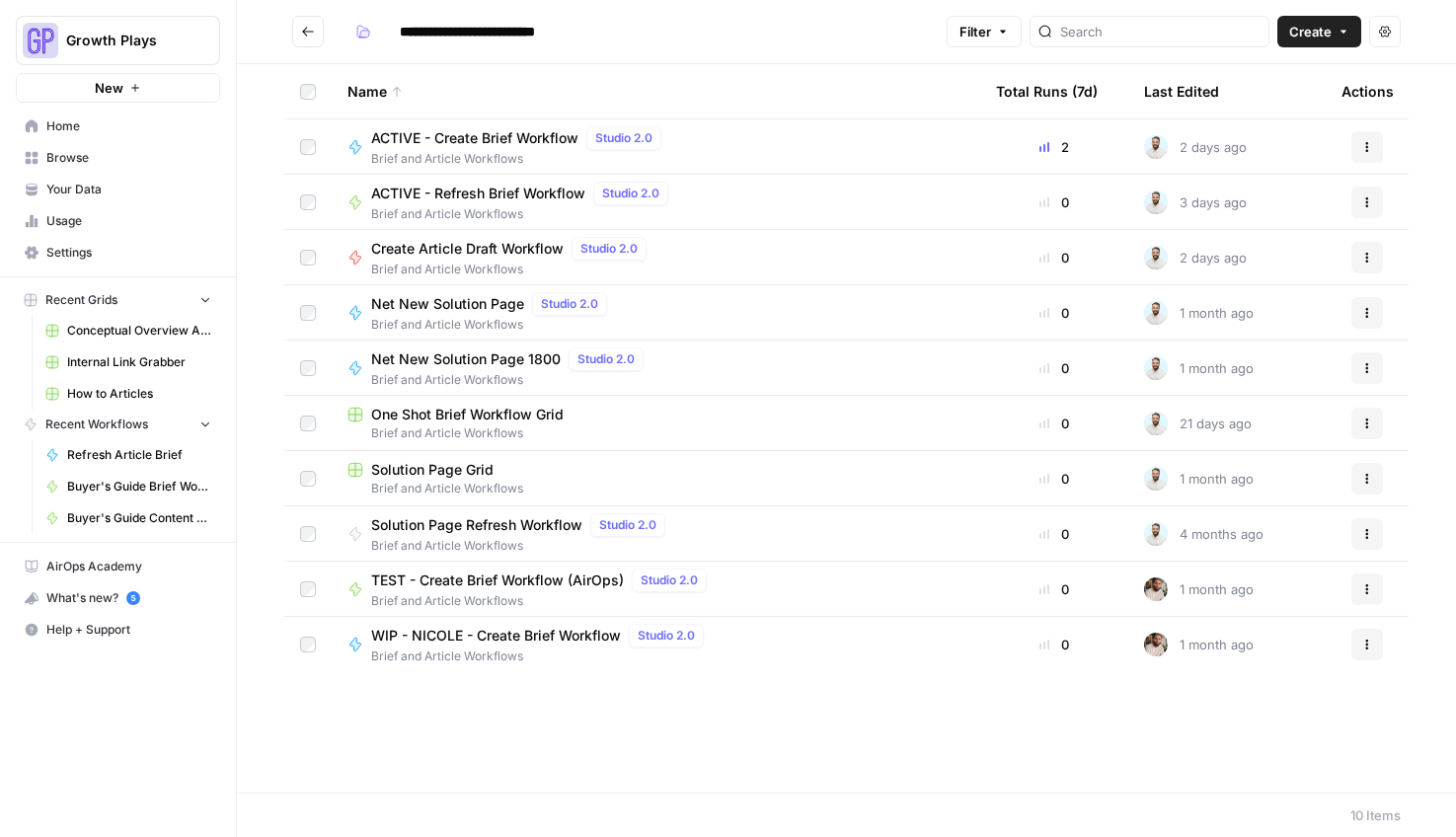 click on "ACTIVE - Refresh Brief Workflow" at bounding box center [478, 193] 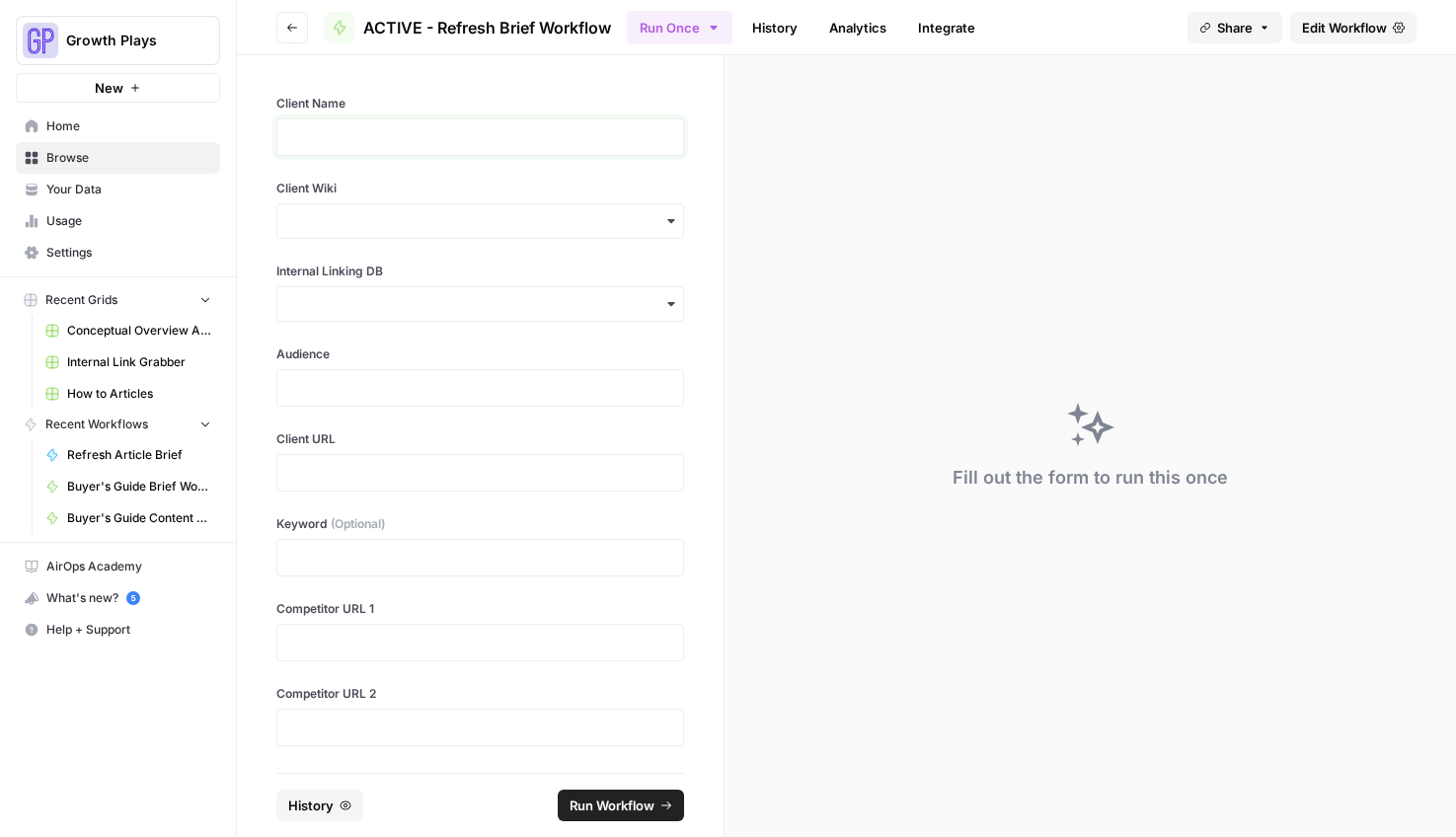 click at bounding box center (480, 137) 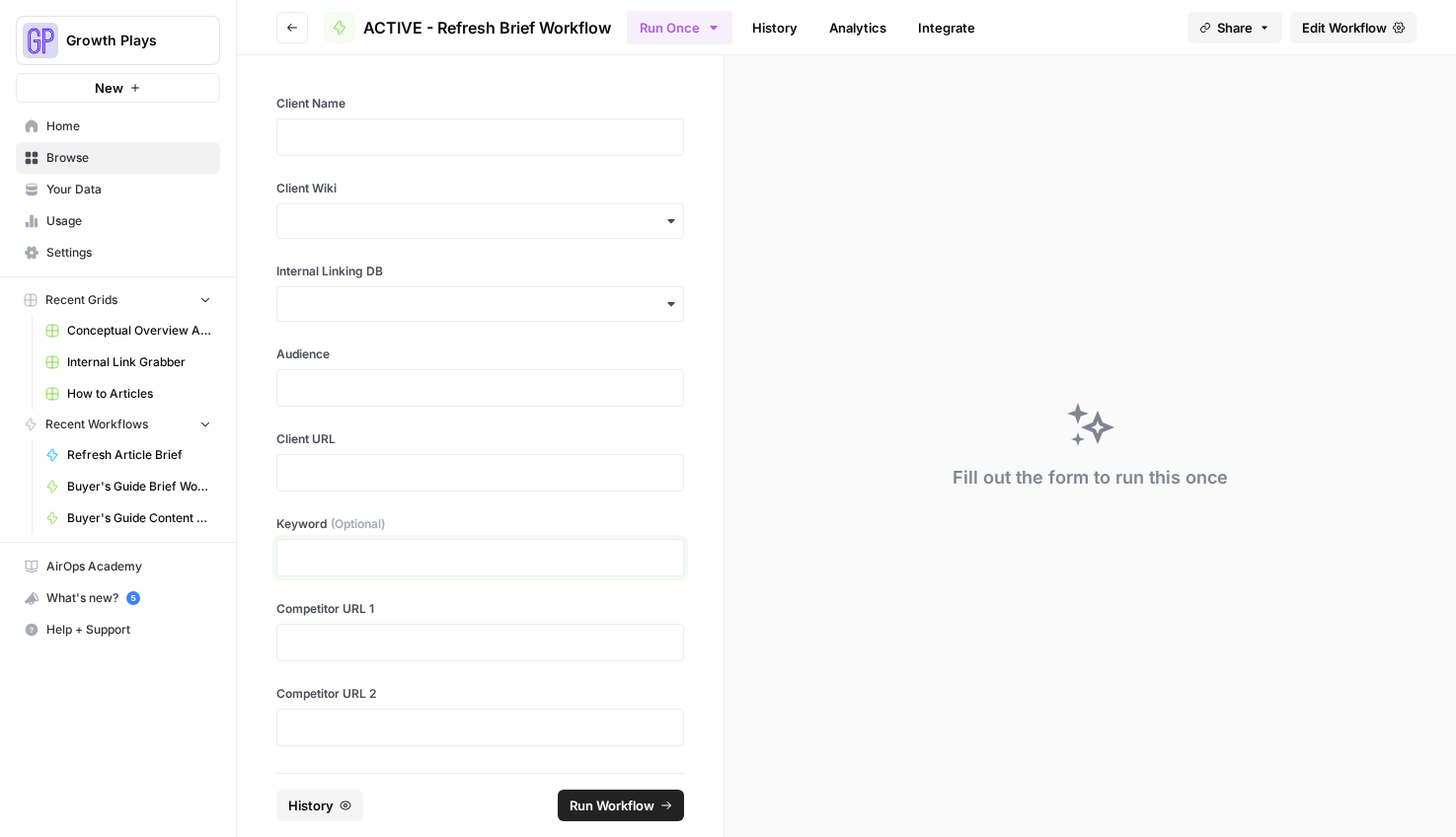 click at bounding box center [480, 558] 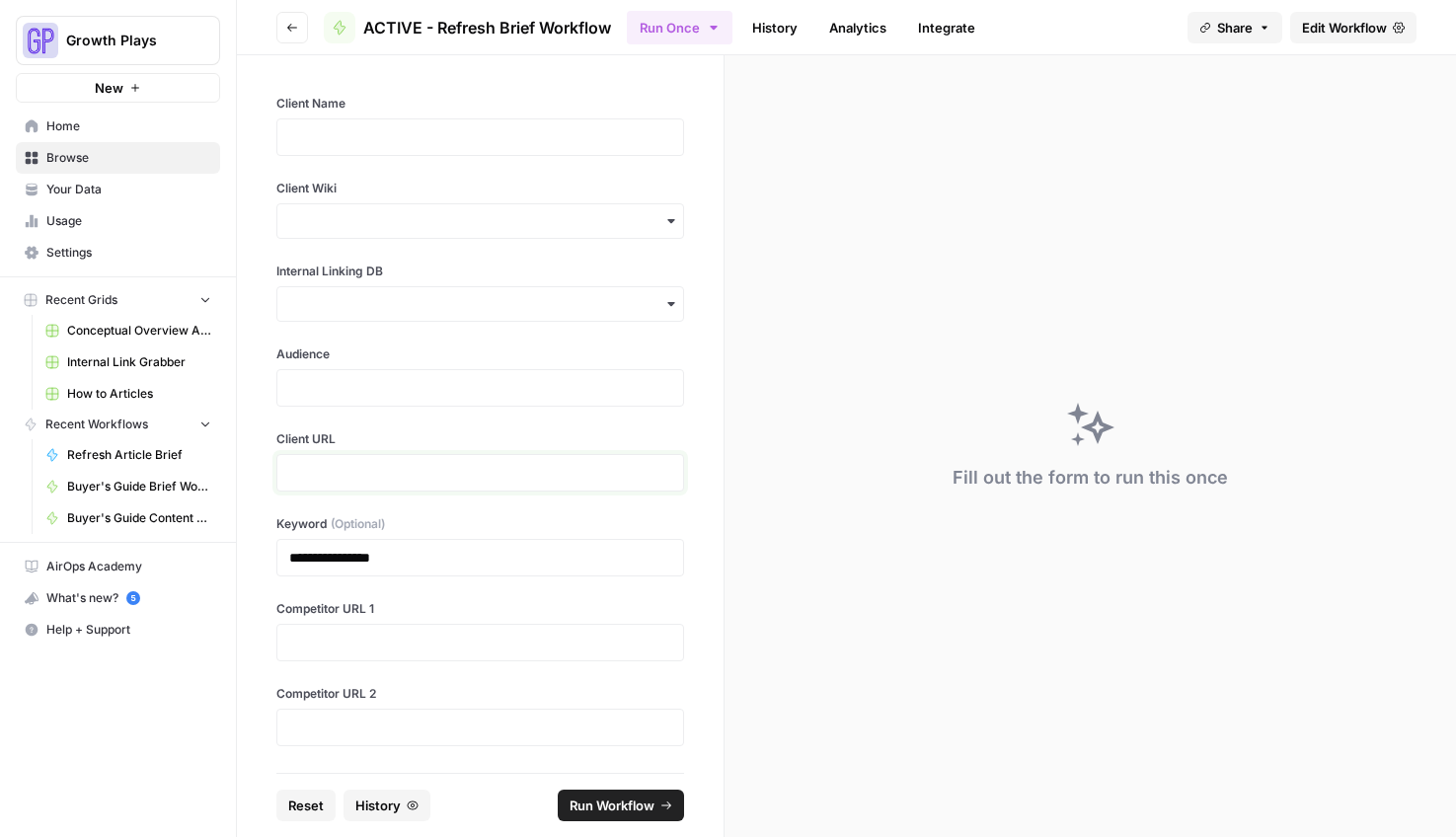 click at bounding box center (480, 473) 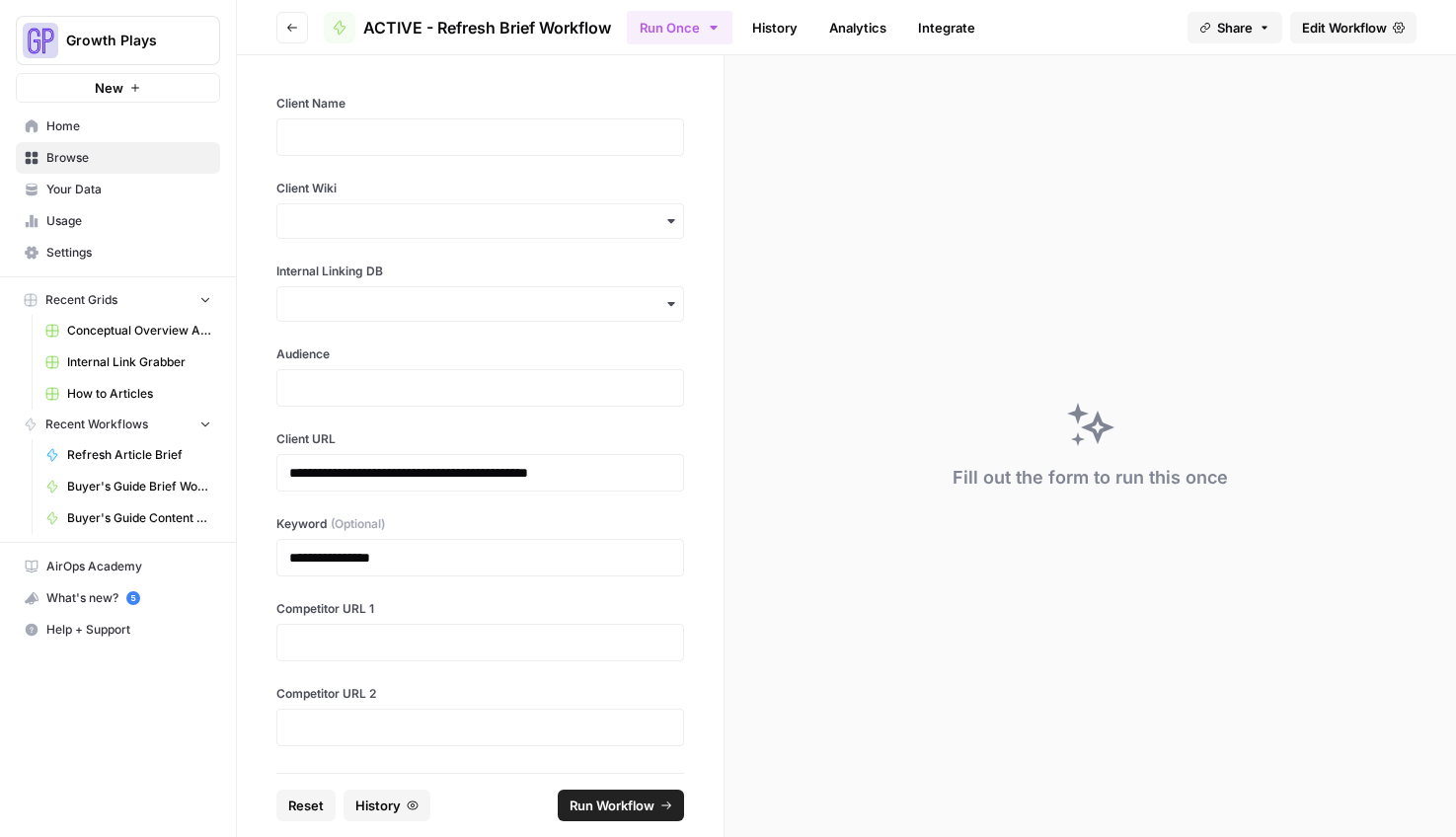 click at bounding box center [480, 388] 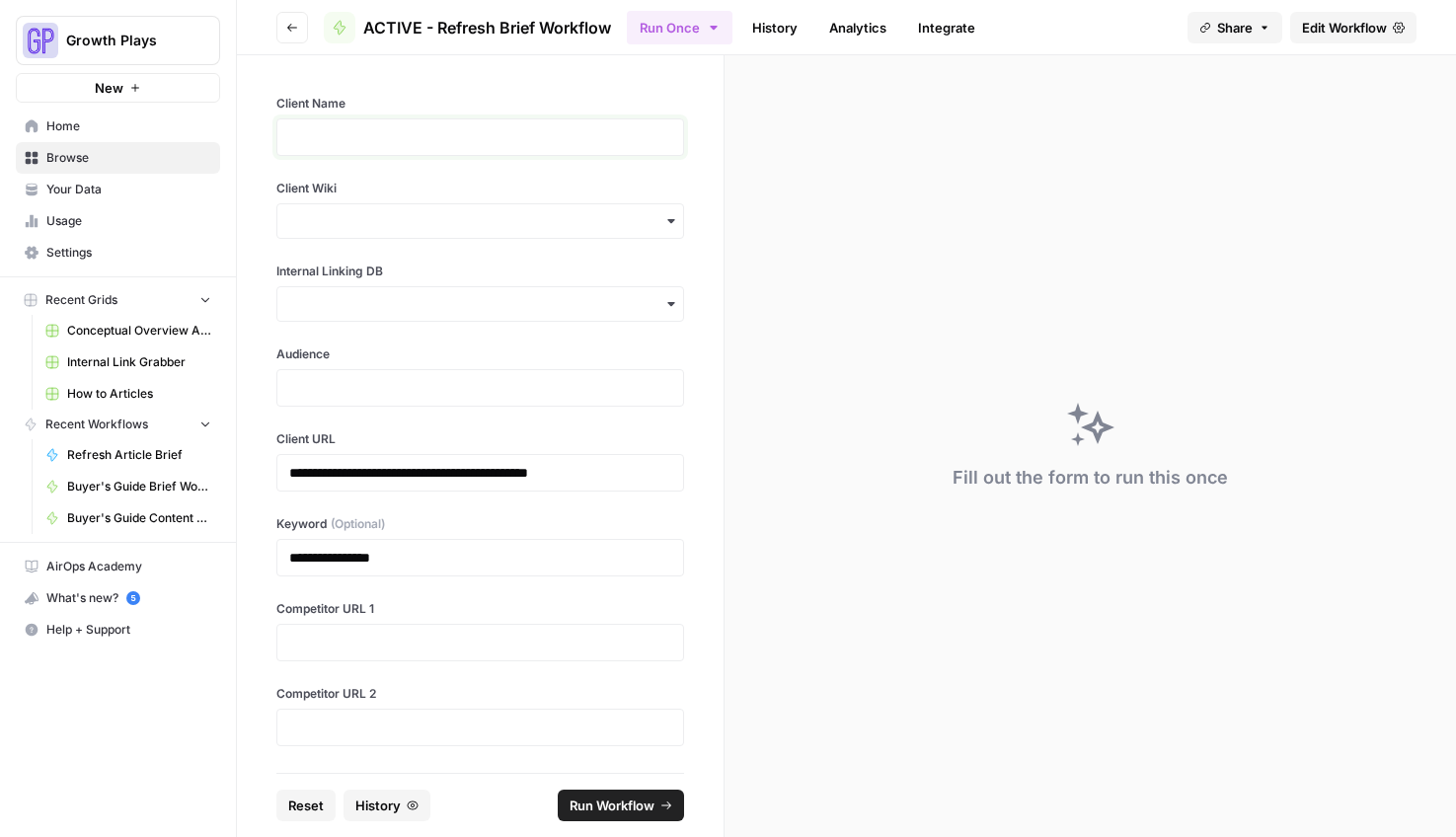 click at bounding box center [480, 137] 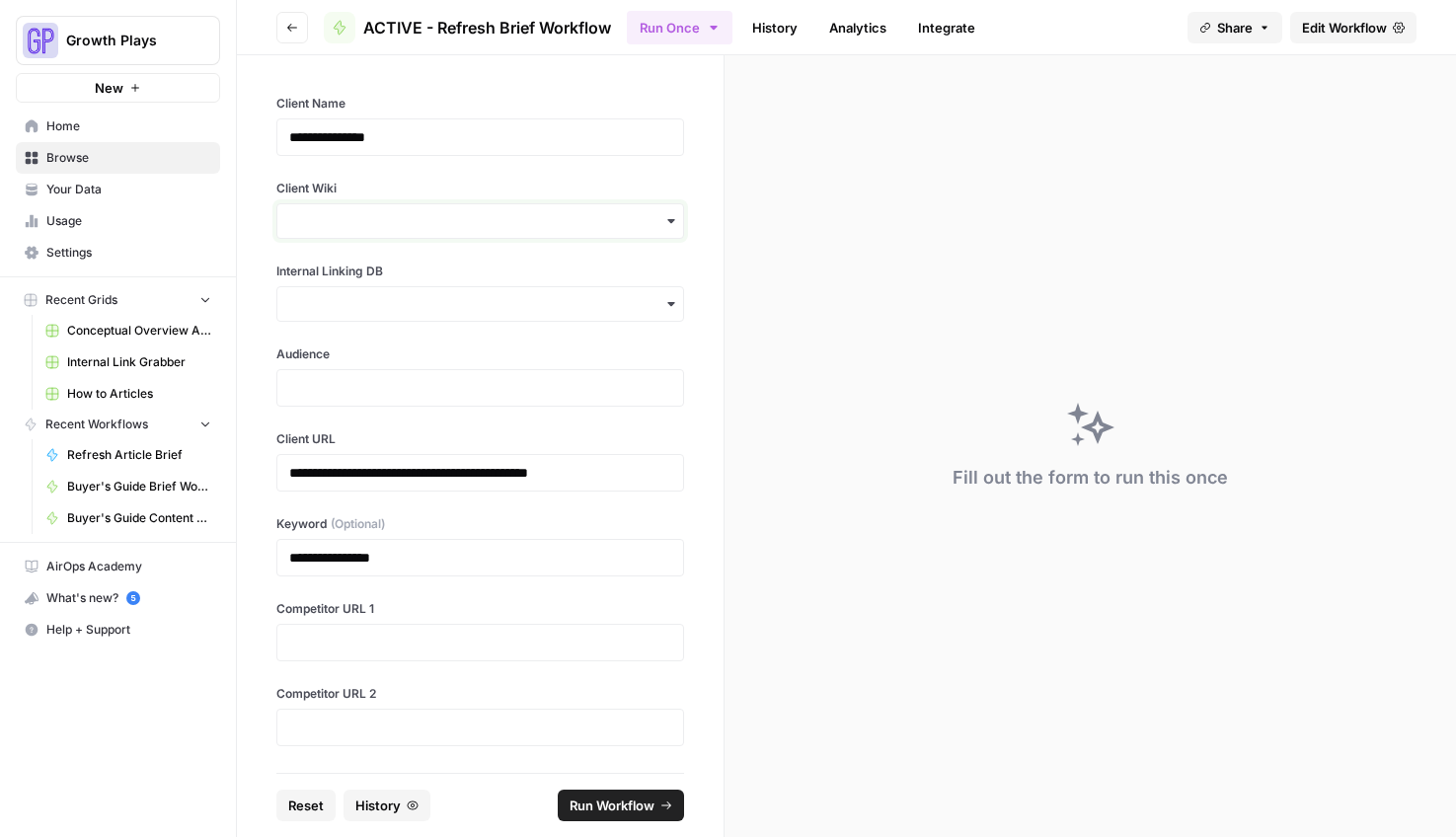 click on "Client Wiki" at bounding box center (480, 221) 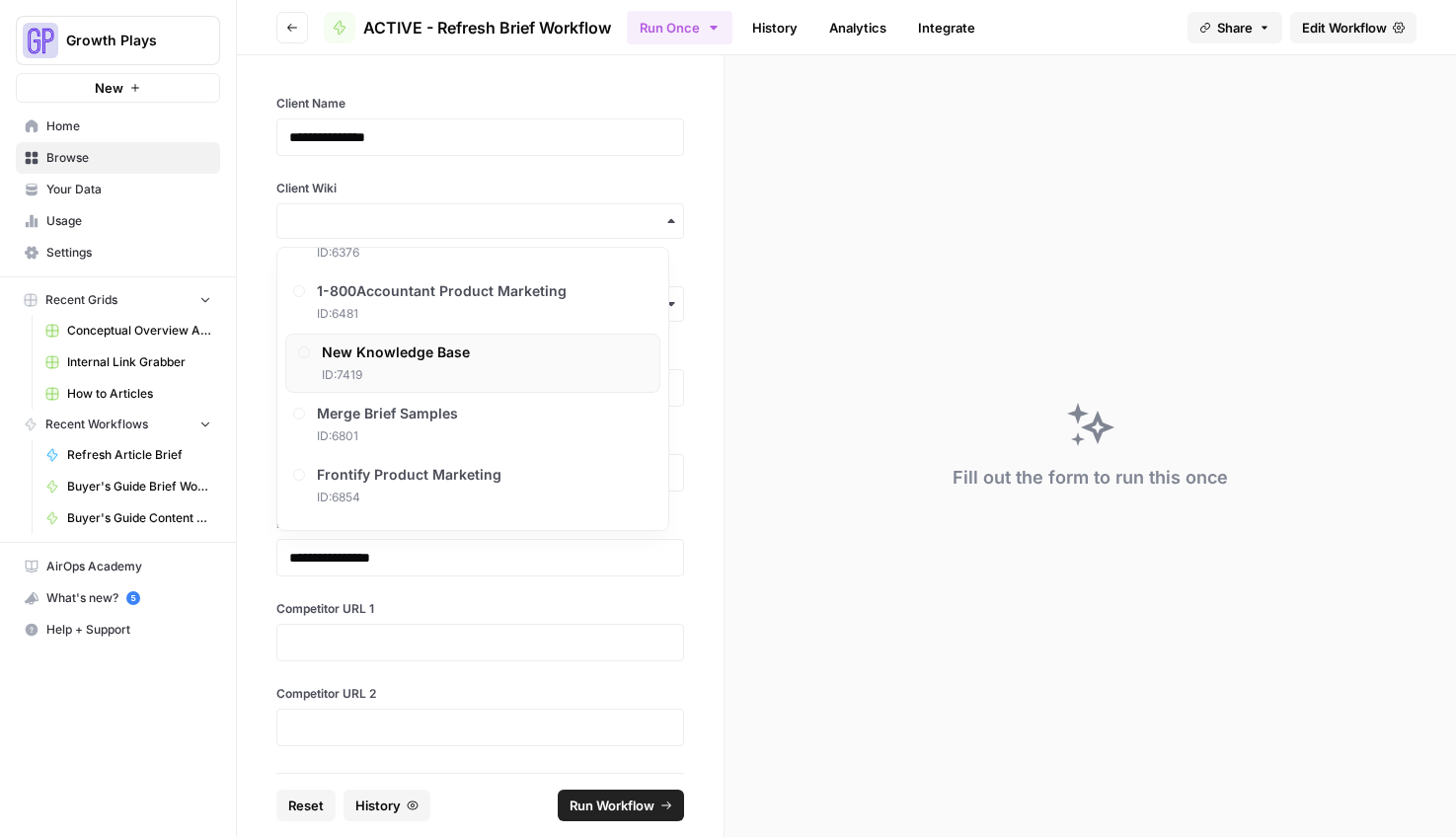 scroll, scrollTop: 173, scrollLeft: 0, axis: vertical 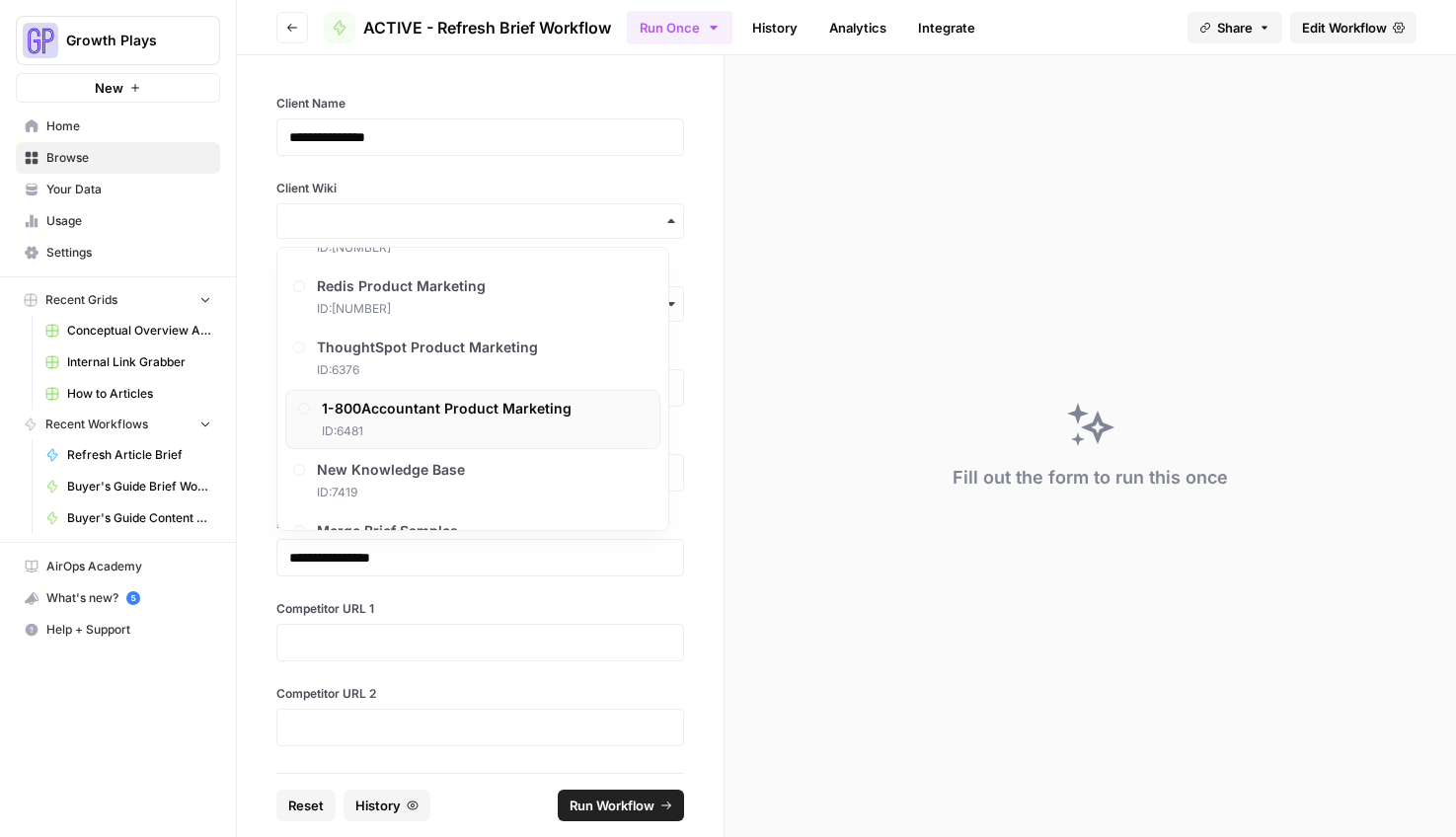 click on "1-800Accountant Product Marketing ID:  [NUMBER]" at bounding box center (446, 419) 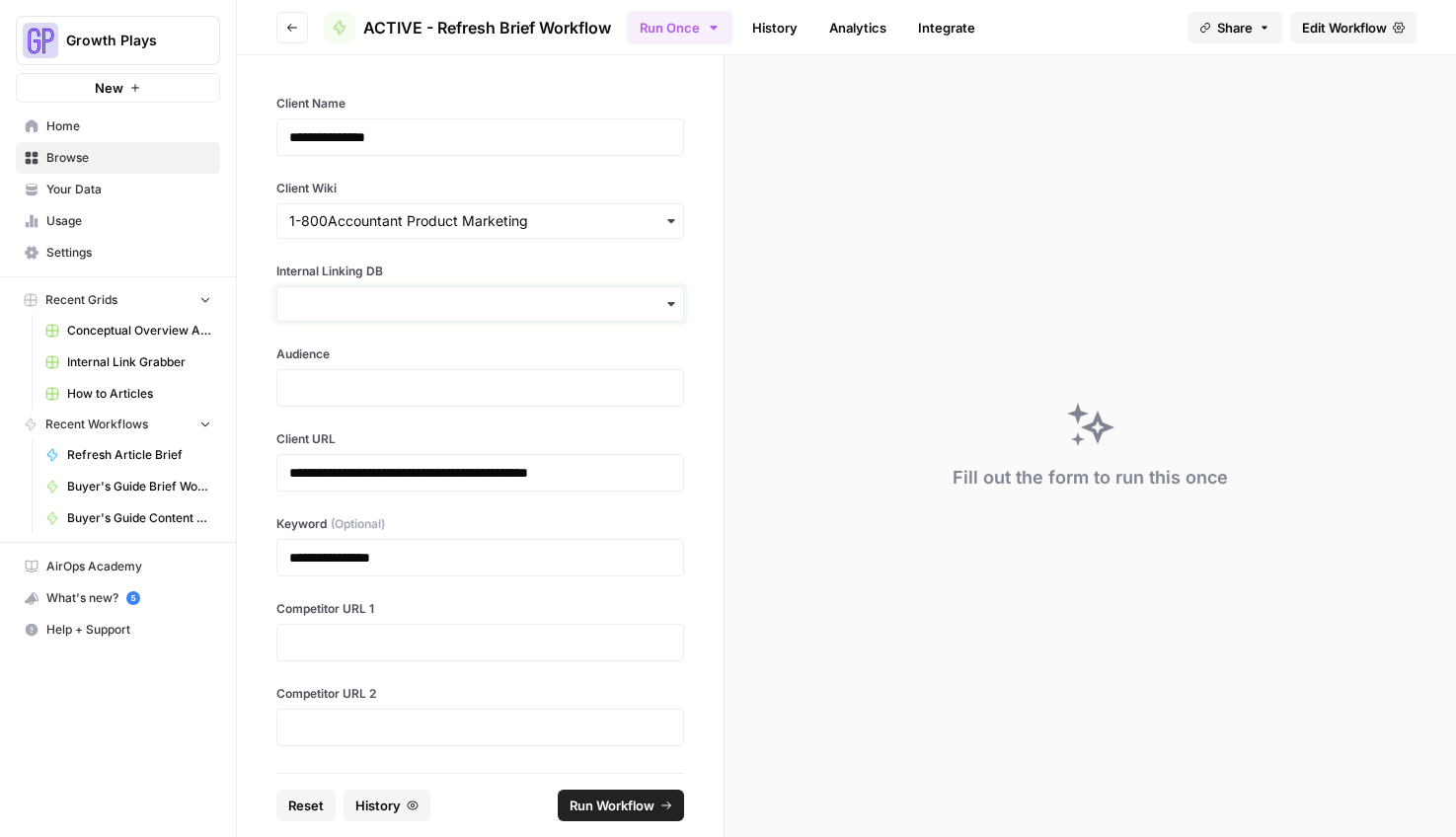 click on "Internal Linking DB" at bounding box center (480, 304) 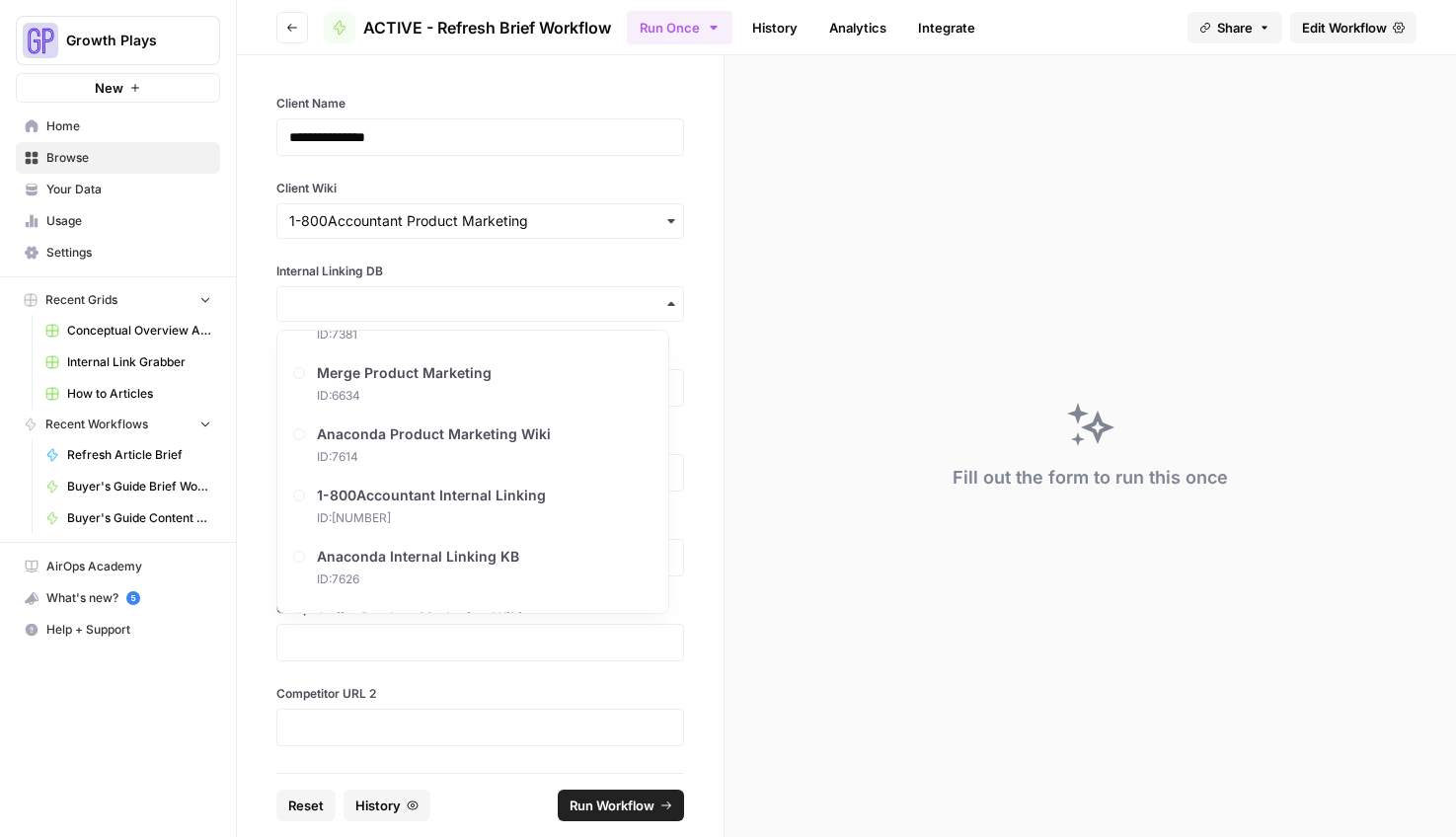 scroll, scrollTop: 791, scrollLeft: 0, axis: vertical 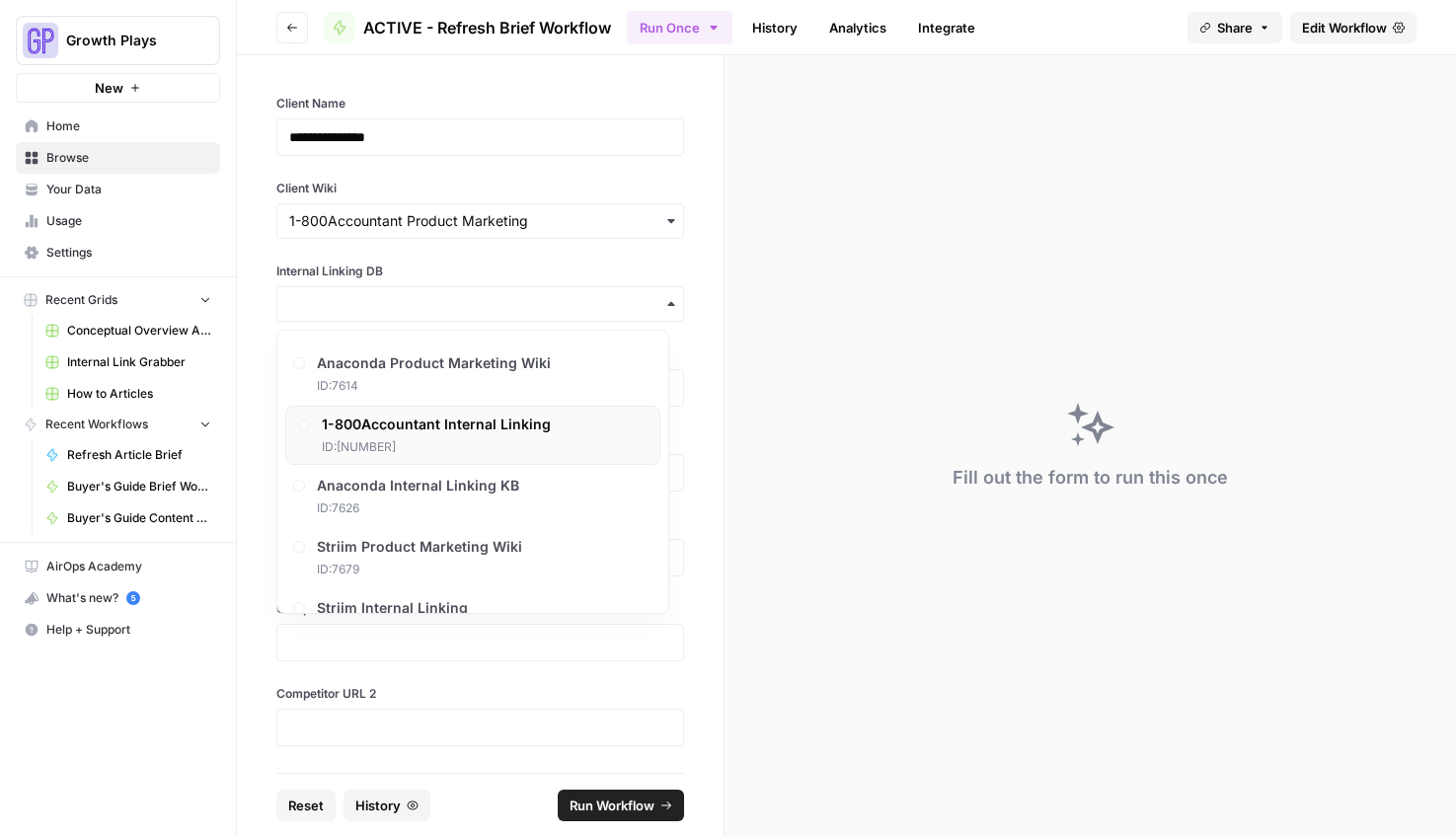 click on "1-800Accountant Internal Linking" at bounding box center (436, 424) 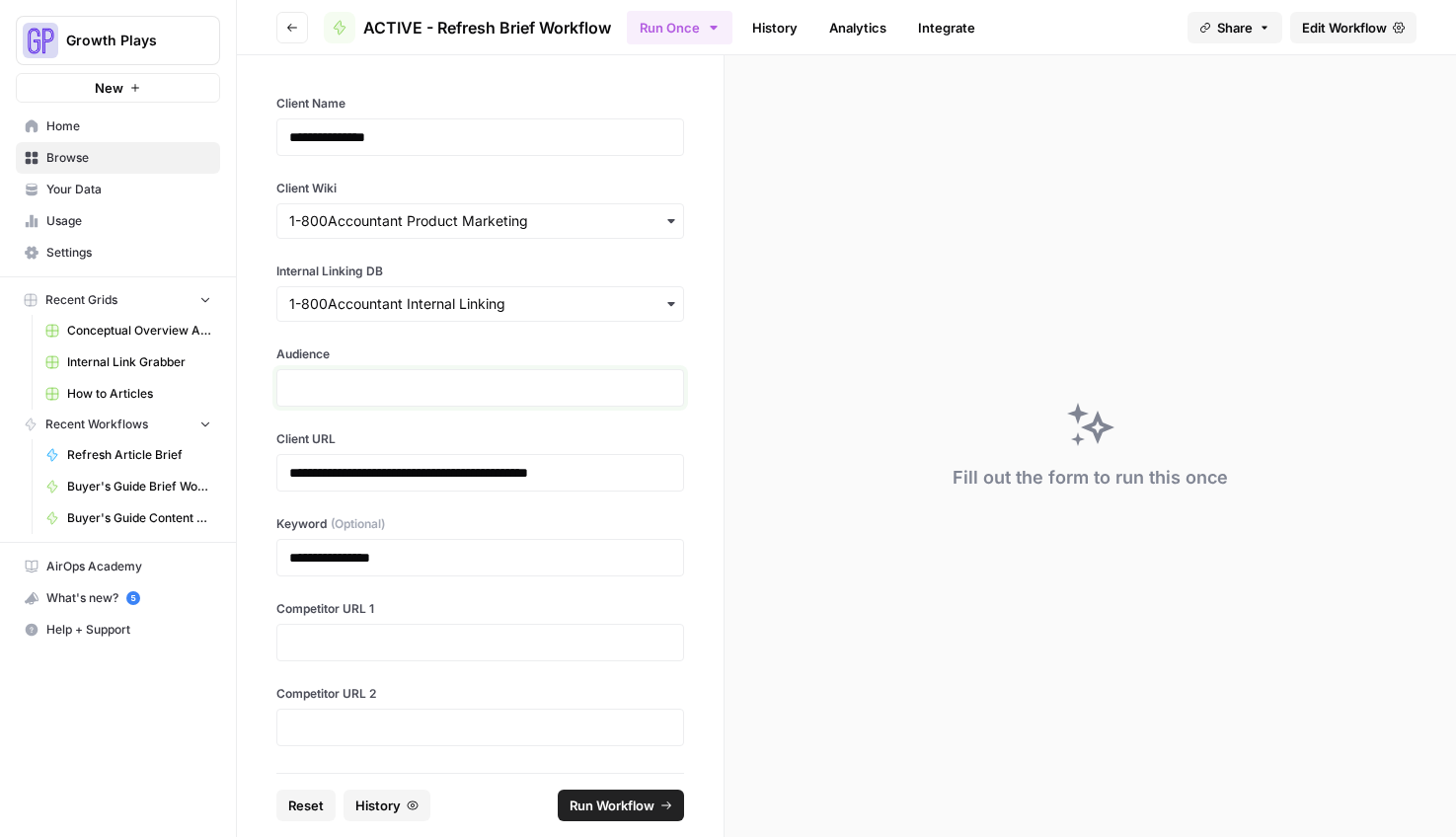 click at bounding box center (480, 388) 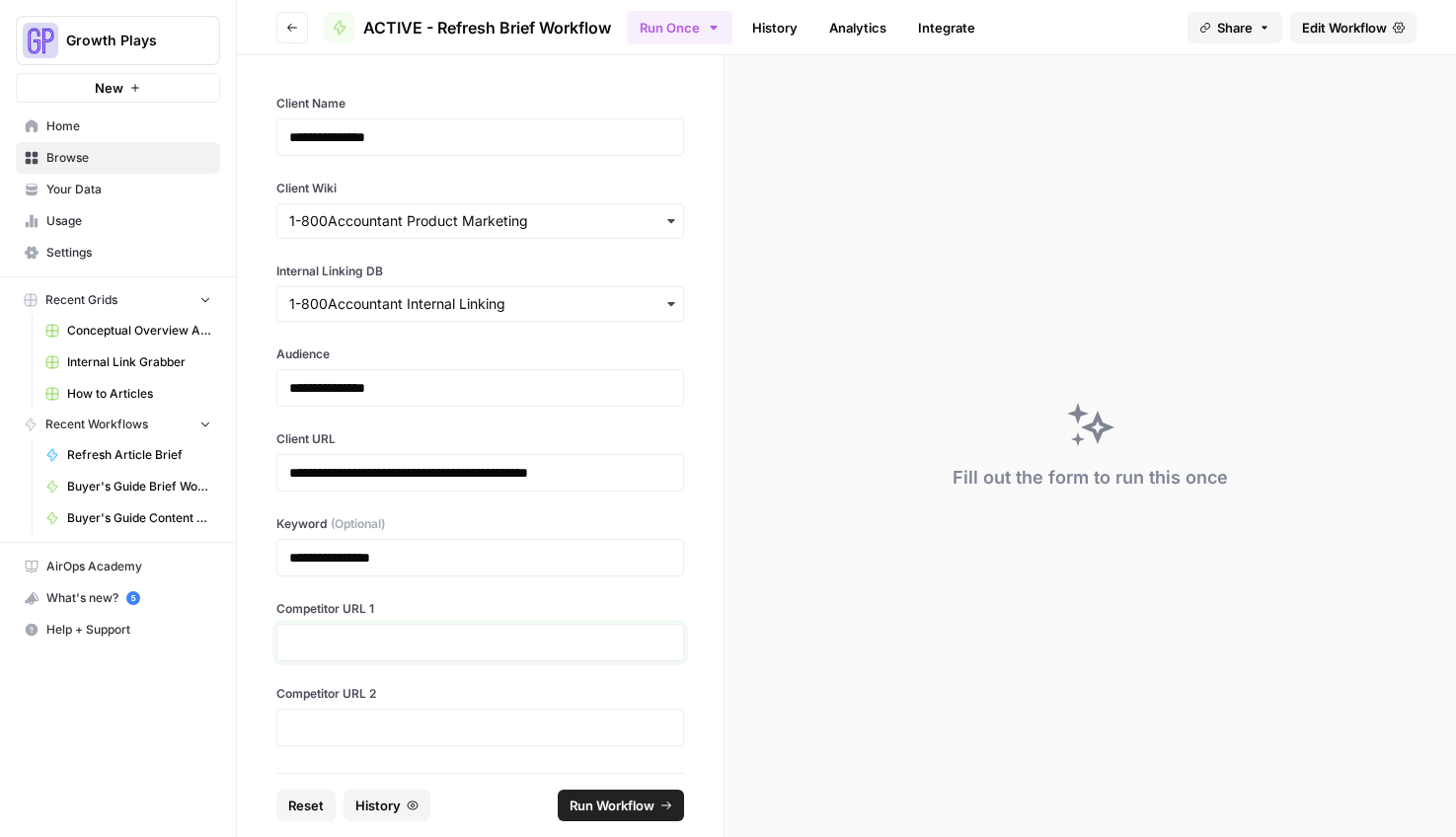 click at bounding box center (480, 643) 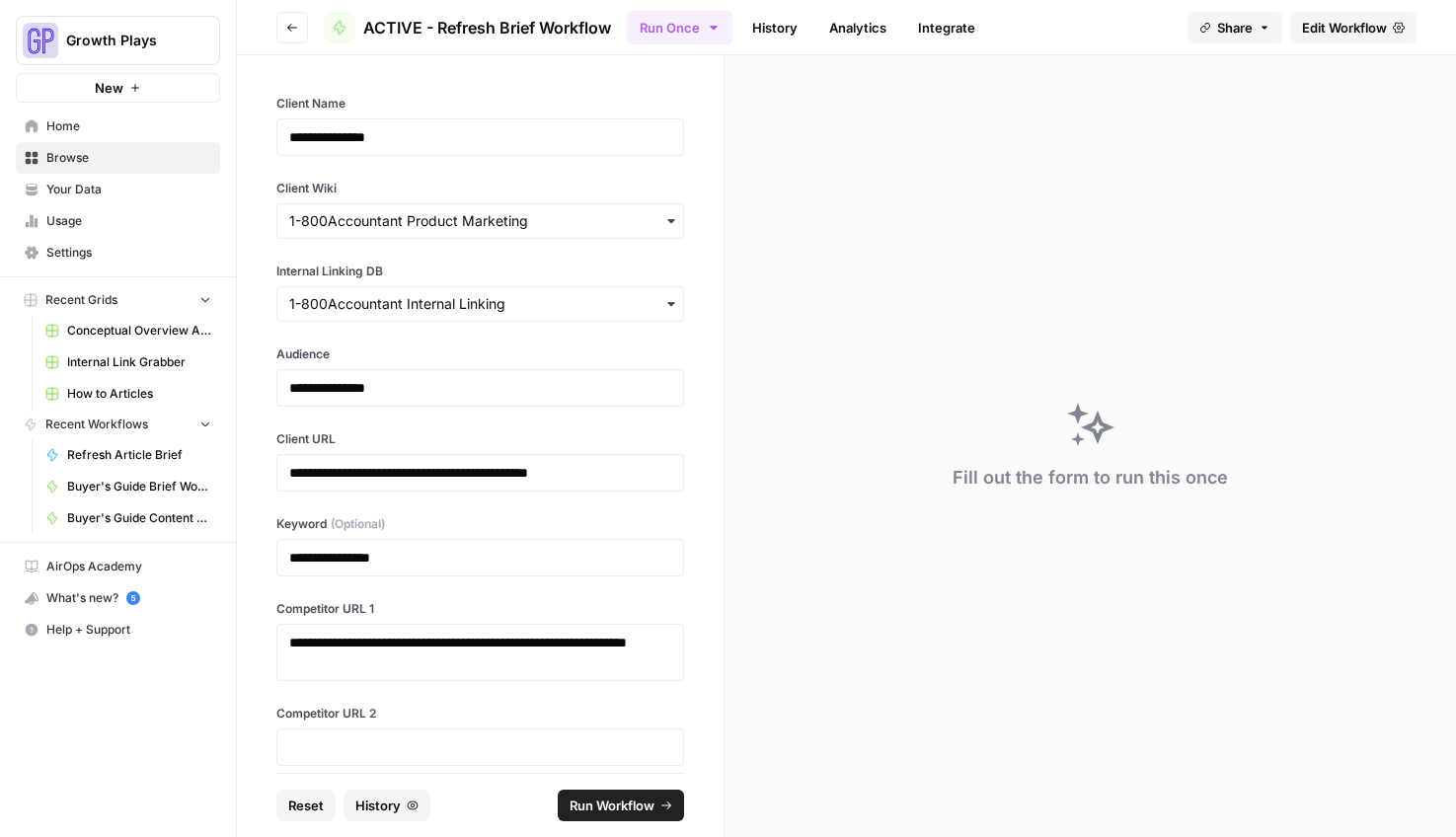 click on "Run Workflow" at bounding box center (612, 805) 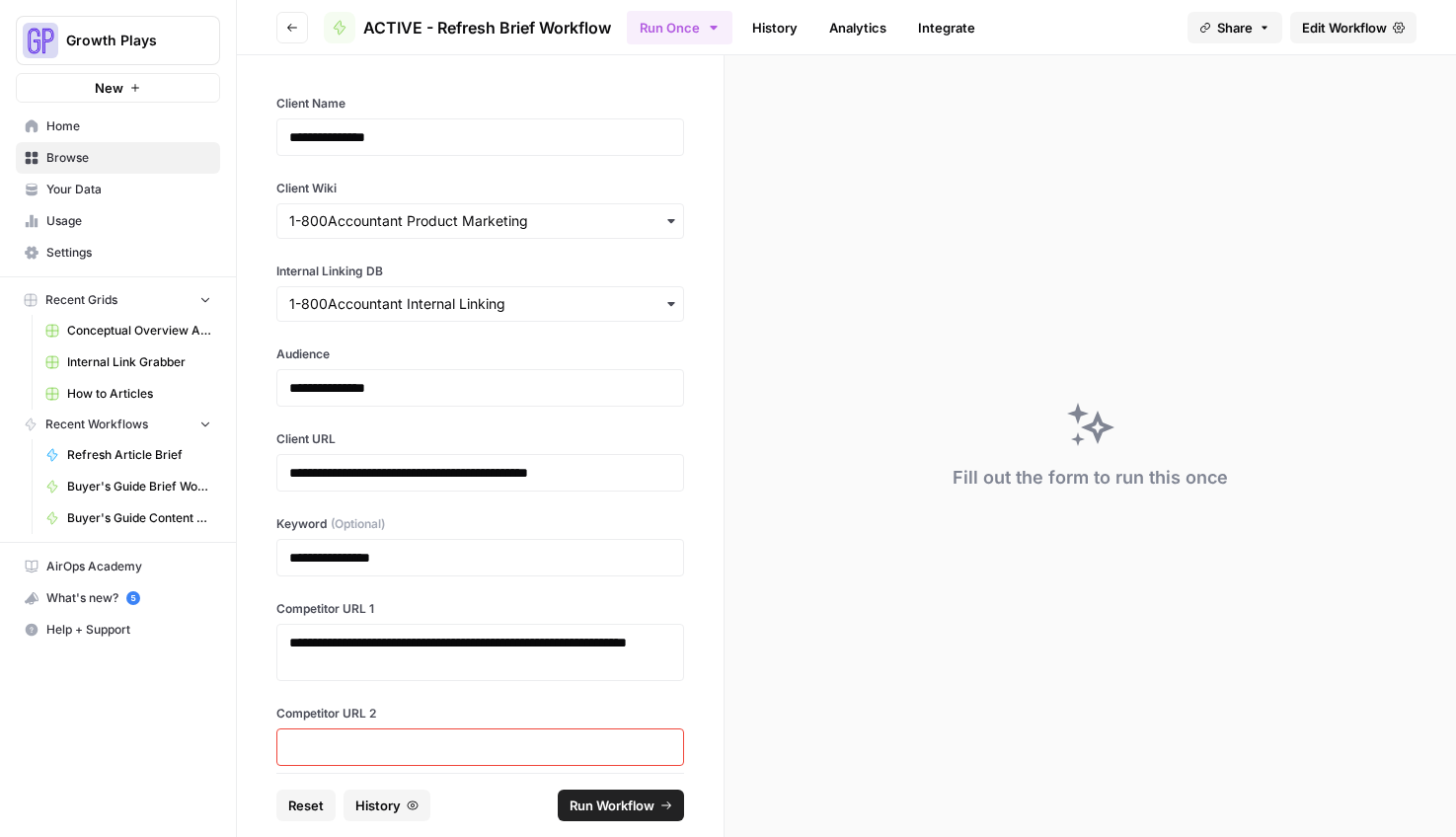 type 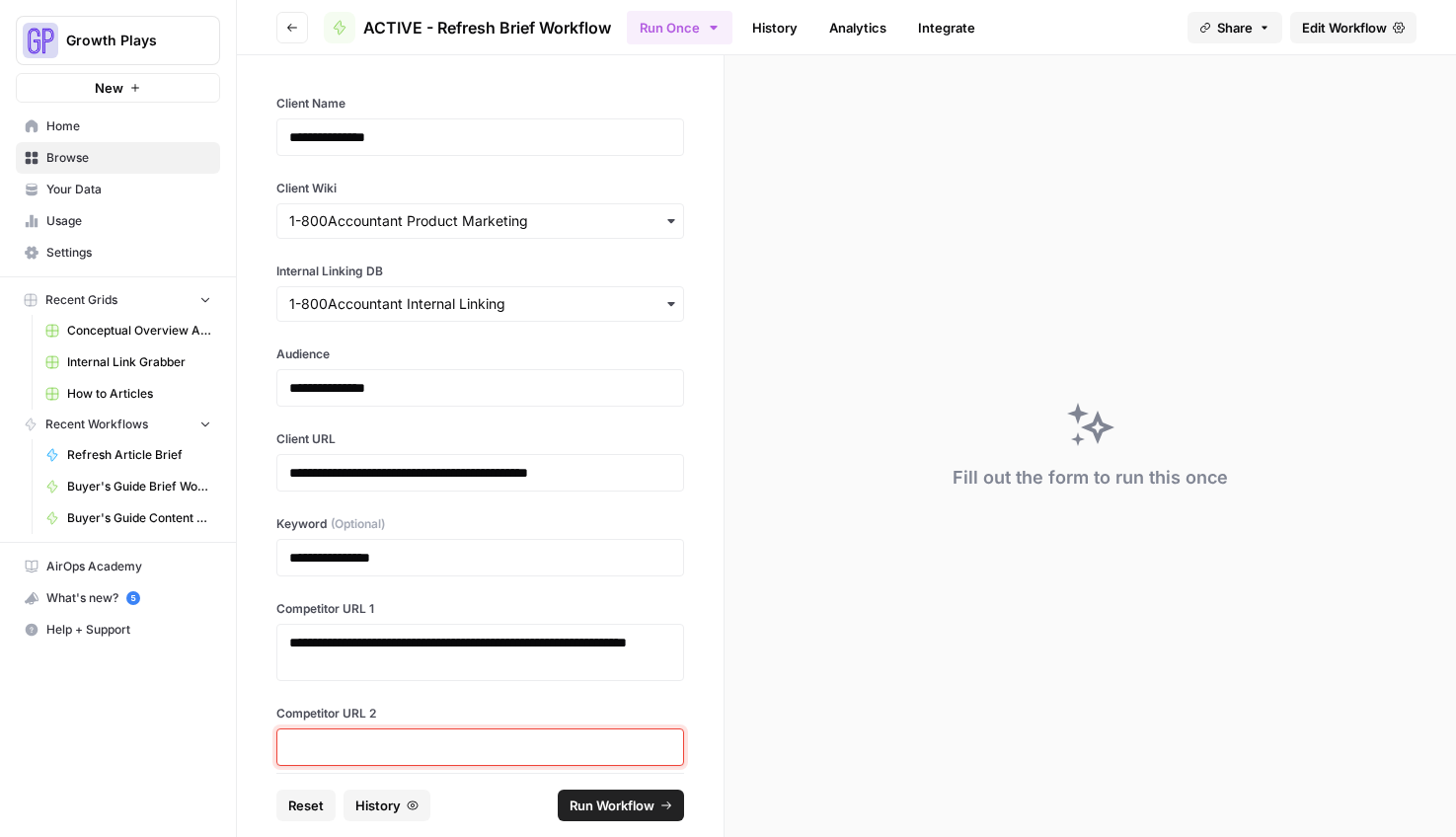 click at bounding box center [480, 747] 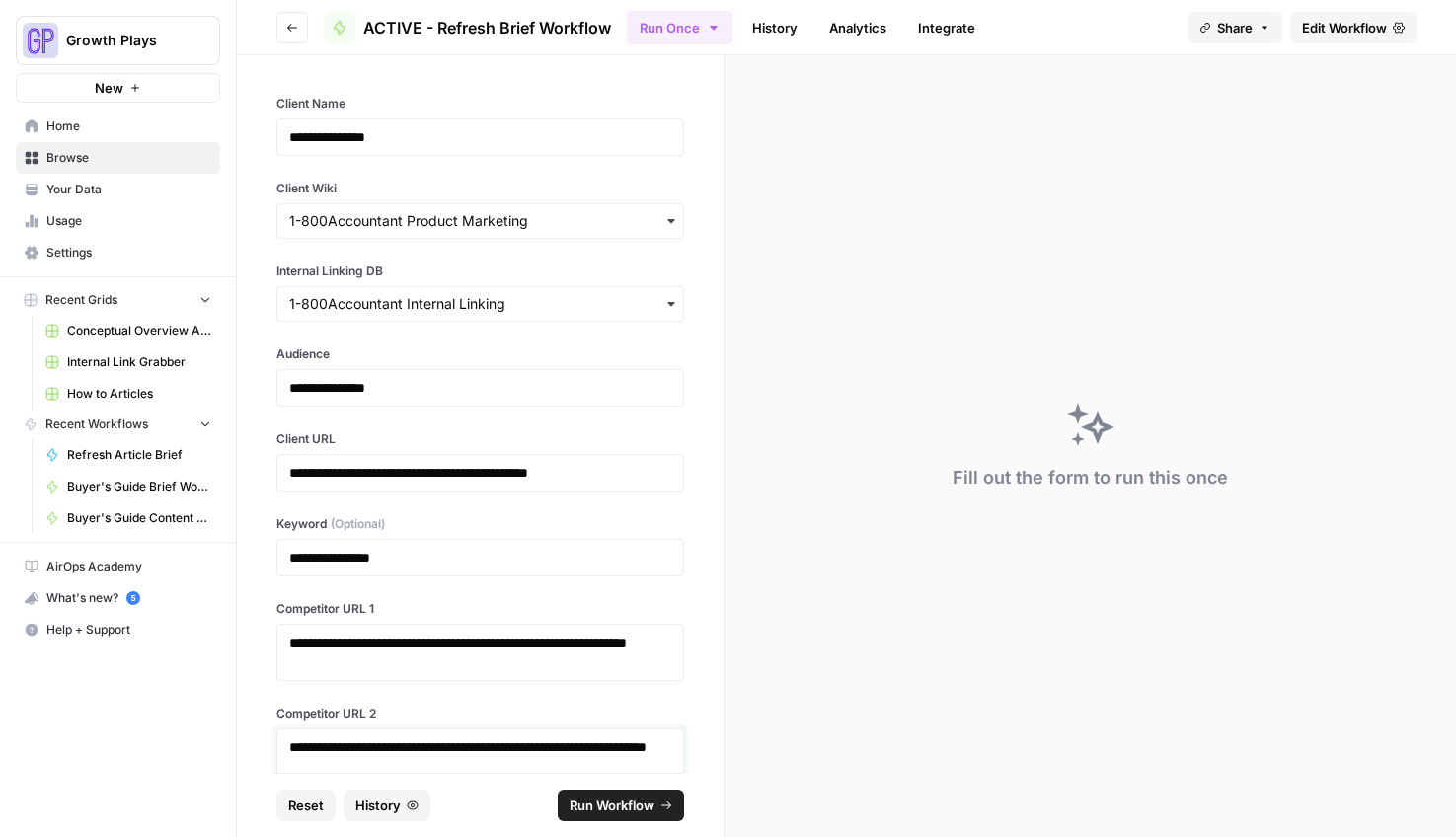 scroll, scrollTop: 145, scrollLeft: 0, axis: vertical 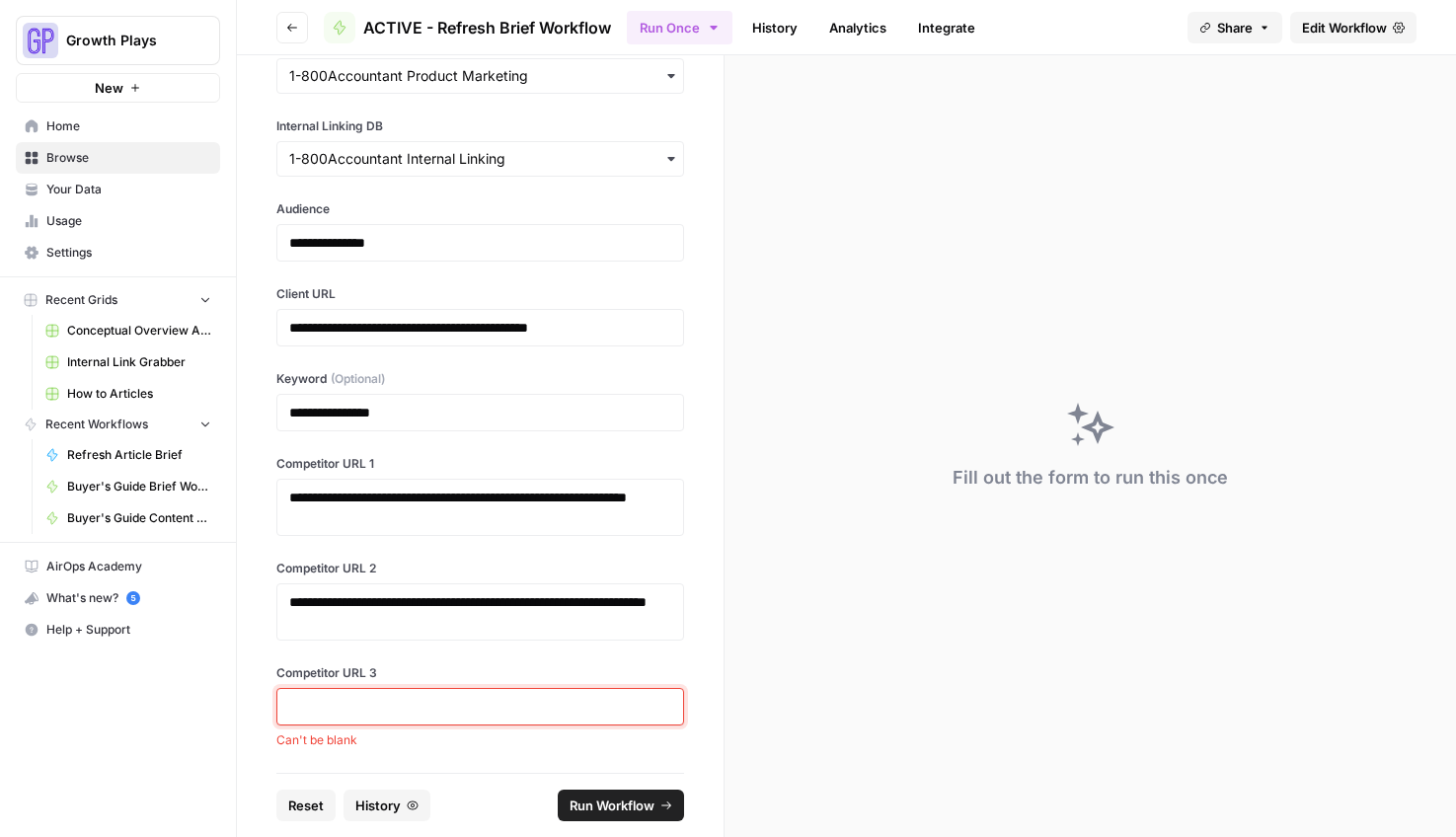 click at bounding box center (480, 707) 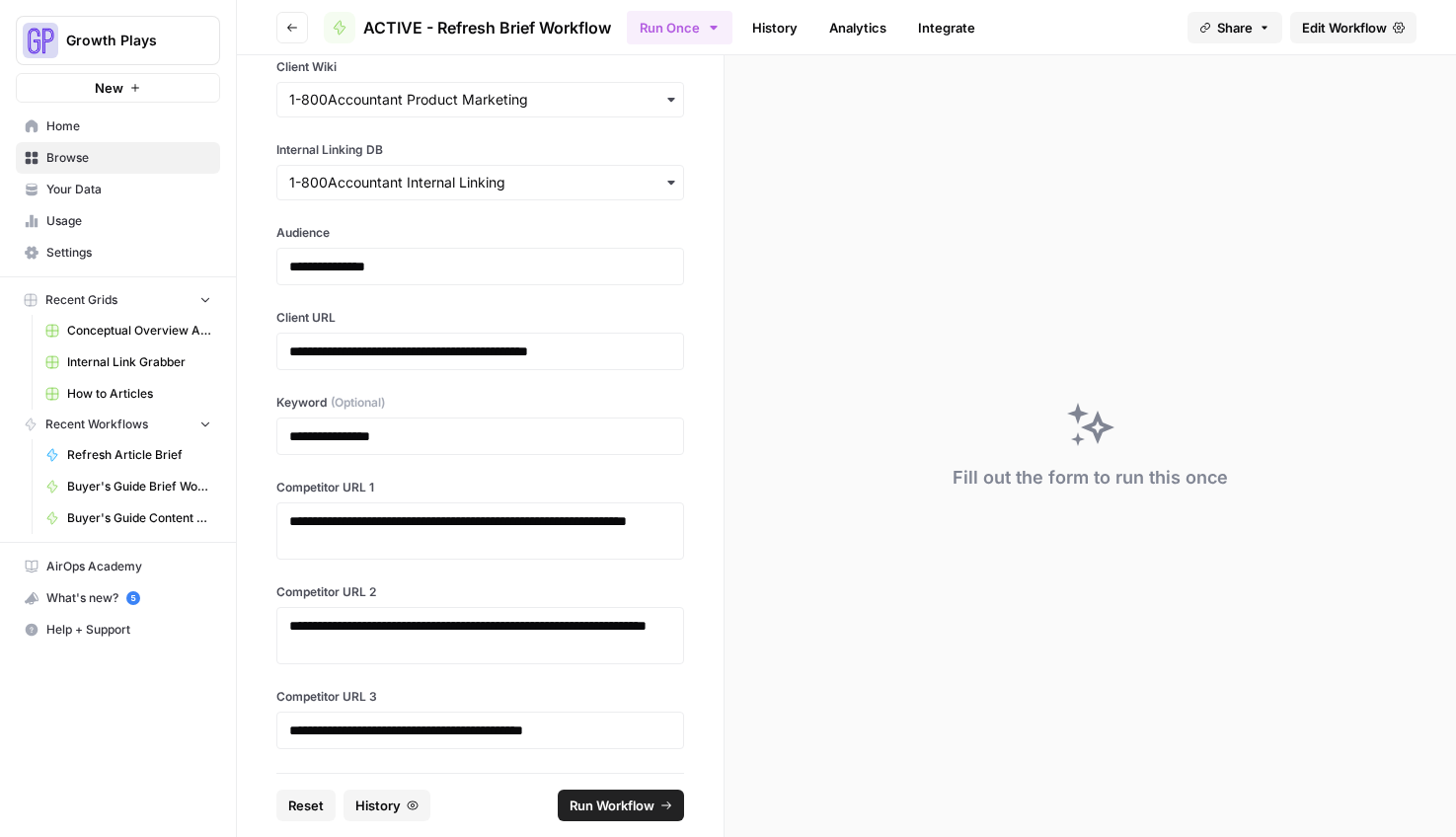 click on "Run Workflow" at bounding box center (612, 805) 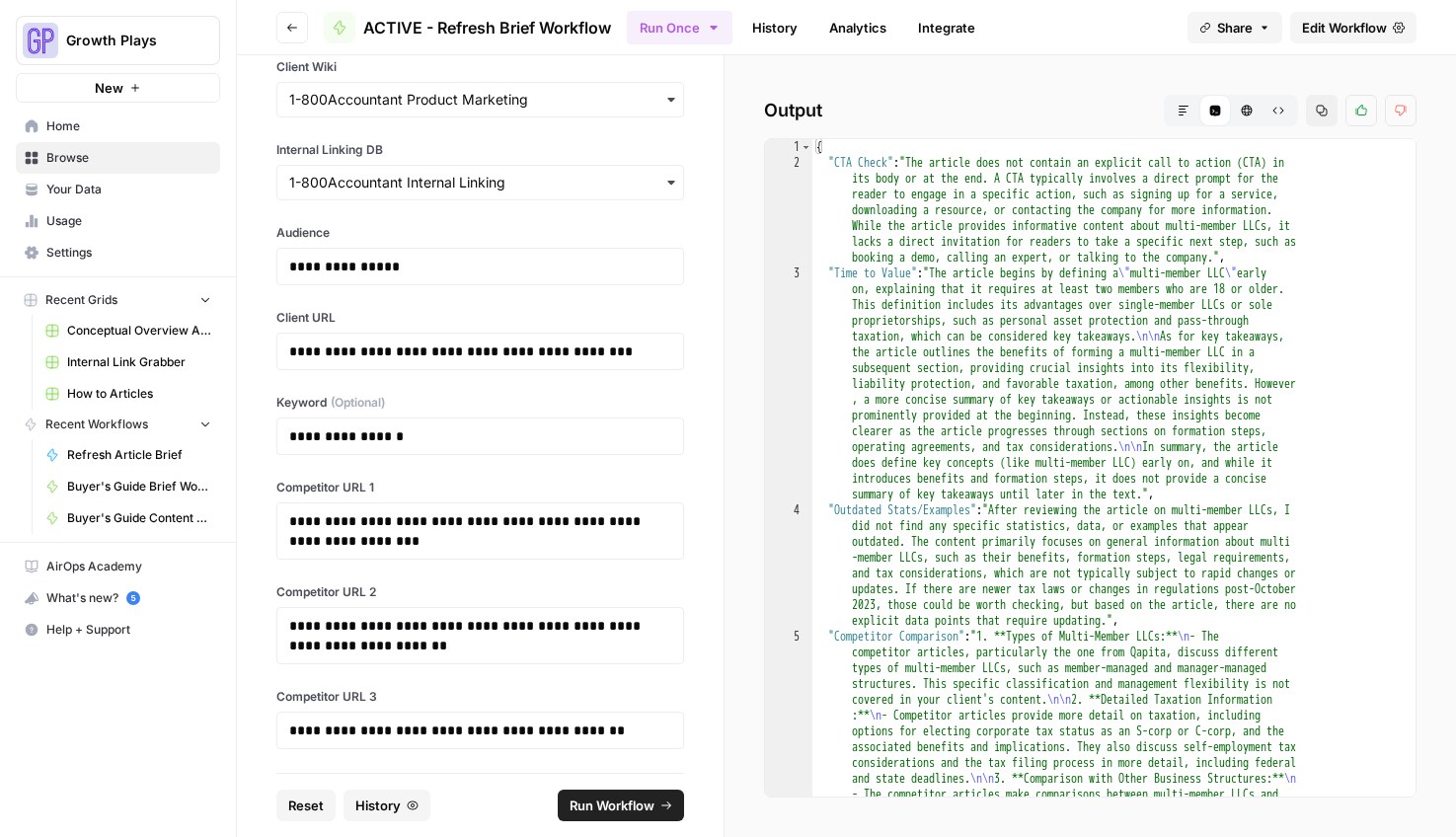 click 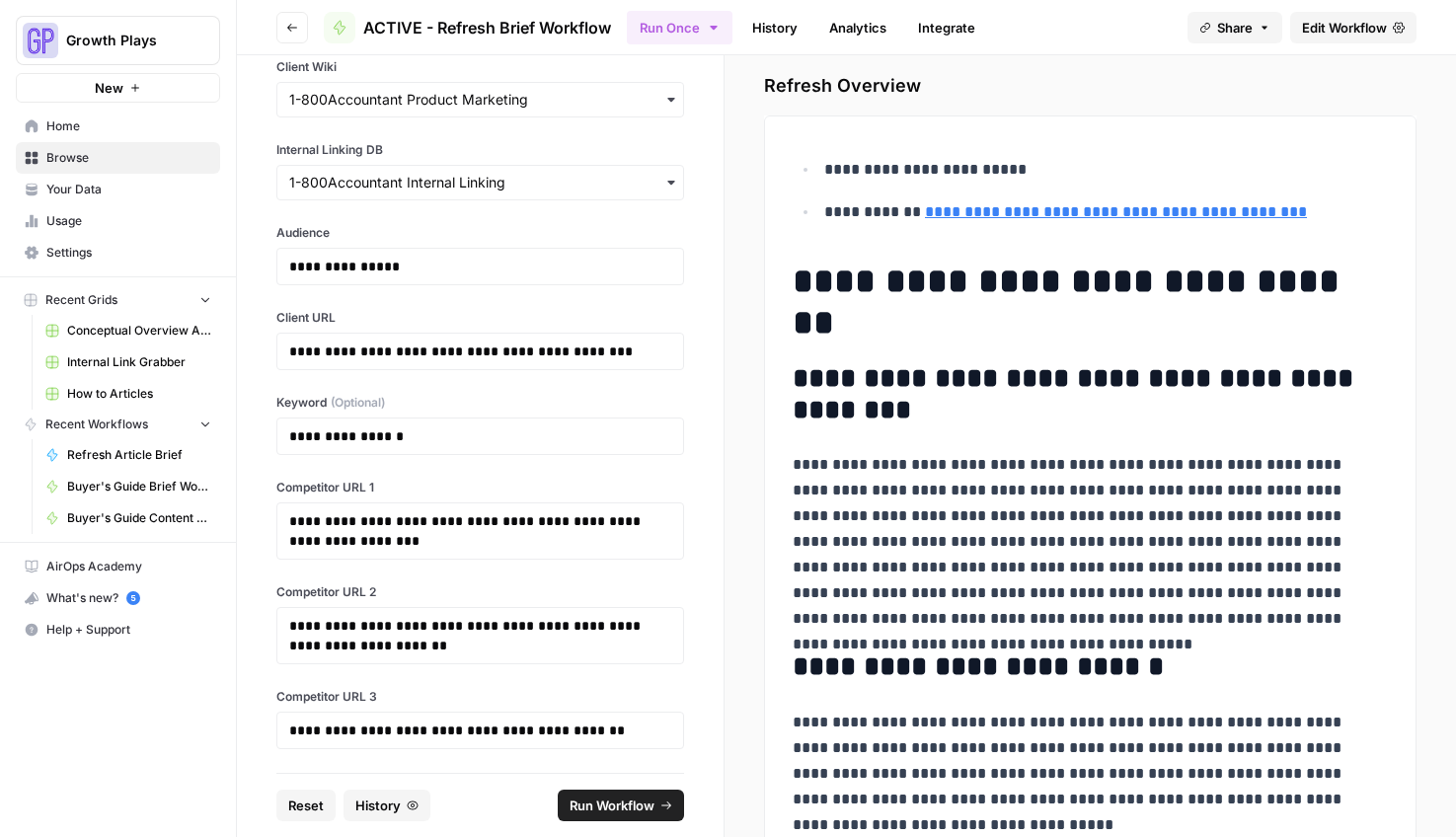 scroll, scrollTop: 10207, scrollLeft: 0, axis: vertical 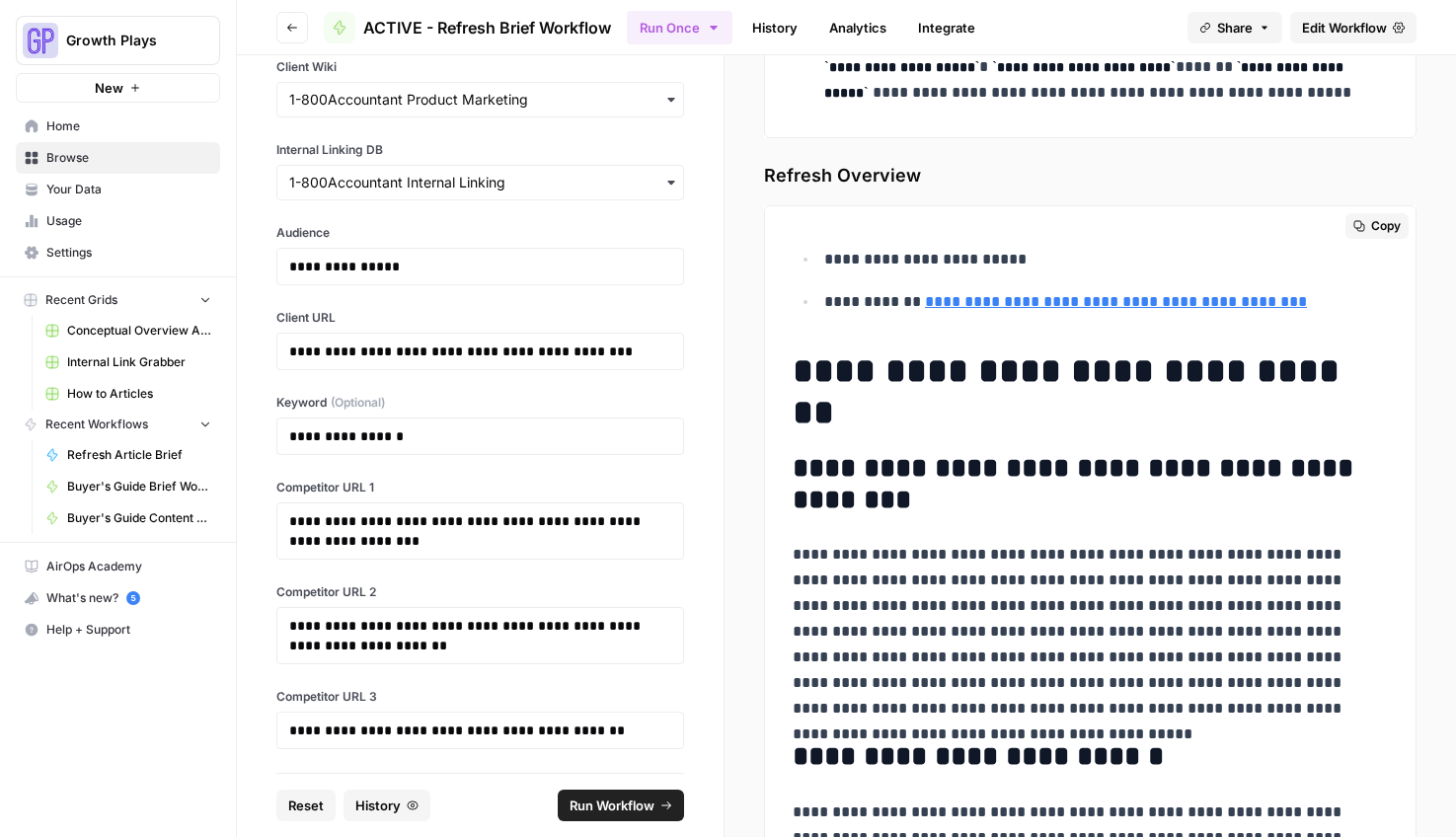 click on "Copy" at bounding box center (1386, 226) 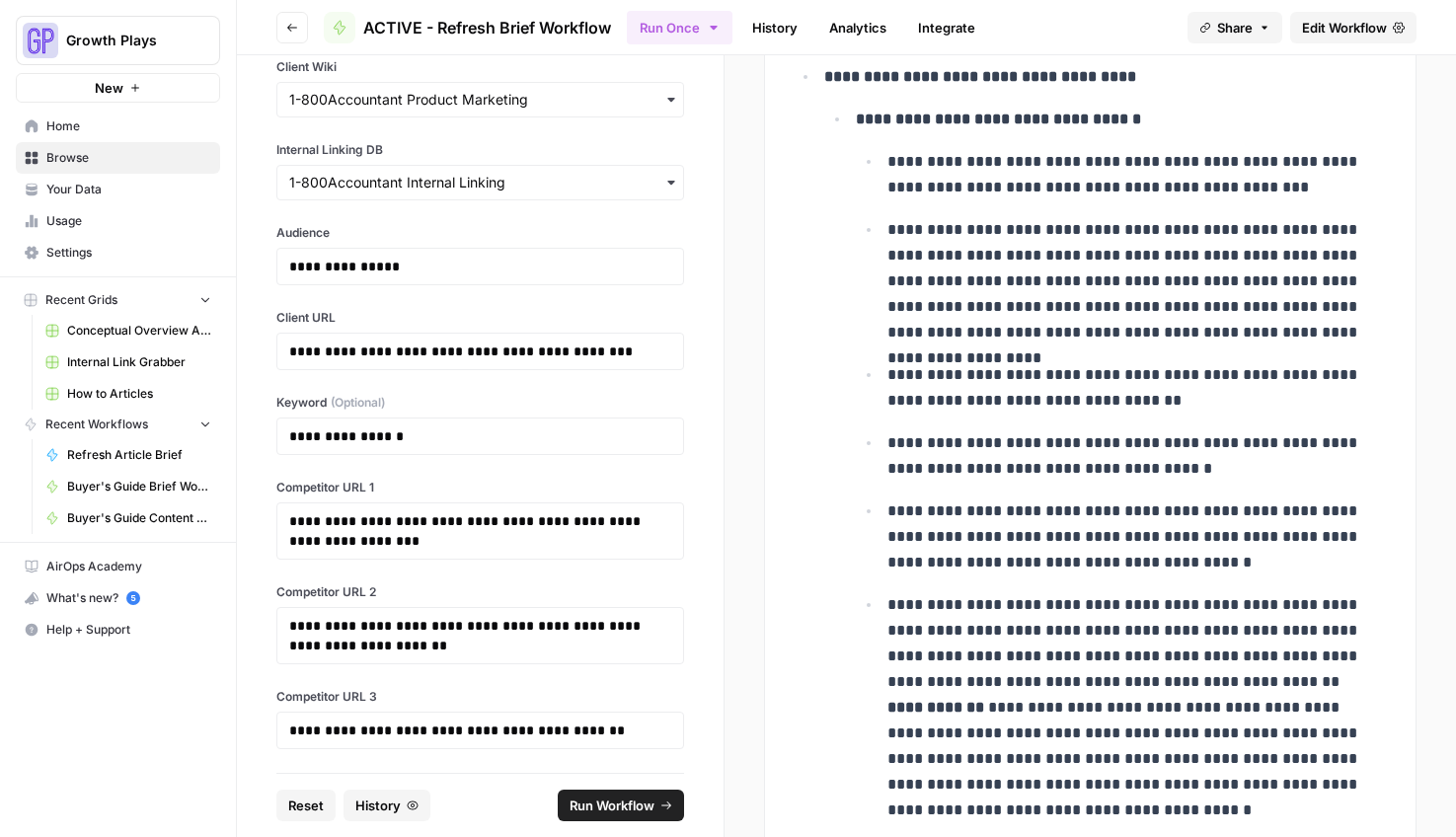 scroll, scrollTop: 21531, scrollLeft: 0, axis: vertical 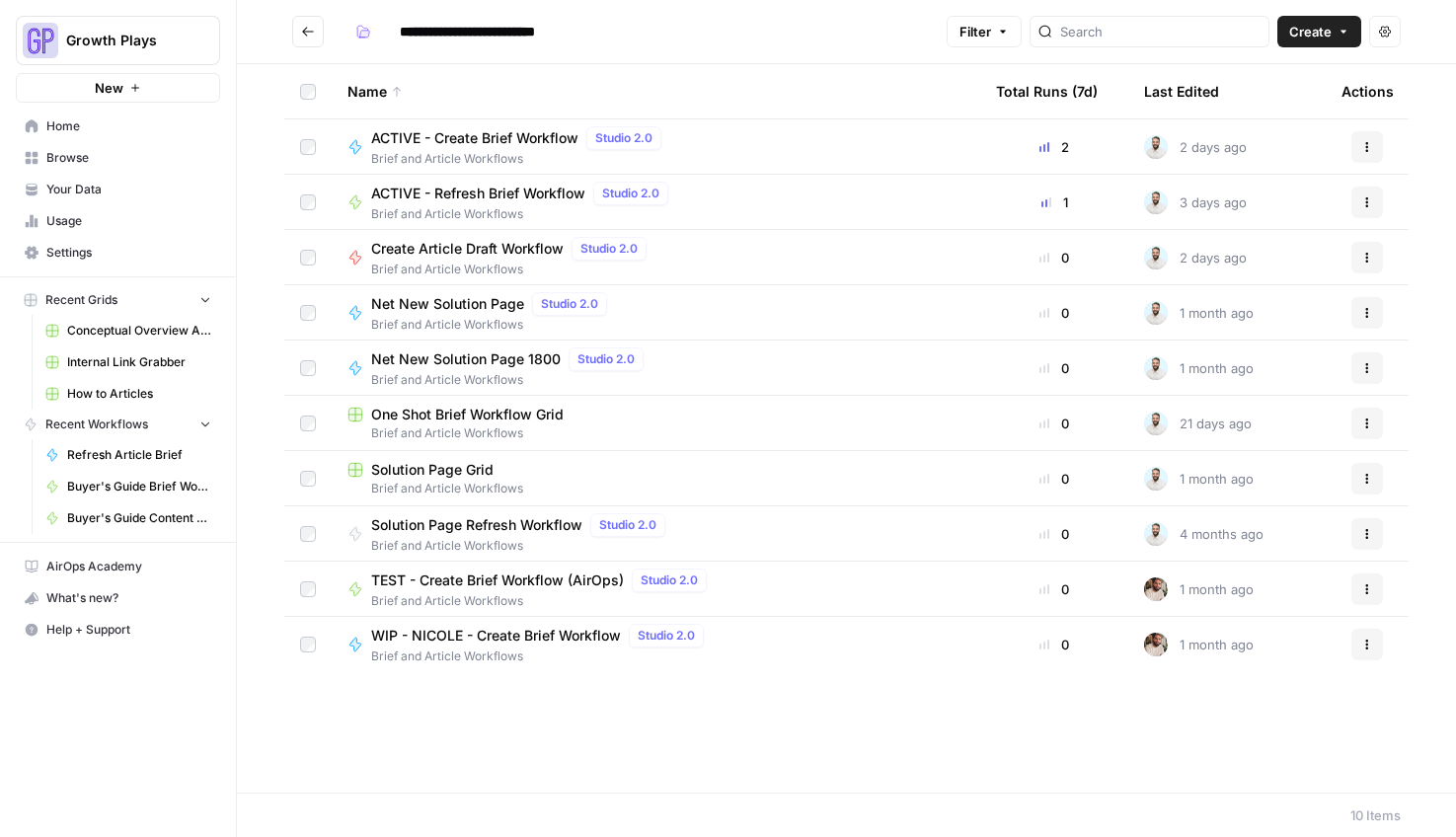 click on "ACTIVE - Create Brief Workflow" at bounding box center (475, 138) 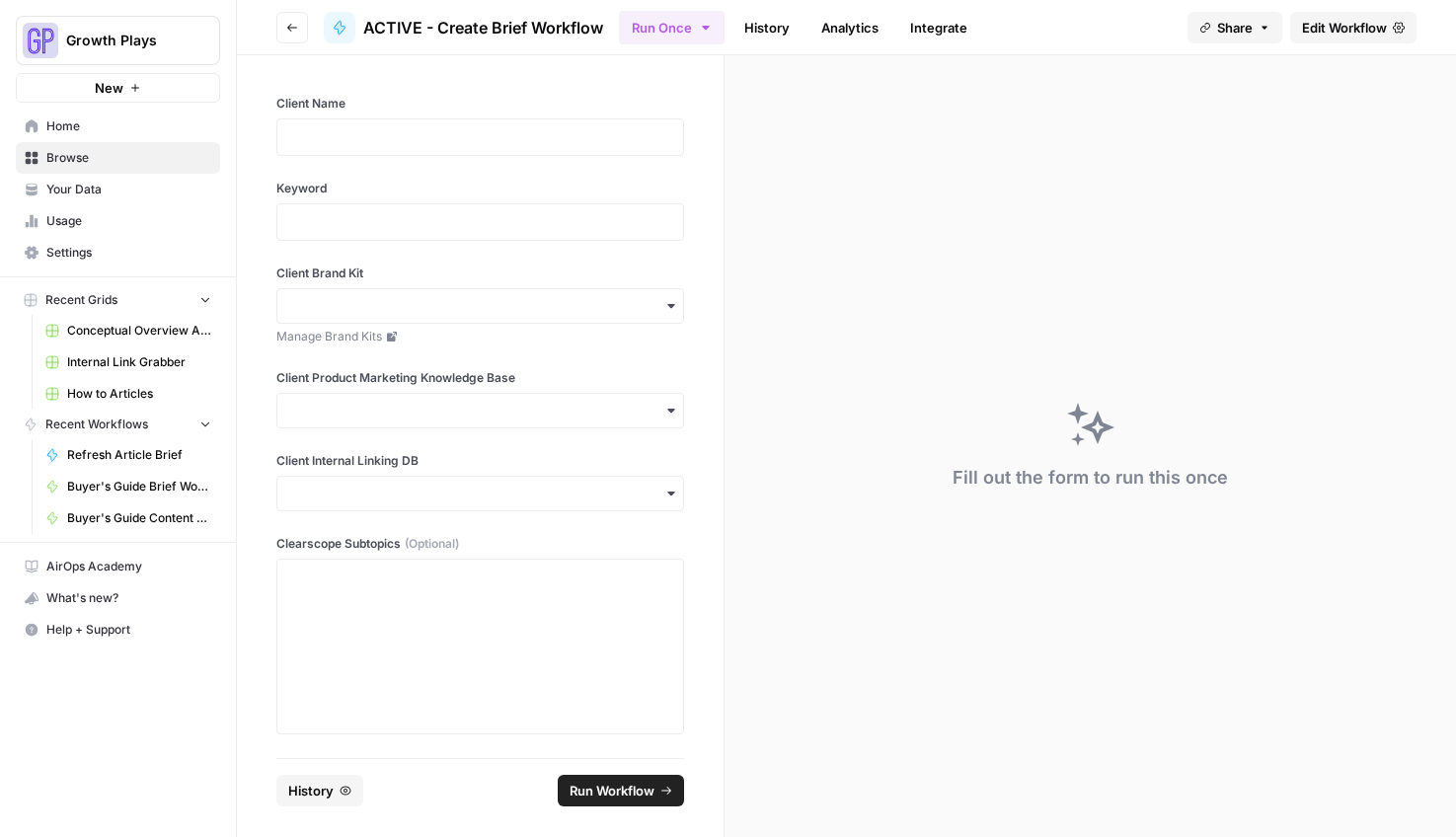 click at bounding box center [480, 137] 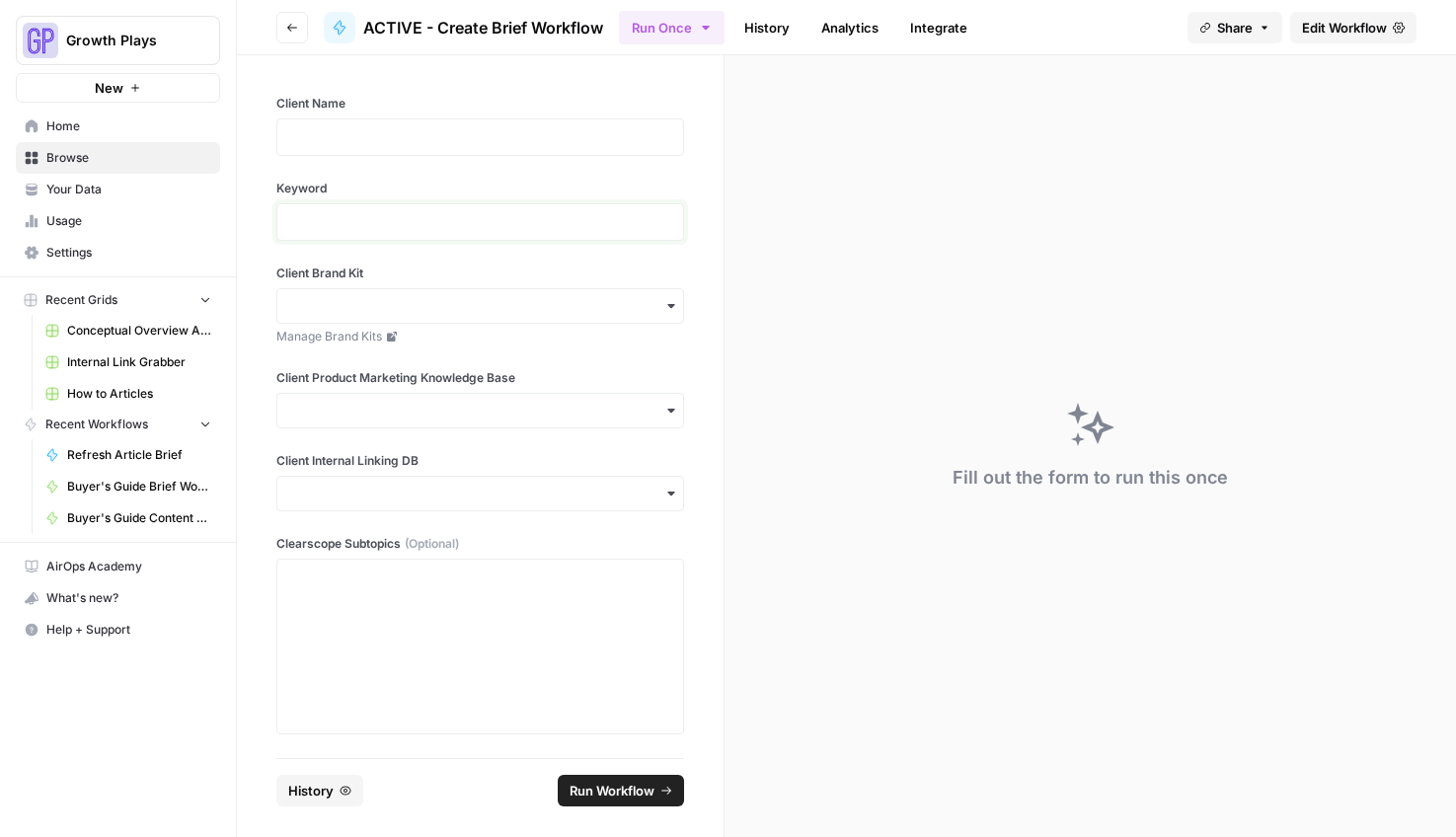 click at bounding box center (480, 222) 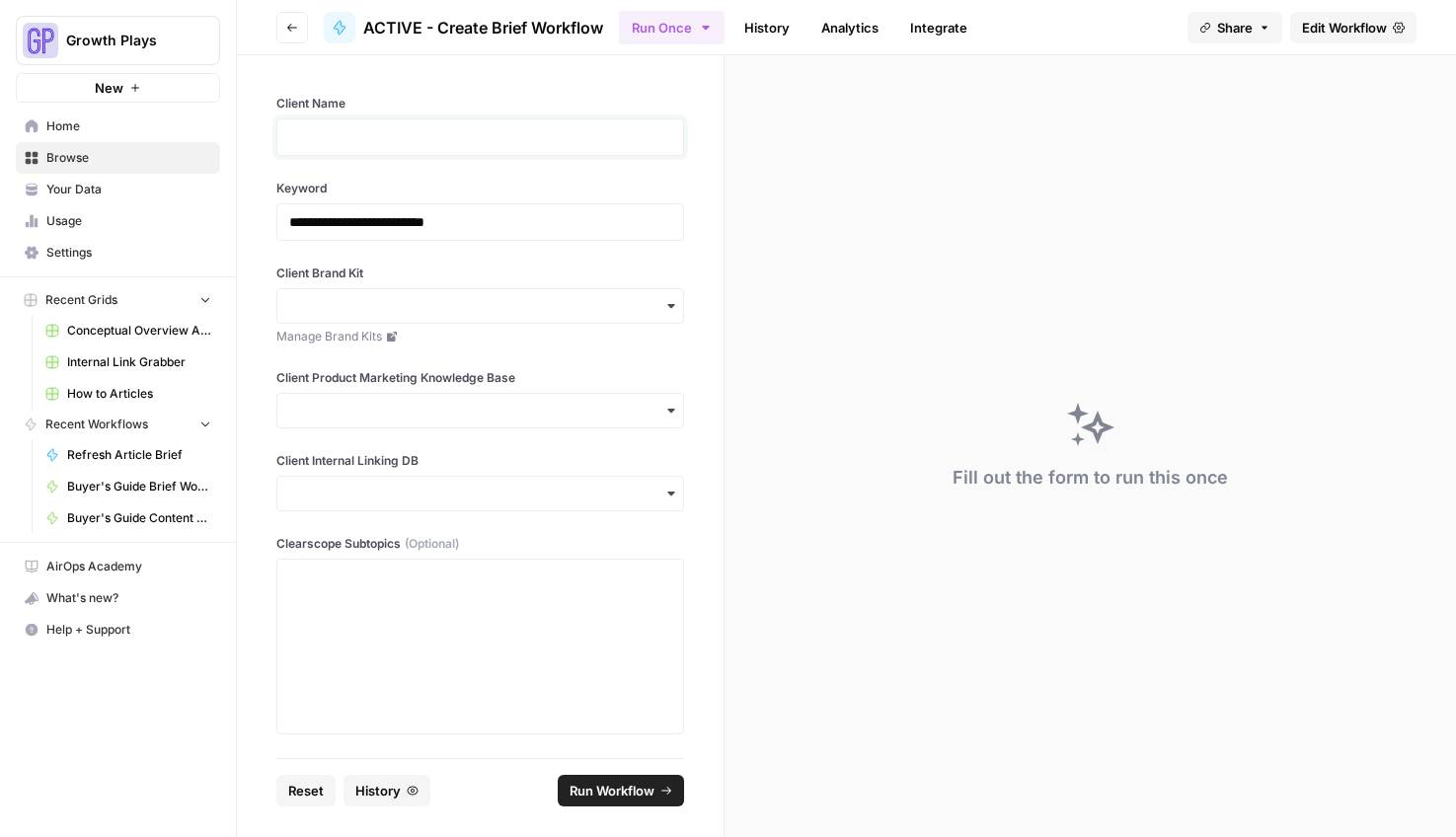 click at bounding box center (480, 137) 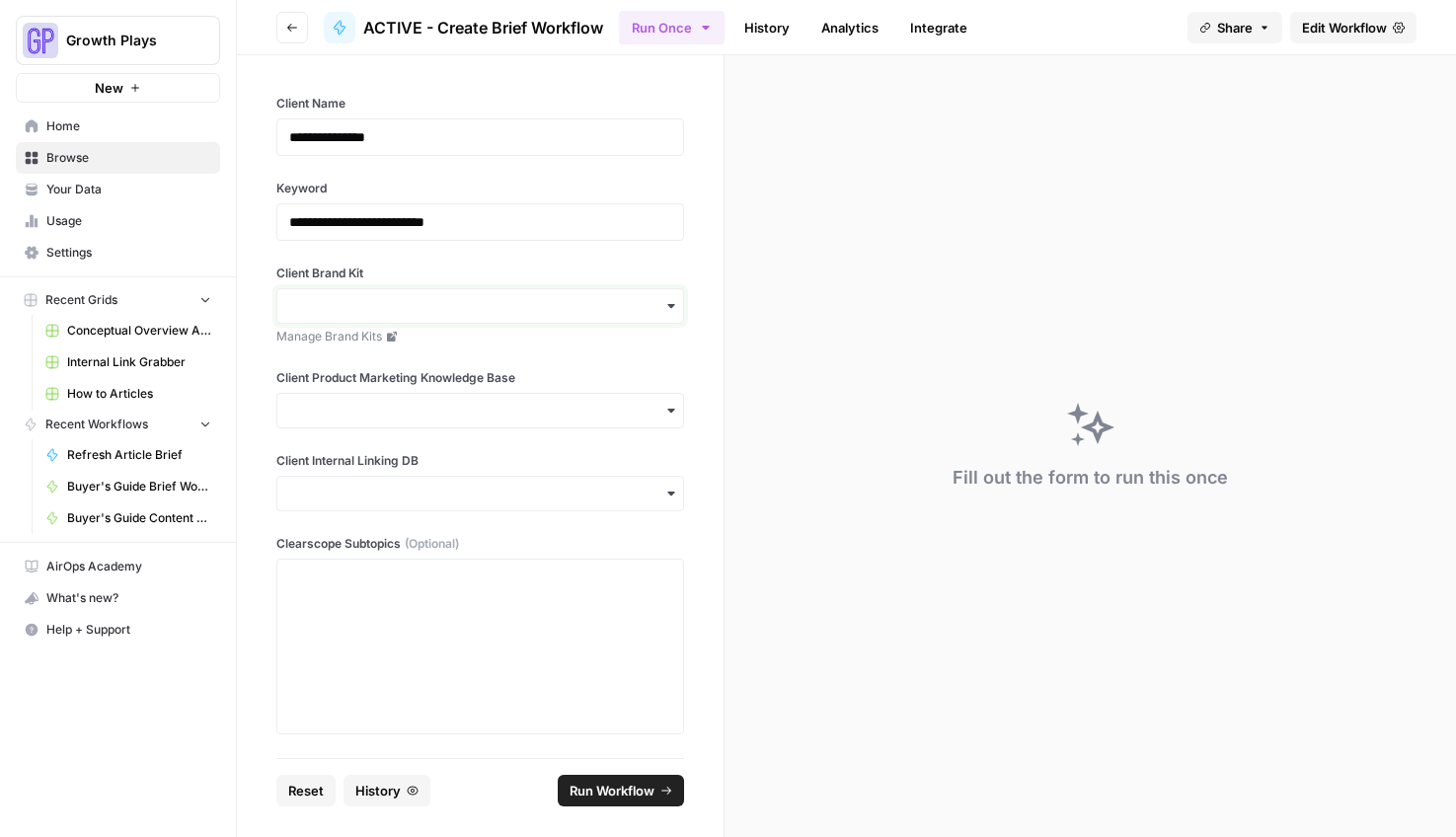 click on "Client Brand Kit" at bounding box center (480, 306) 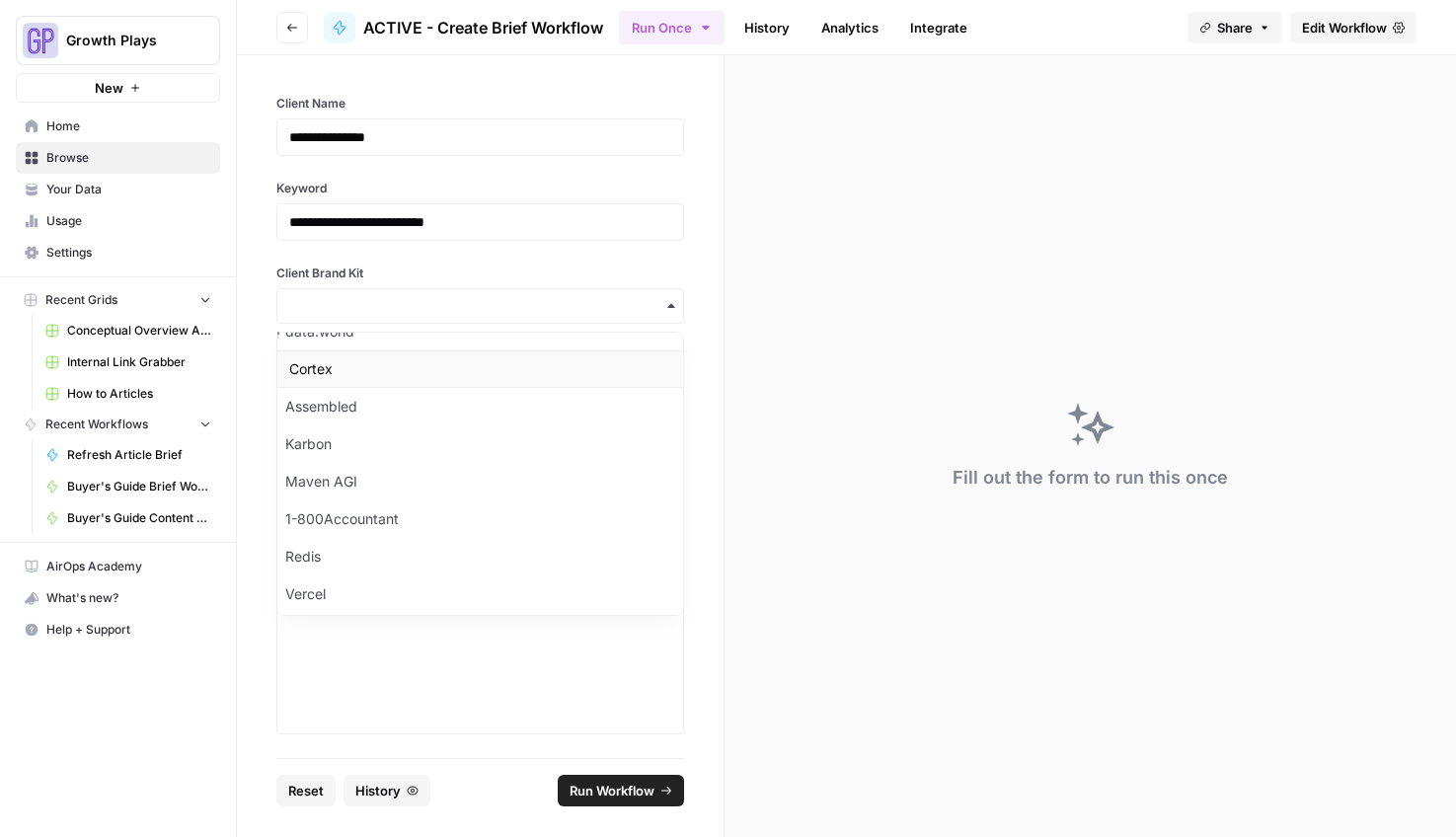 scroll, scrollTop: 559, scrollLeft: 0, axis: vertical 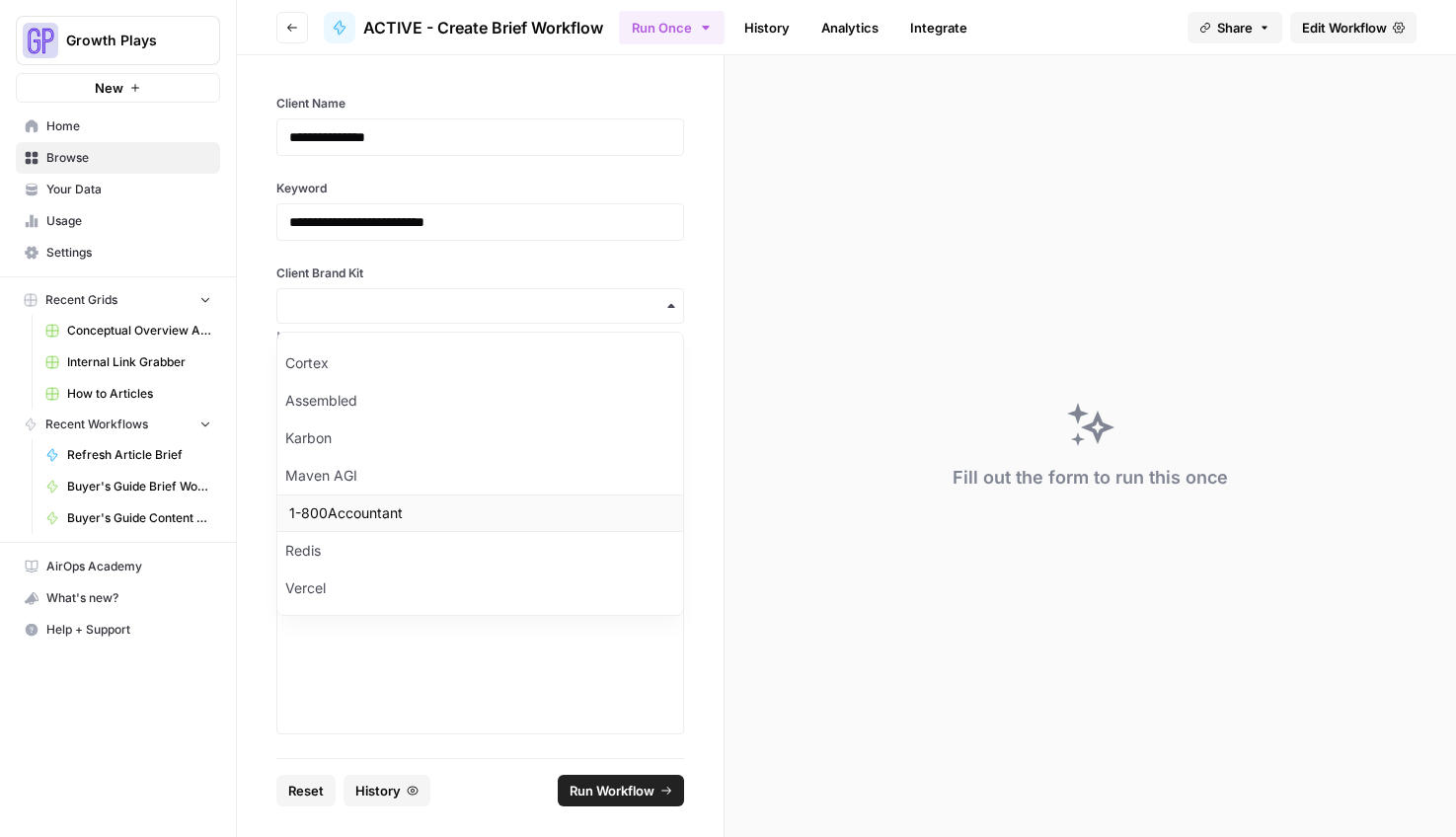 click on "1-800Accountant" at bounding box center [480, 513] 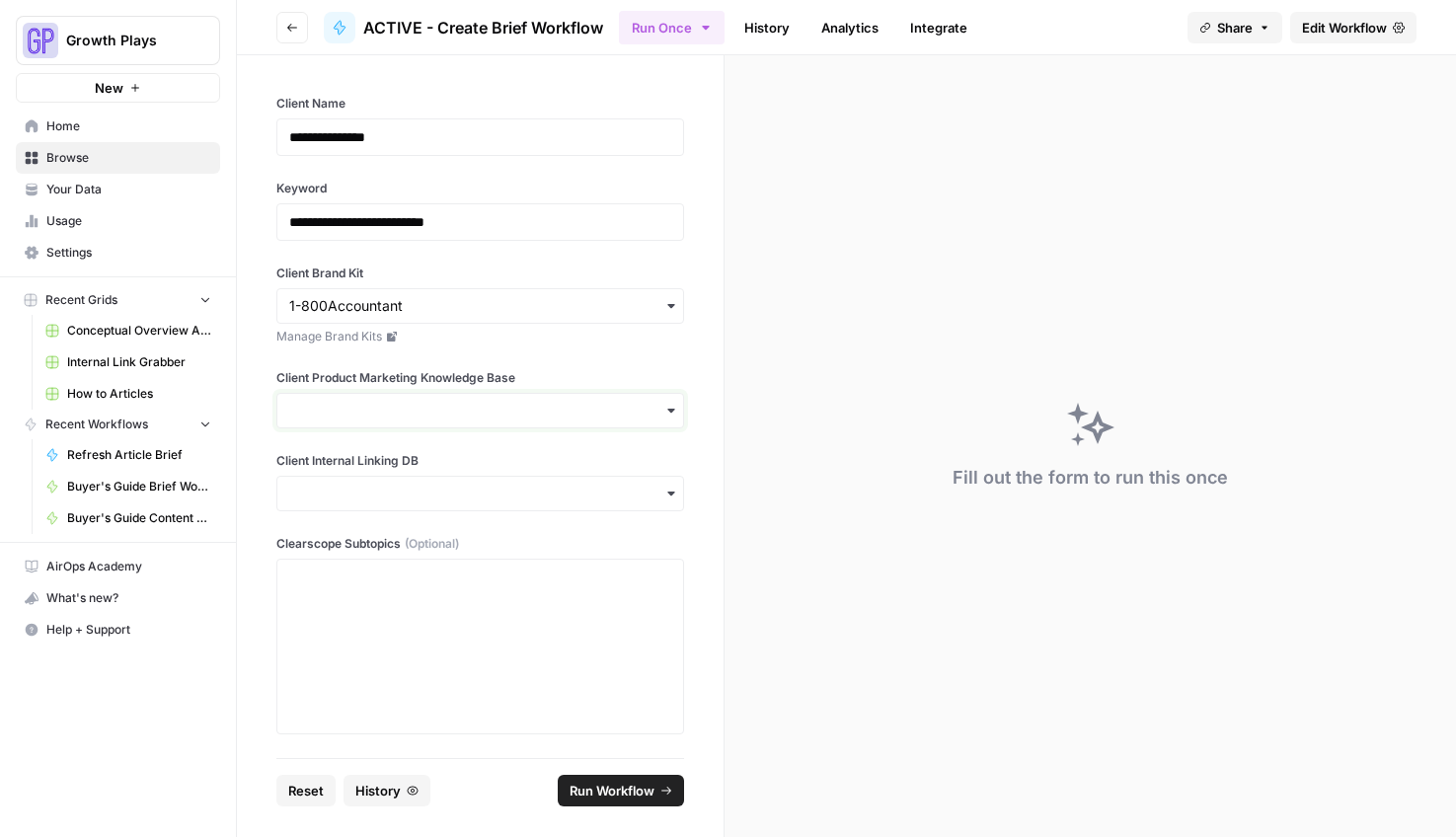 click on "Client Product Marketing Knowledge Base" at bounding box center [480, 411] 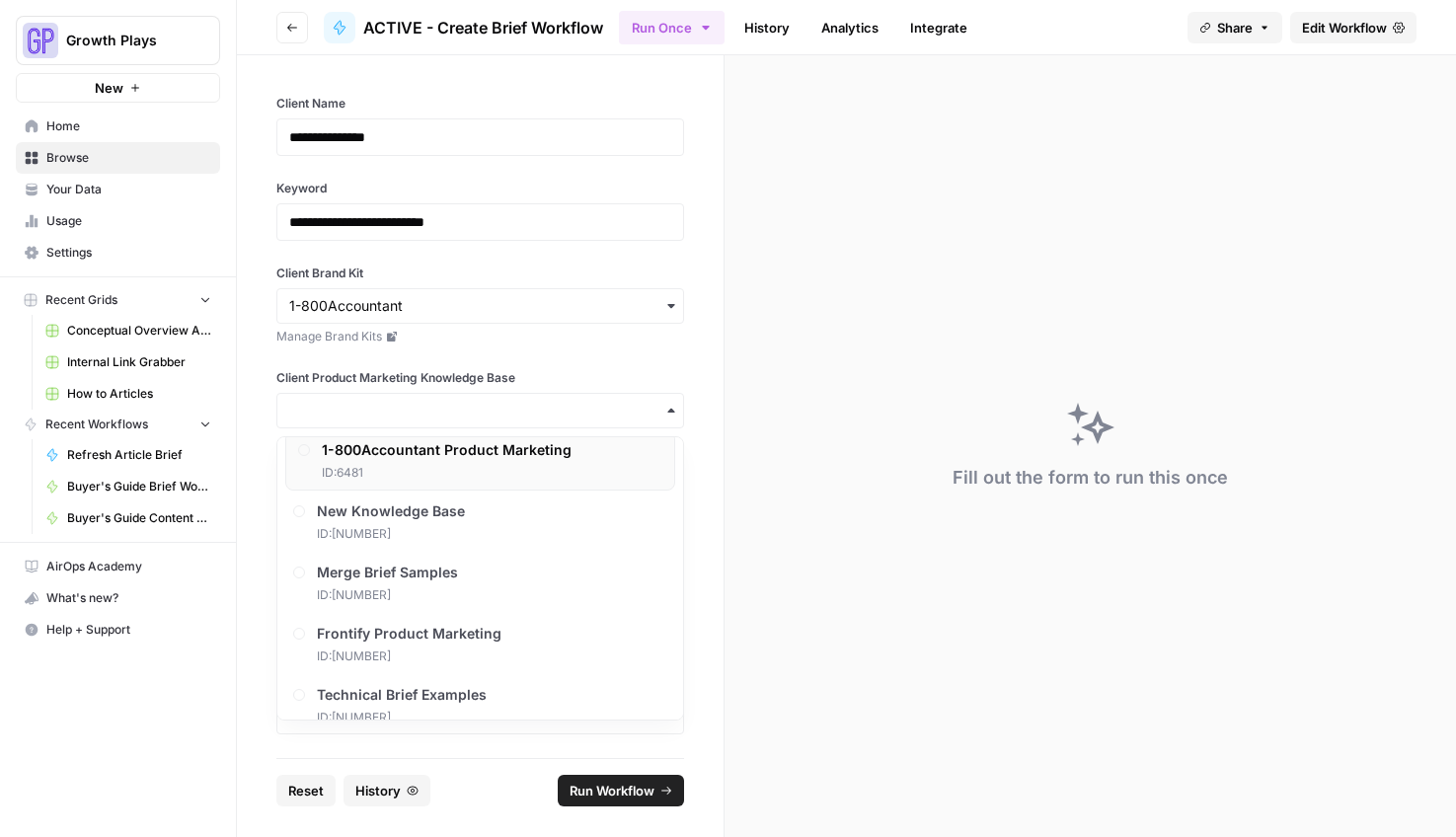 scroll, scrollTop: 315, scrollLeft: 0, axis: vertical 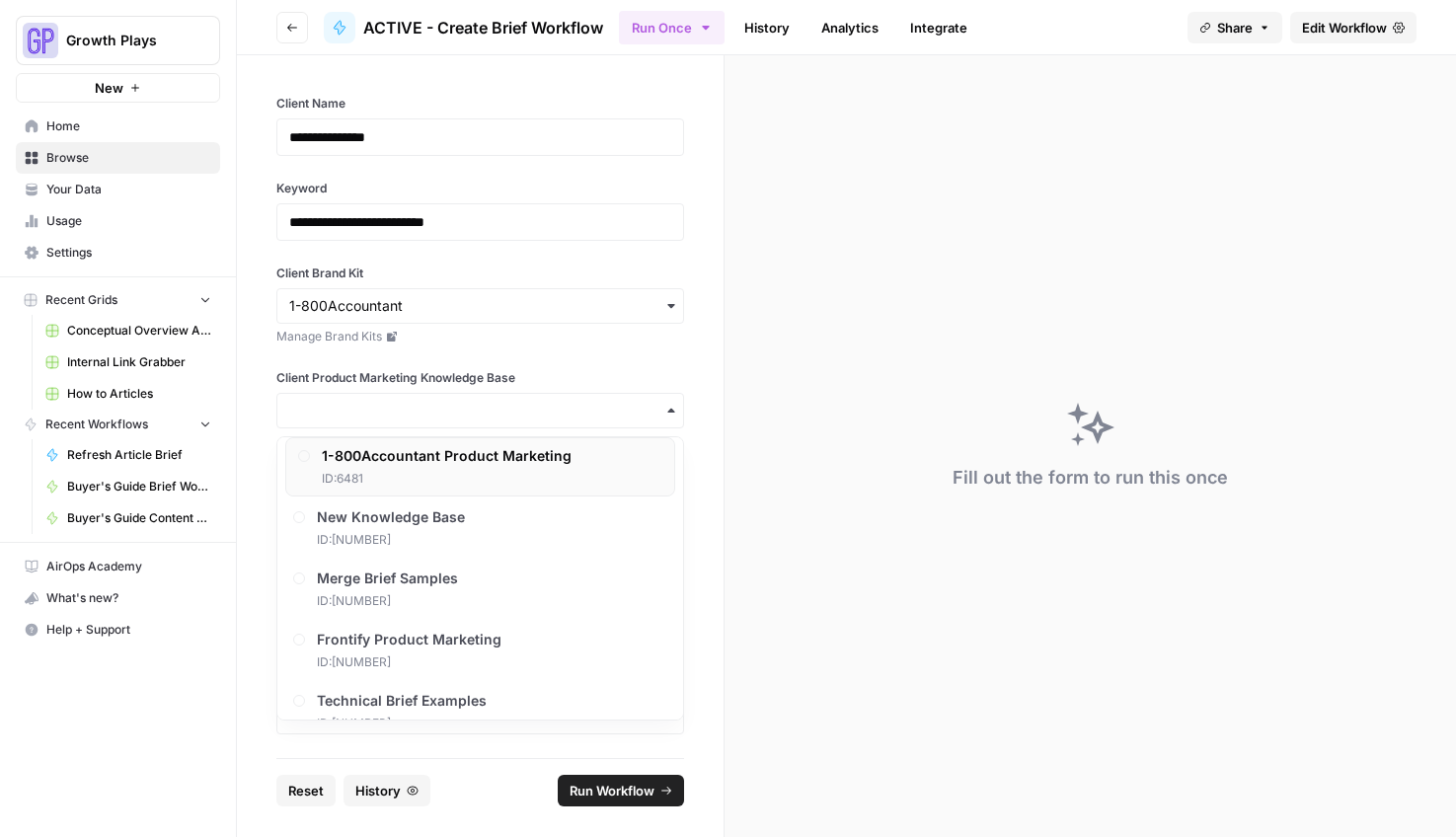 click on "1-800Accountant Product Marketing" at bounding box center (446, 456) 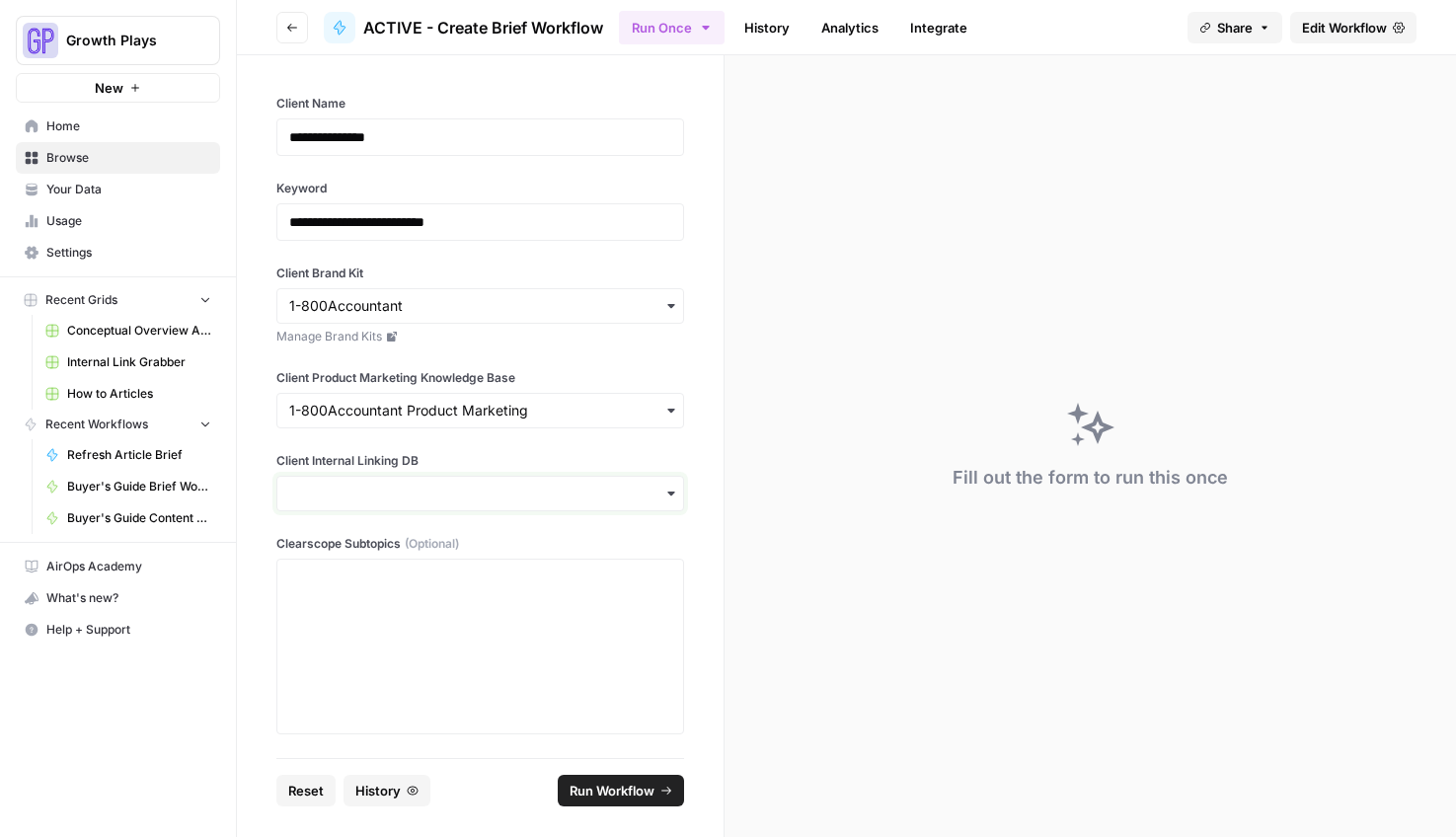 click on "Client Internal Linking DB" at bounding box center (480, 494) 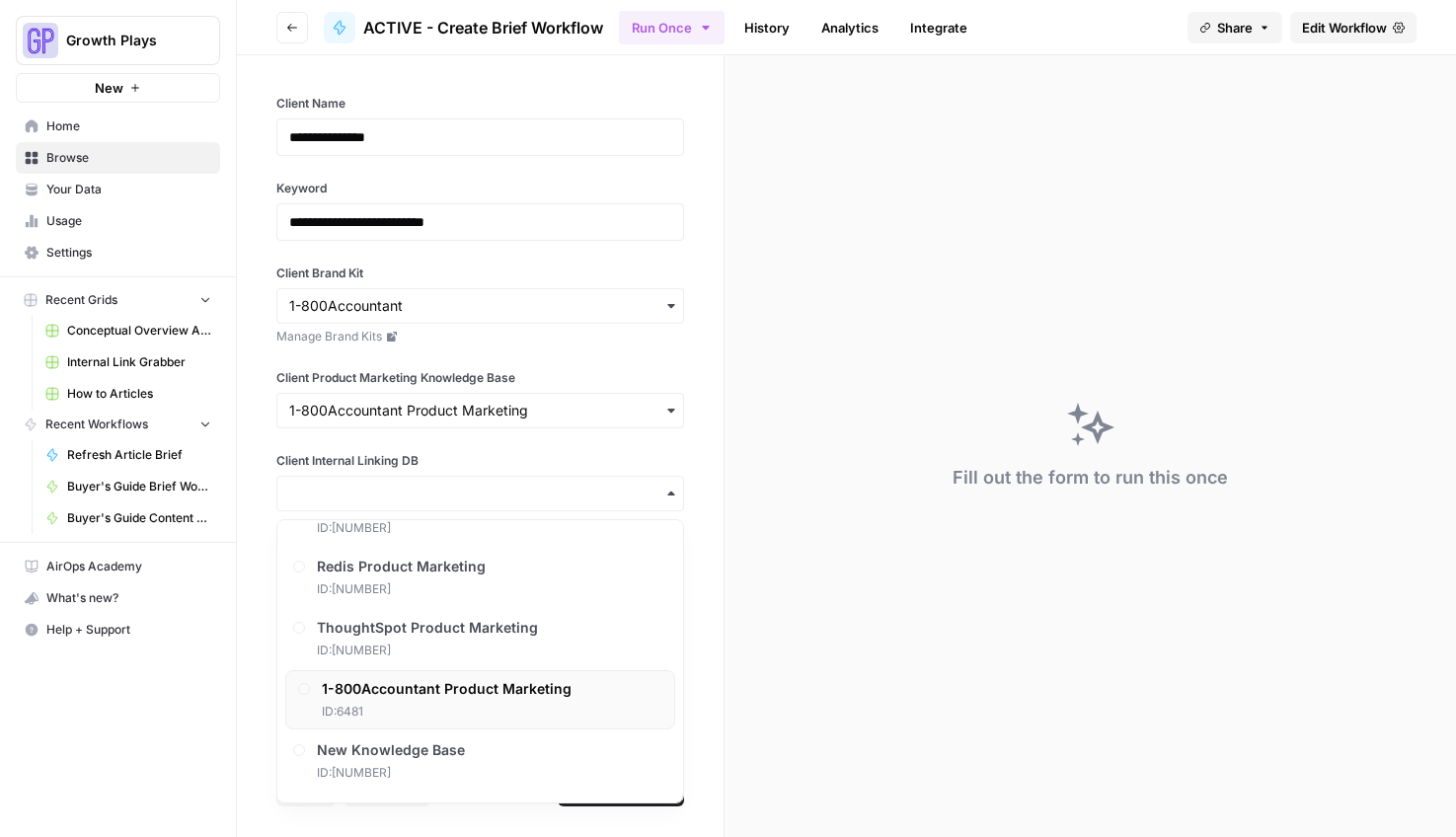 scroll, scrollTop: 243, scrollLeft: 0, axis: vertical 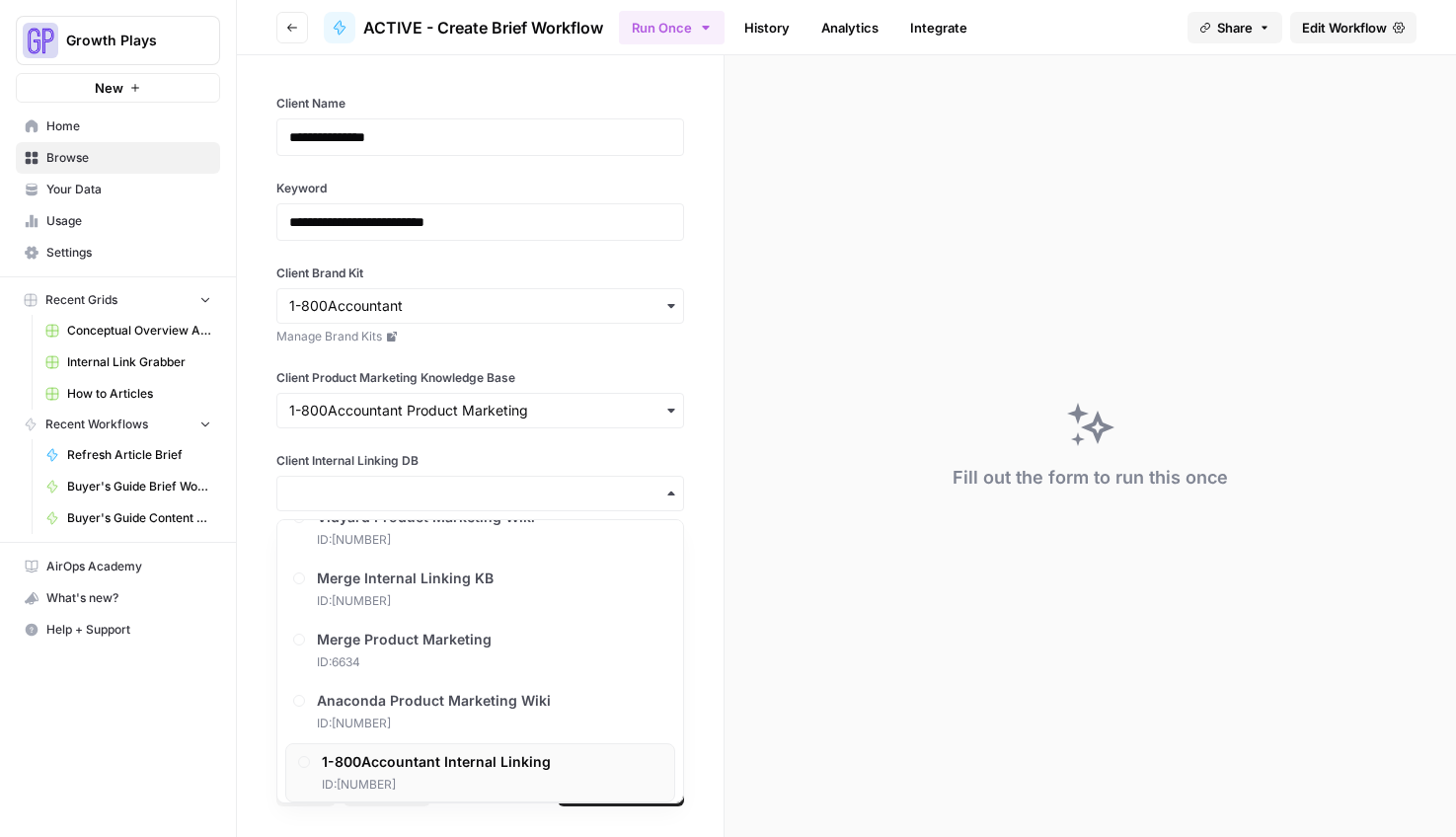 click on "1-800Accountant Internal Linking" at bounding box center (436, 762) 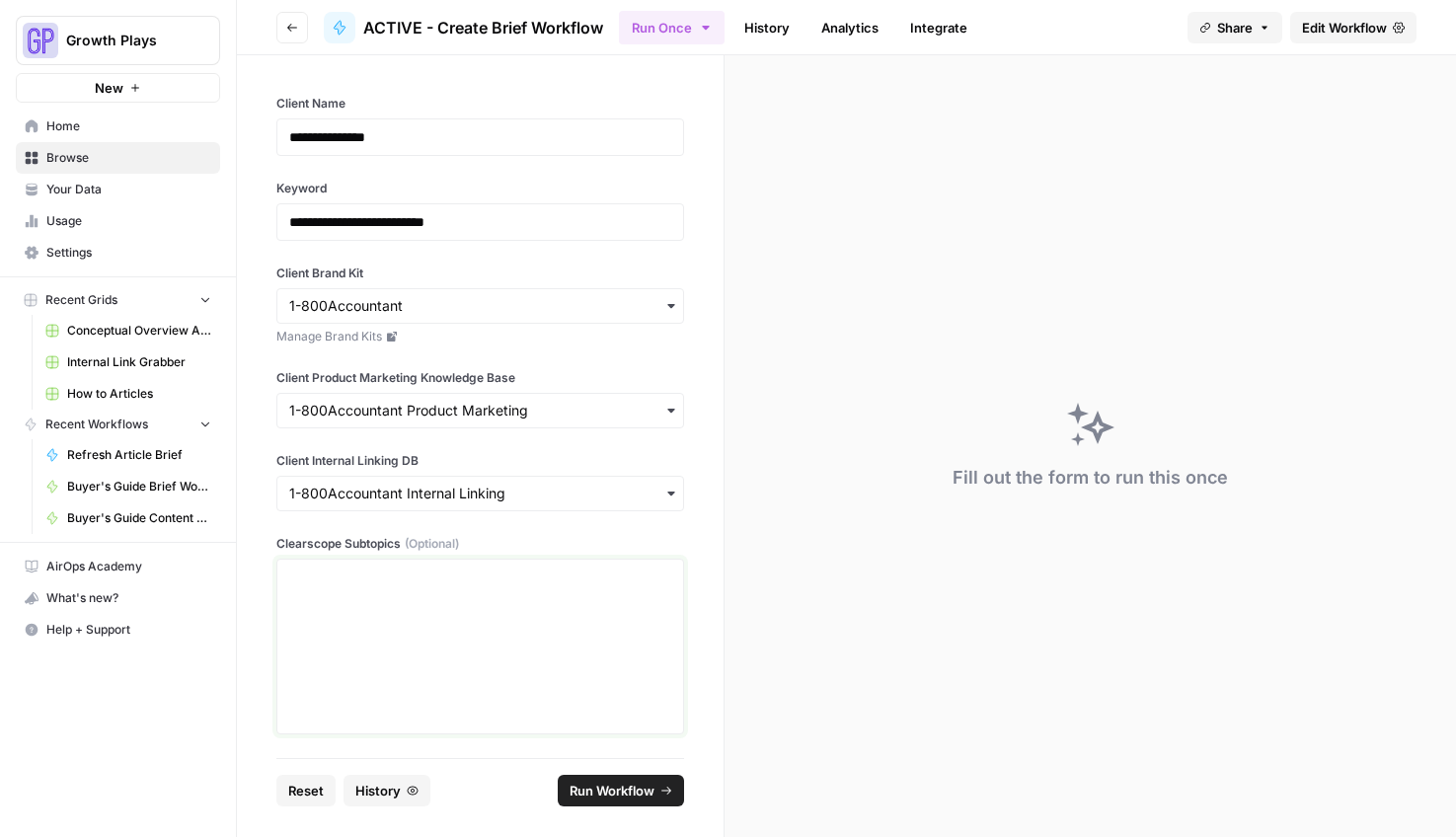click at bounding box center (480, 647) 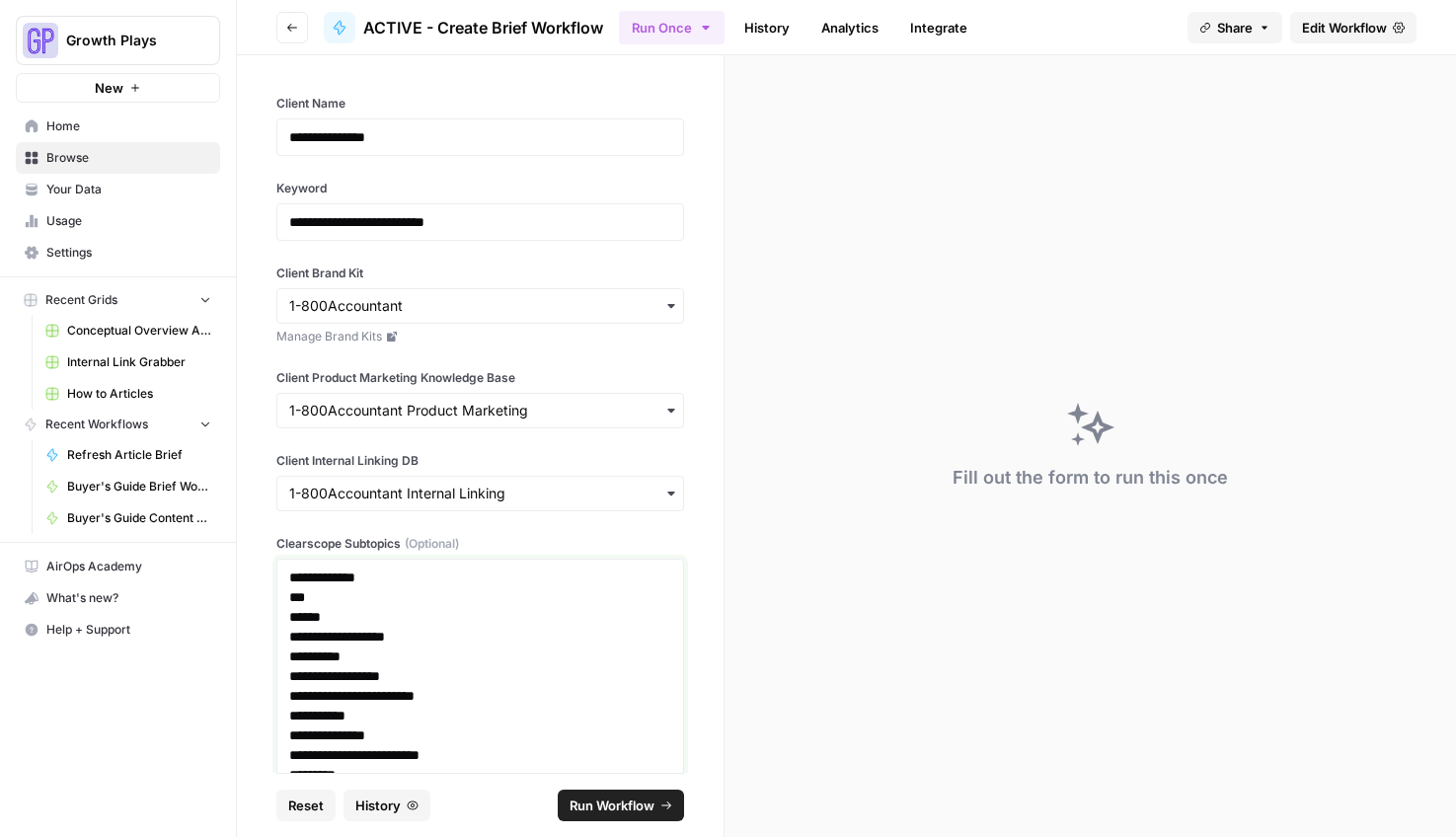 scroll, scrollTop: 1081, scrollLeft: 0, axis: vertical 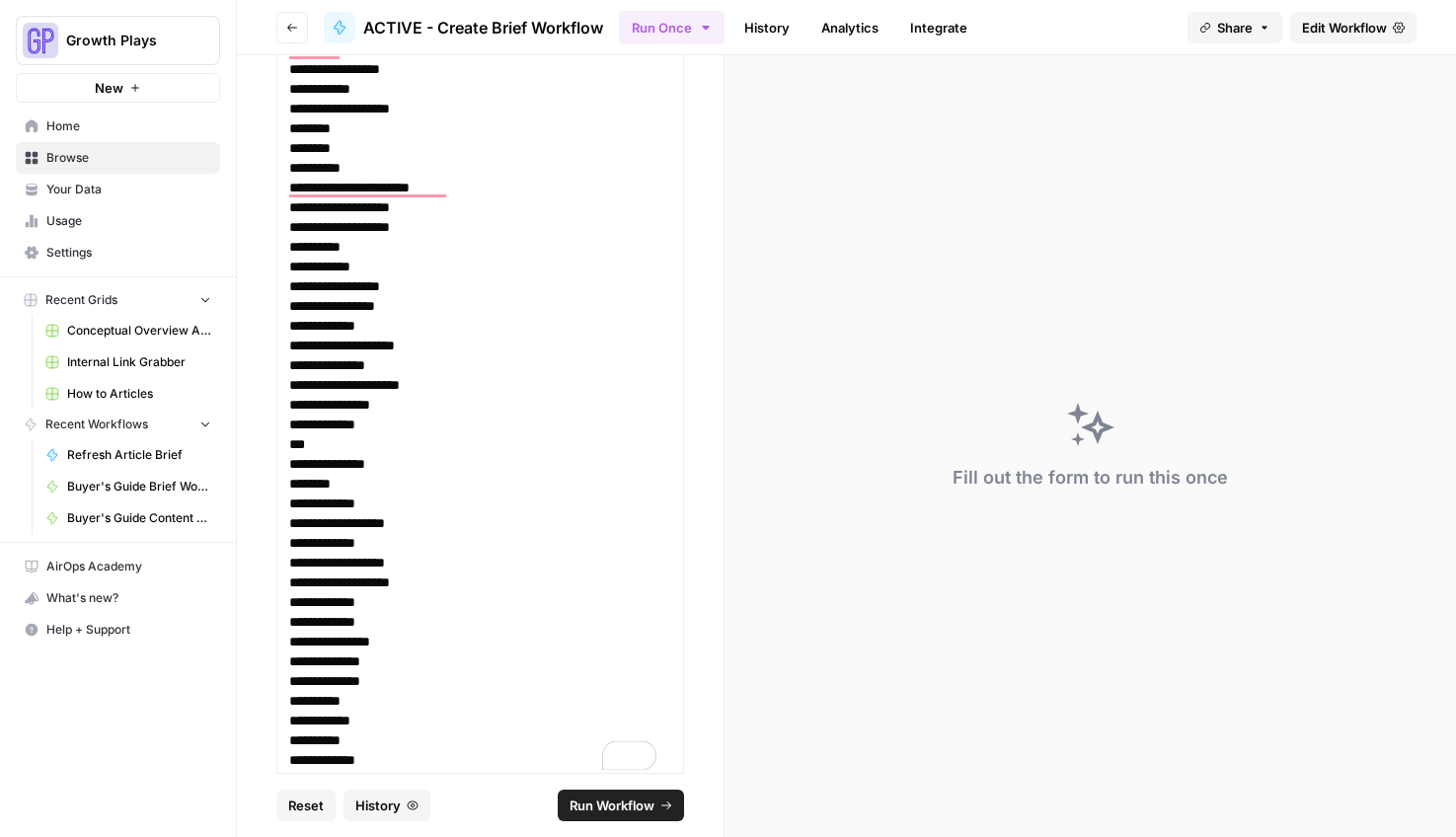 click on "Run Workflow" at bounding box center [612, 805] 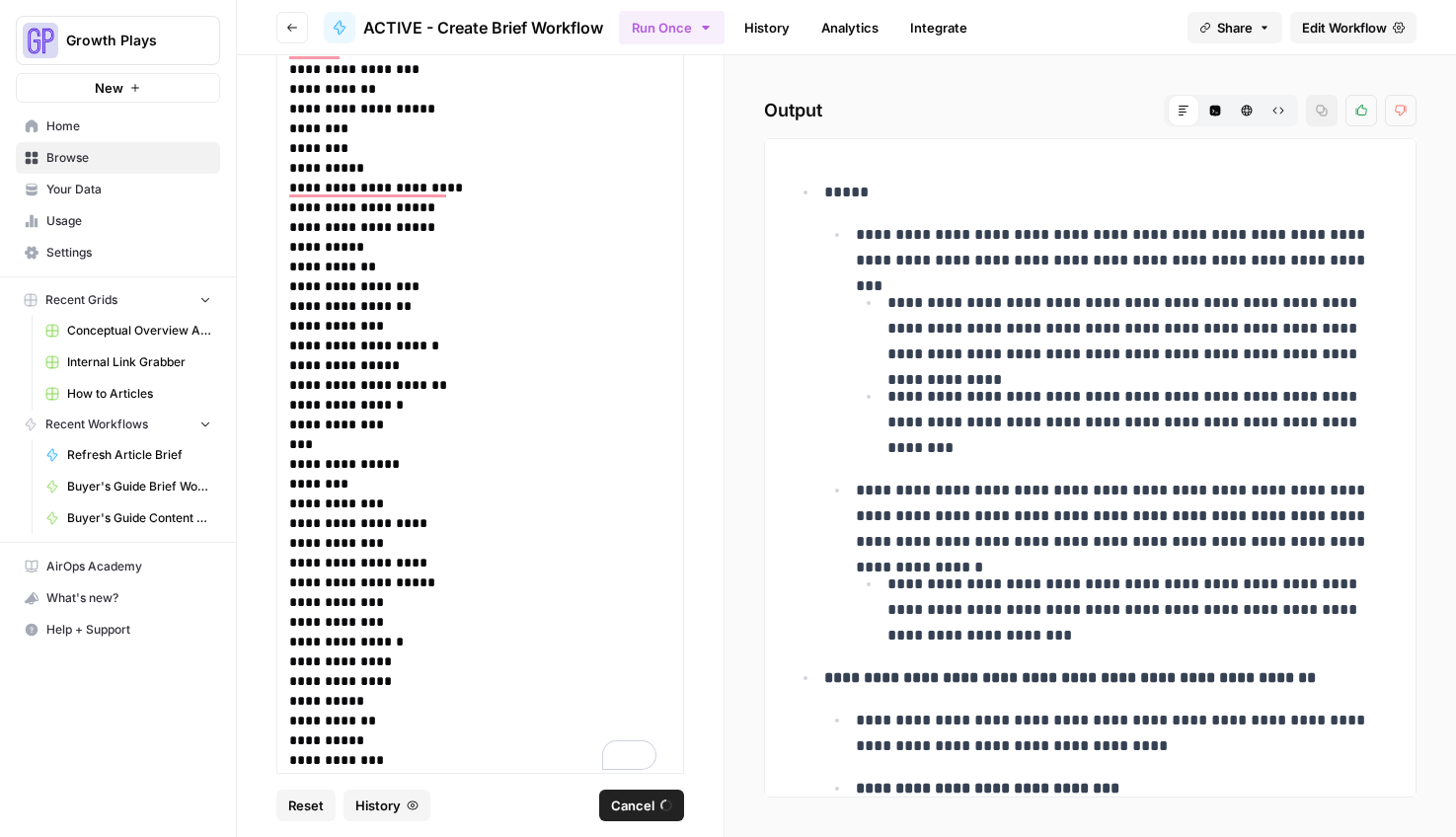 scroll, scrollTop: 1081, scrollLeft: 0, axis: vertical 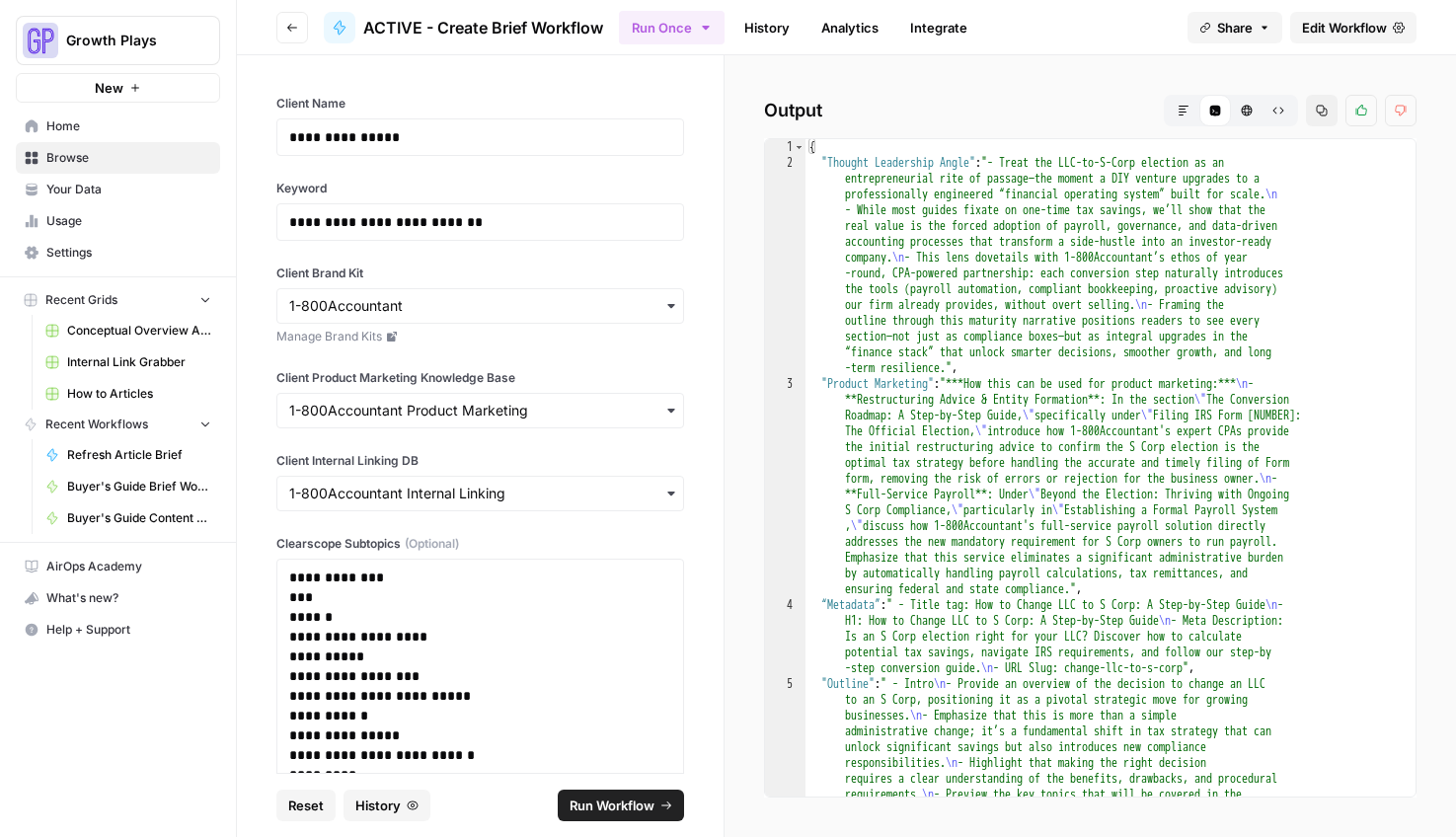 click 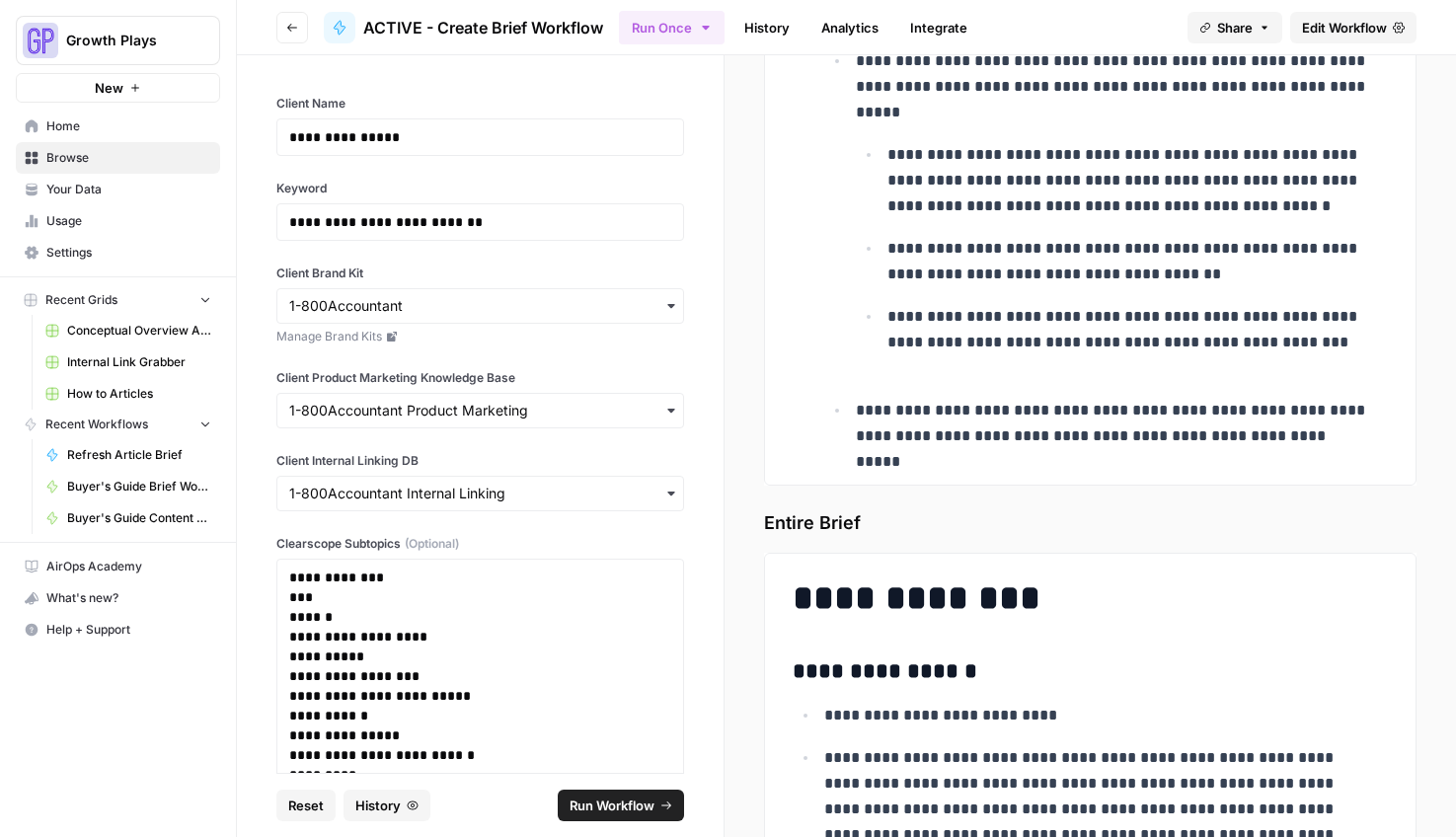 scroll, scrollTop: 6810, scrollLeft: 0, axis: vertical 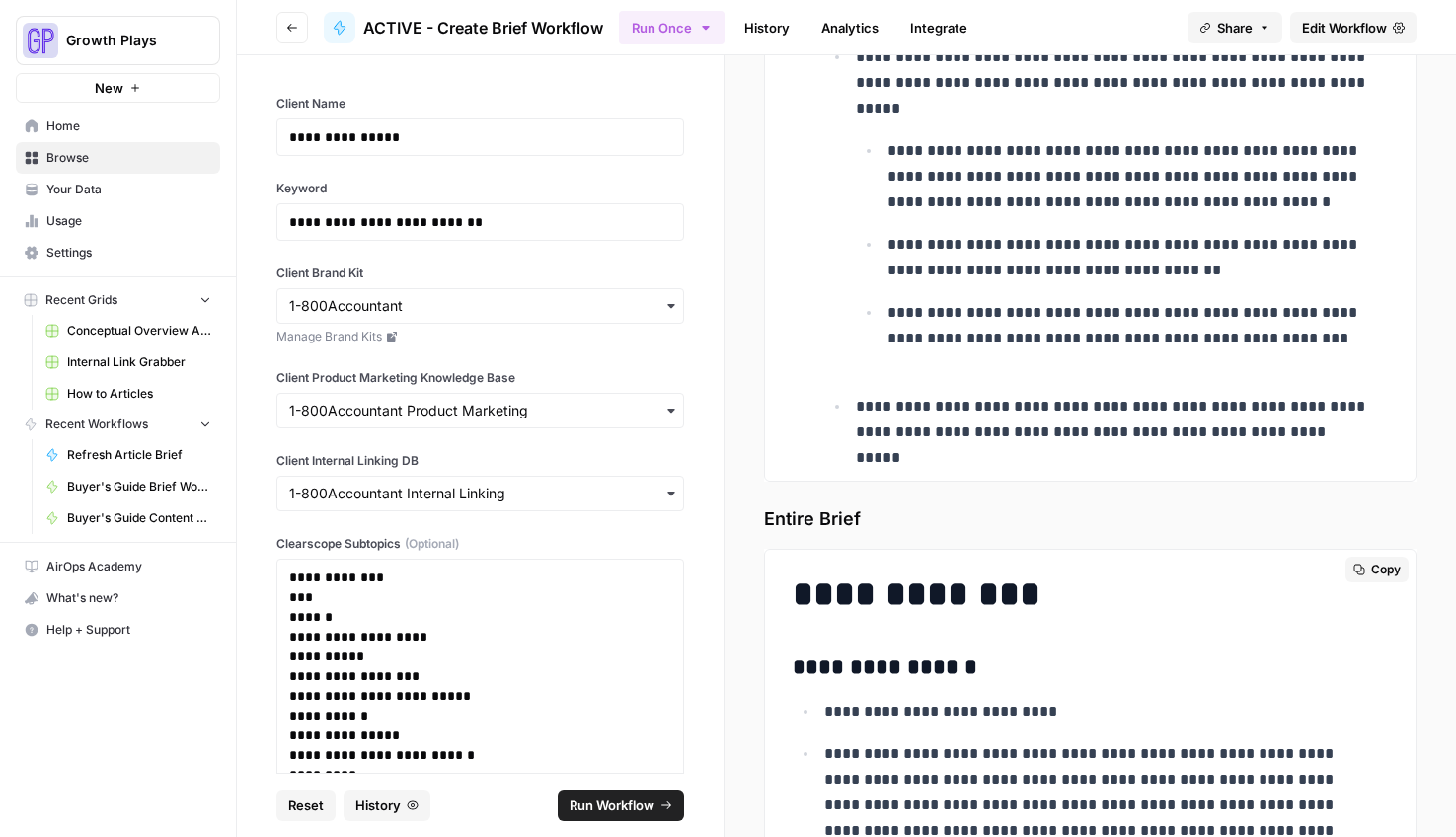 click on "Copy" at bounding box center [1386, 570] 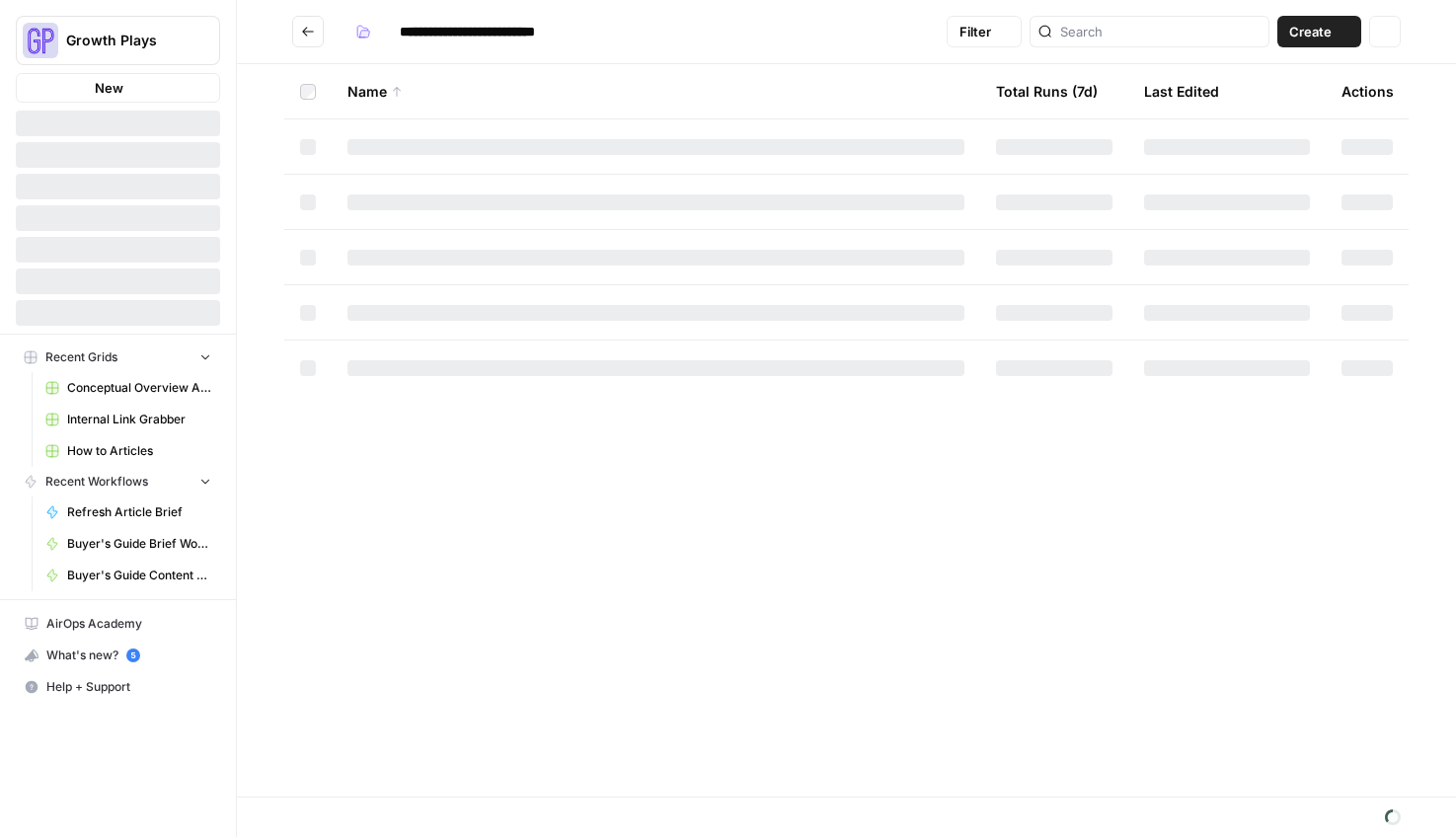 scroll, scrollTop: 0, scrollLeft: 0, axis: both 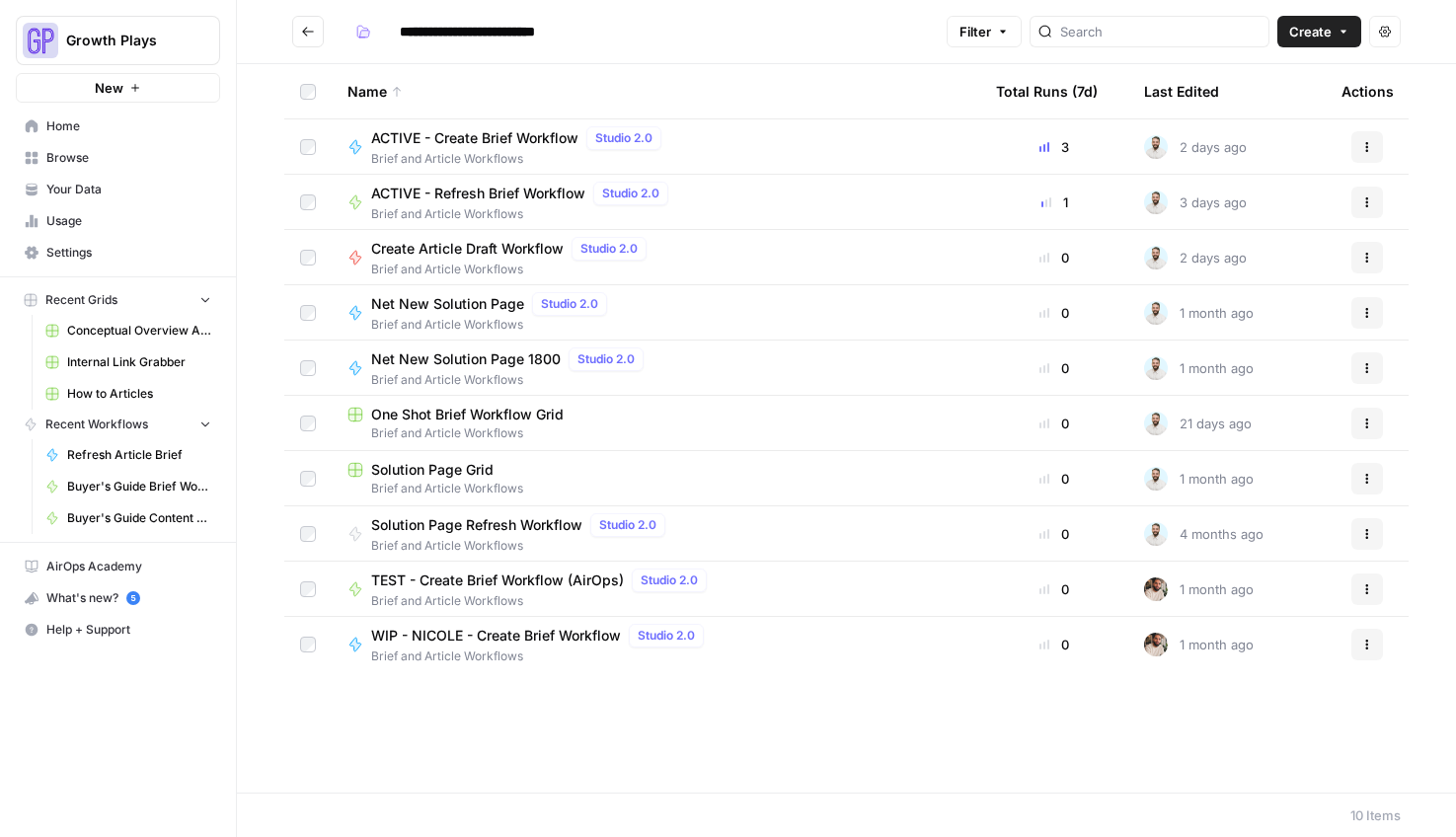 click on "ACTIVE - Create Brief Workflow" at bounding box center (475, 138) 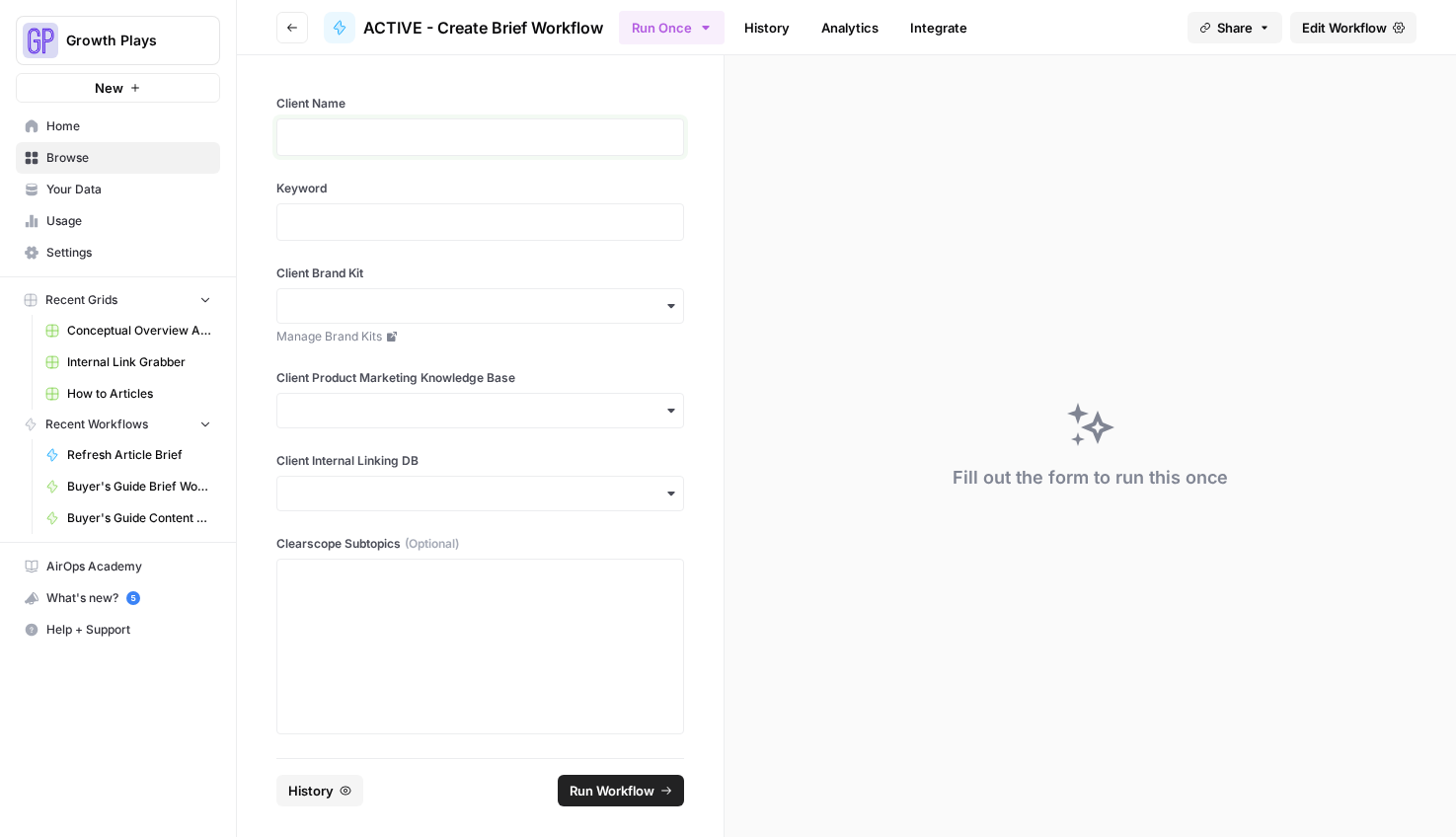 click at bounding box center (480, 137) 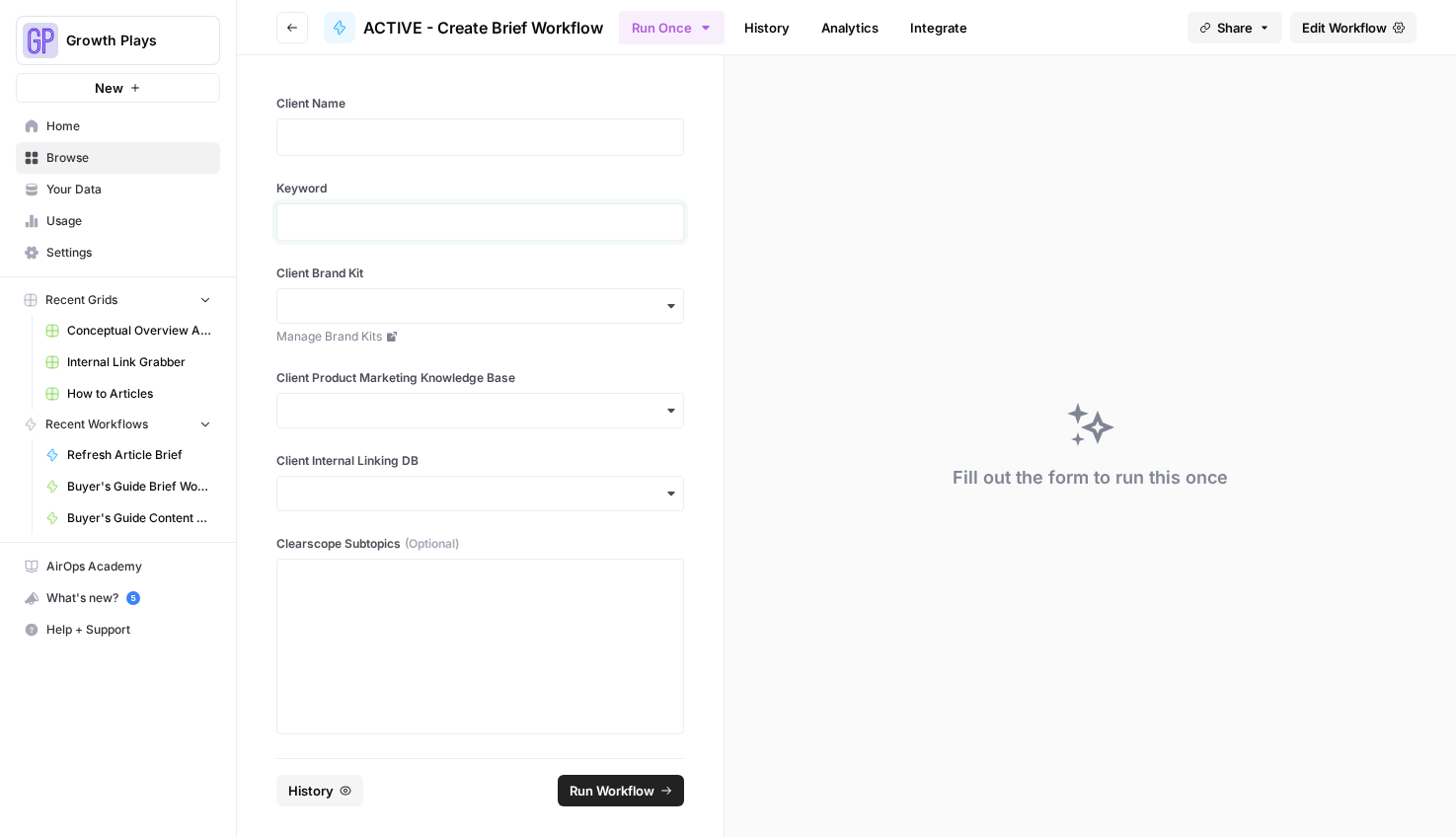click at bounding box center [480, 222] 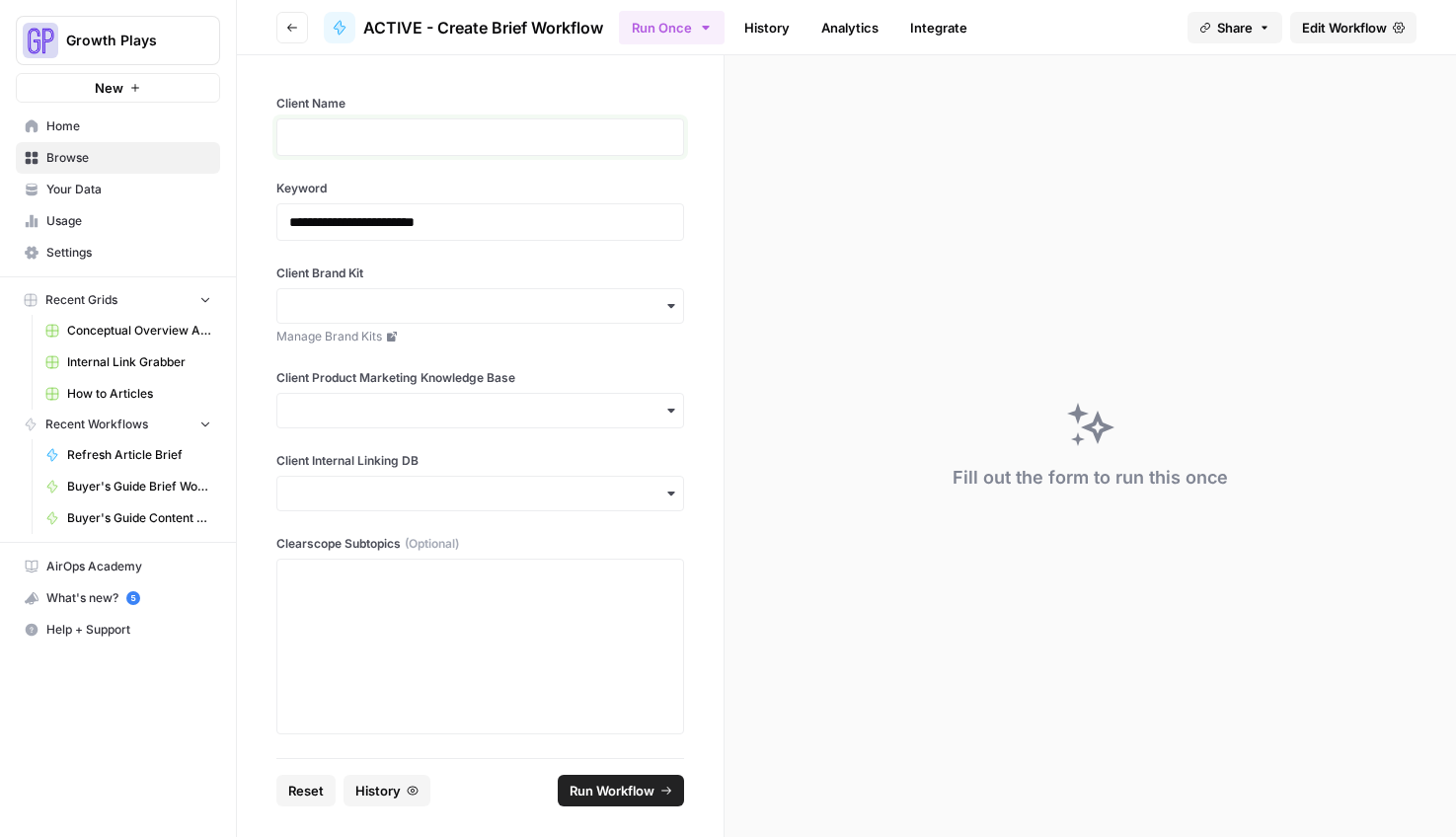 click at bounding box center (480, 137) 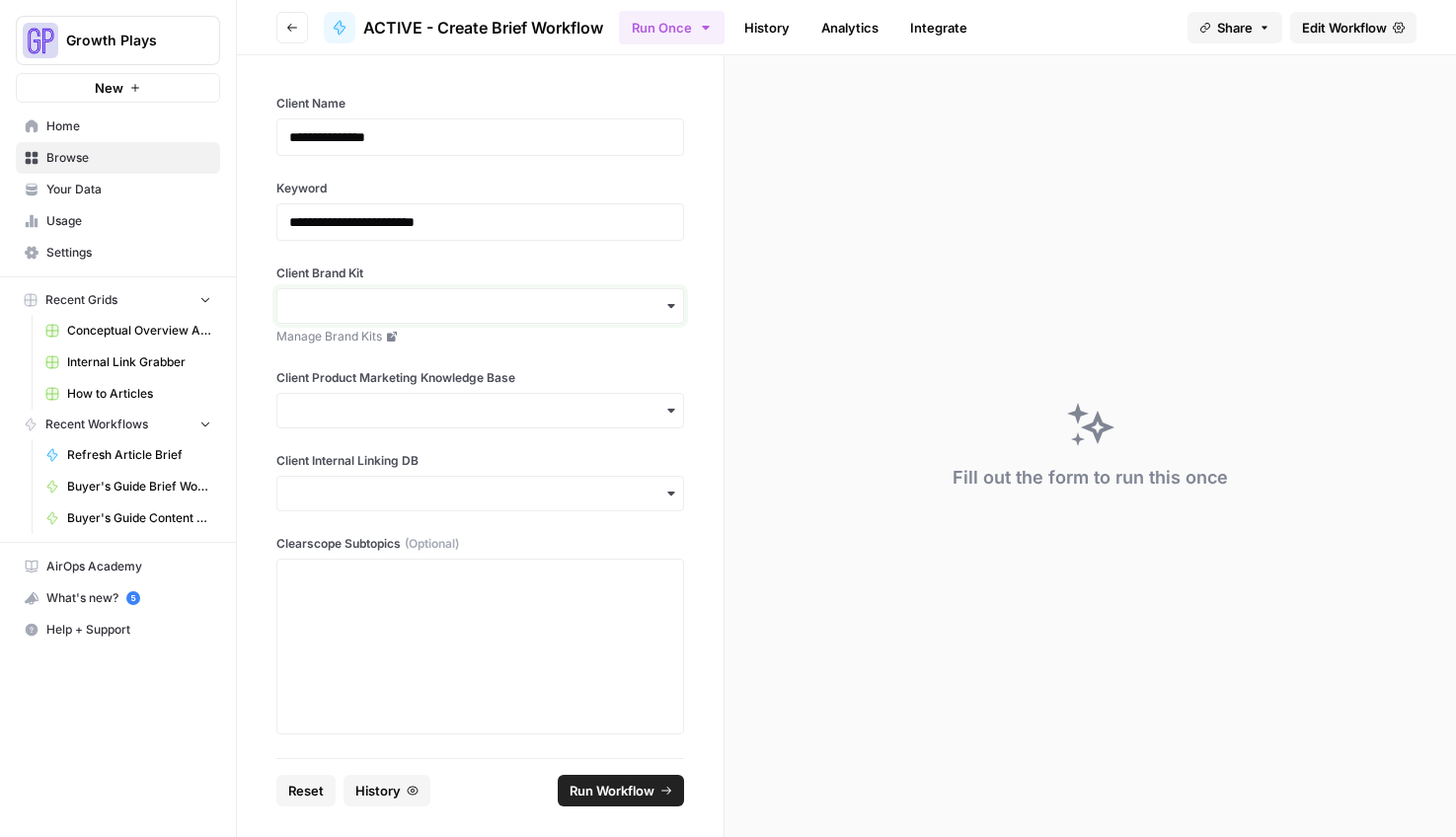 click on "Client Brand Kit" at bounding box center (480, 306) 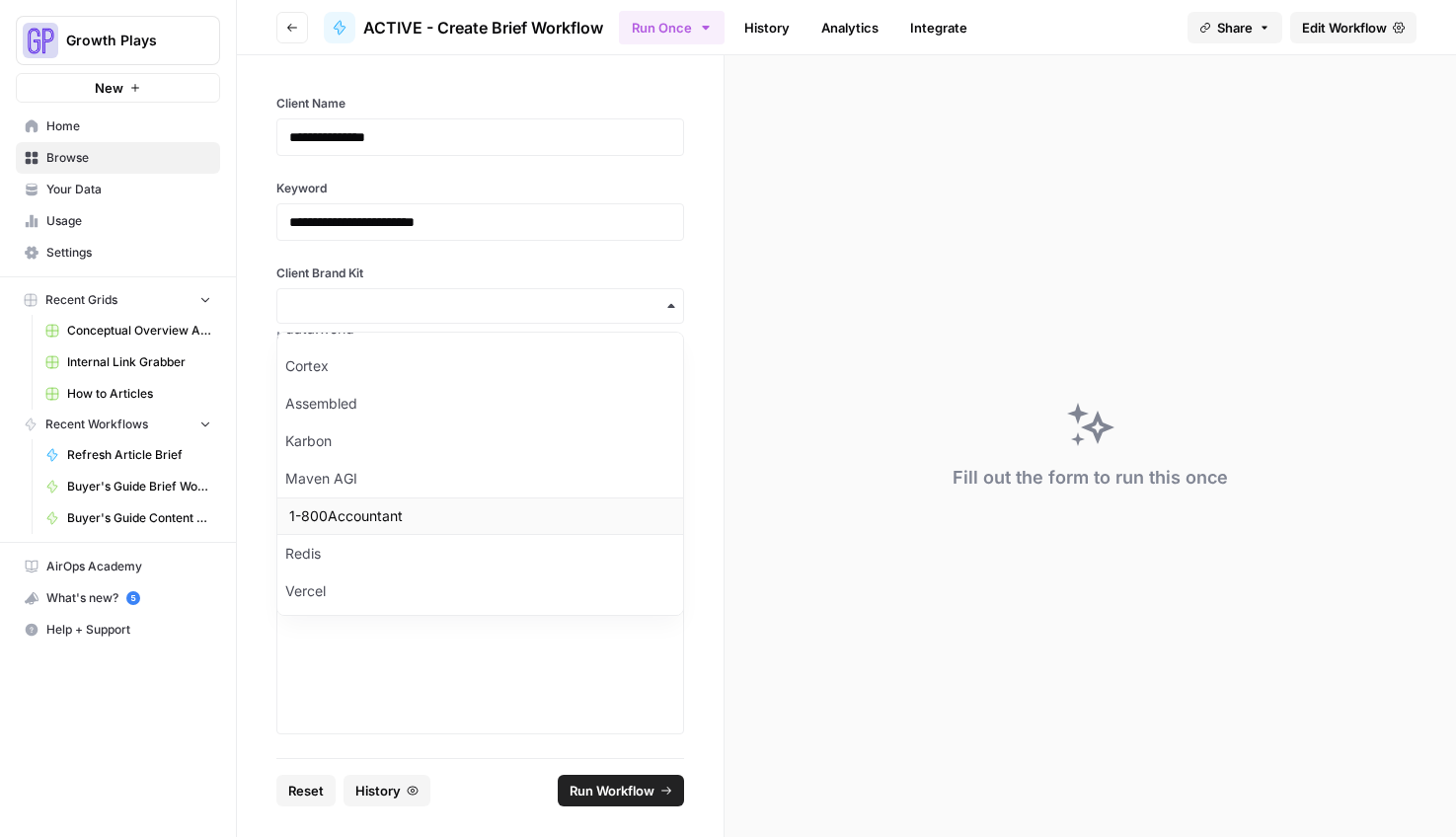 scroll, scrollTop: 559, scrollLeft: 0, axis: vertical 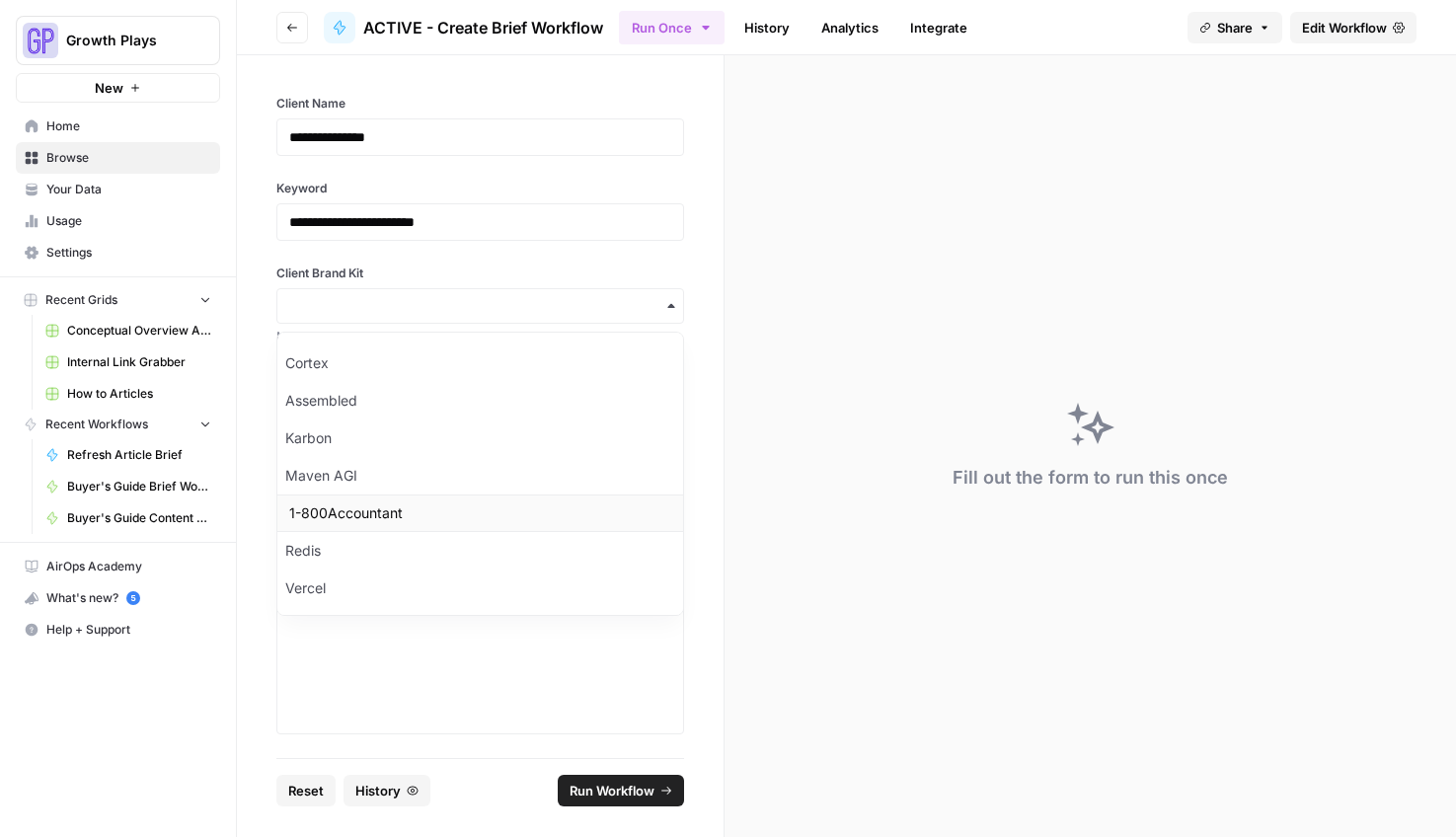 click on "1-800Accountant" at bounding box center [480, 513] 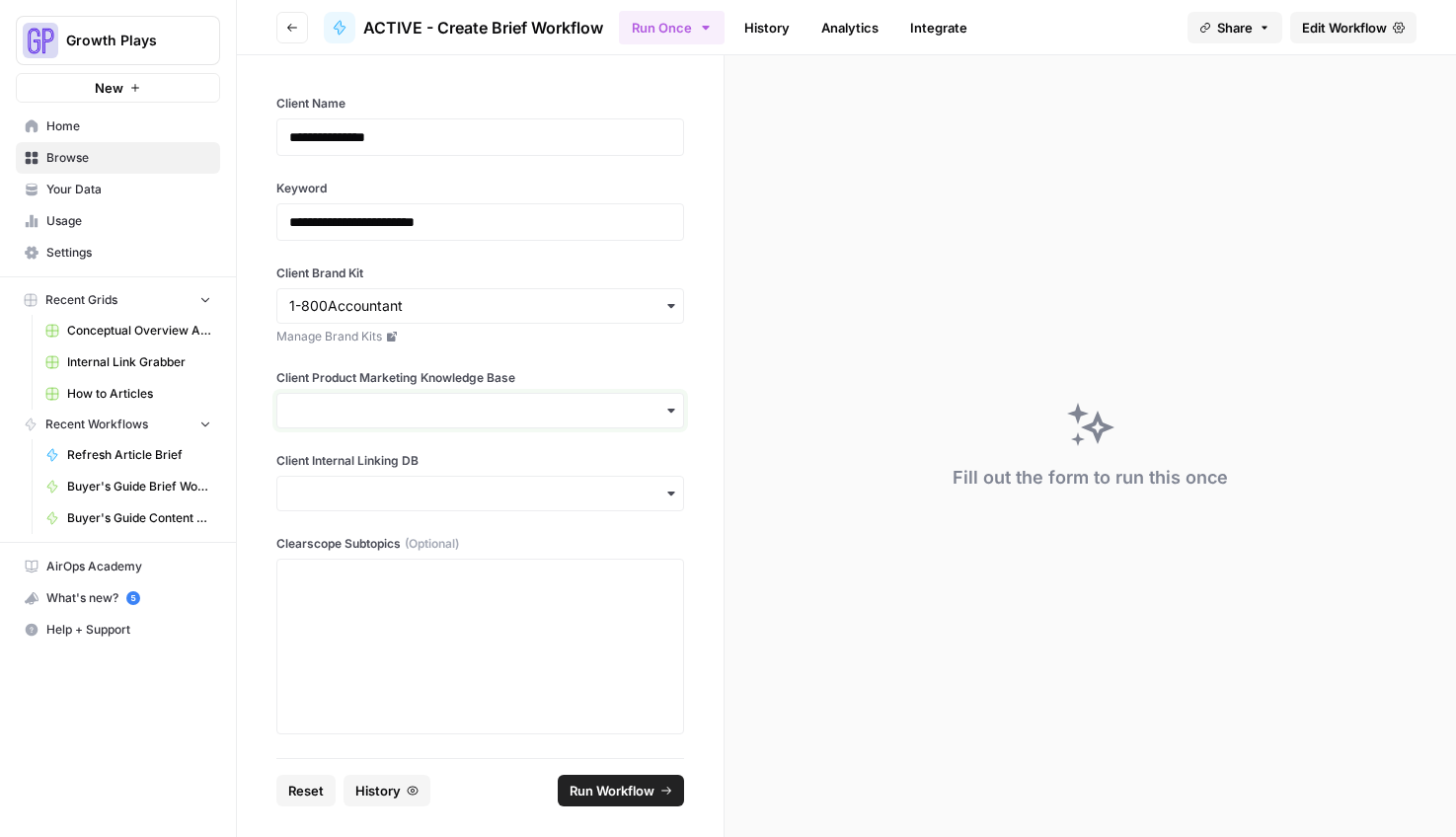 click on "Client Product Marketing Knowledge Base" at bounding box center [480, 411] 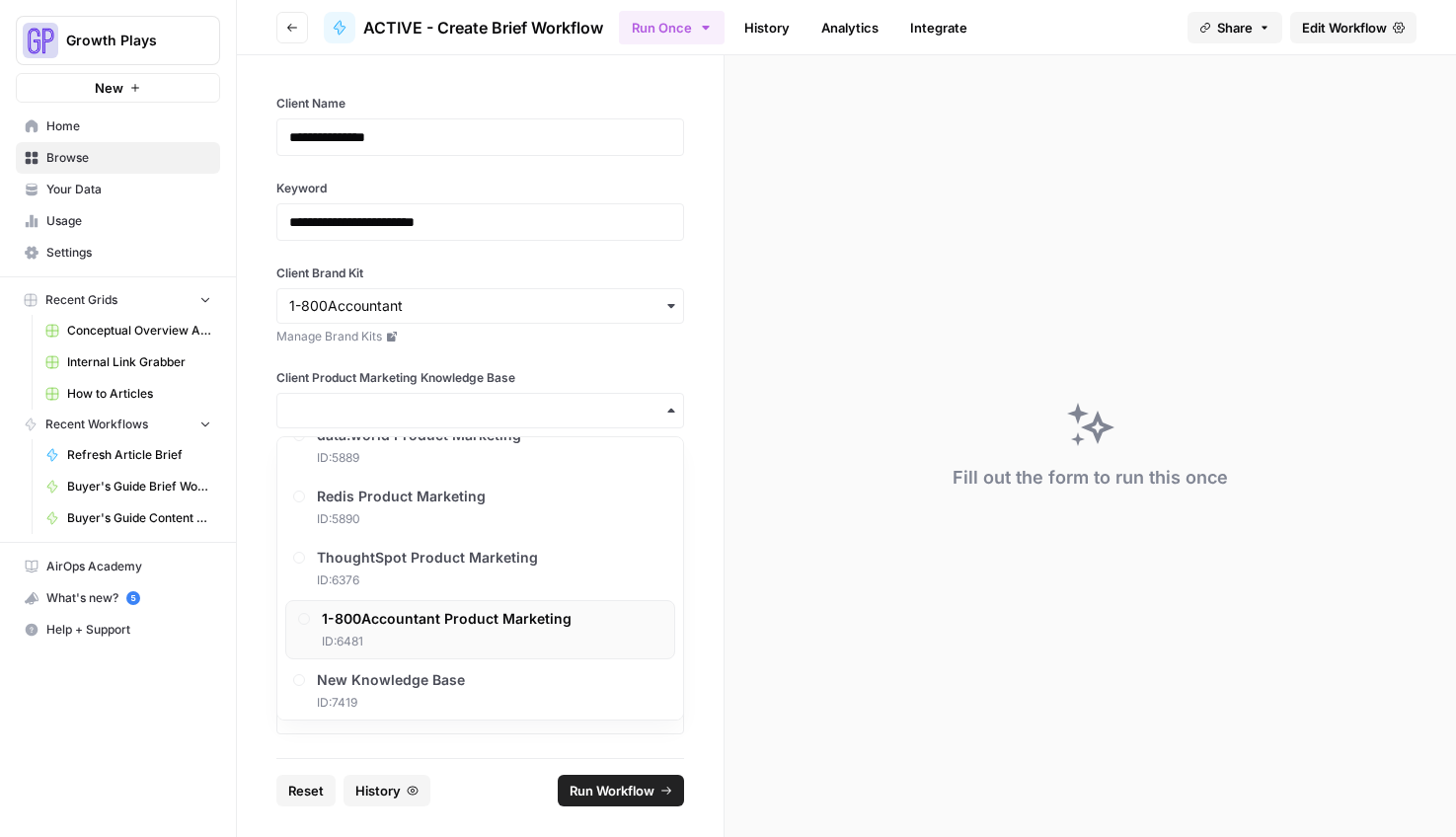 scroll, scrollTop: 156, scrollLeft: 0, axis: vertical 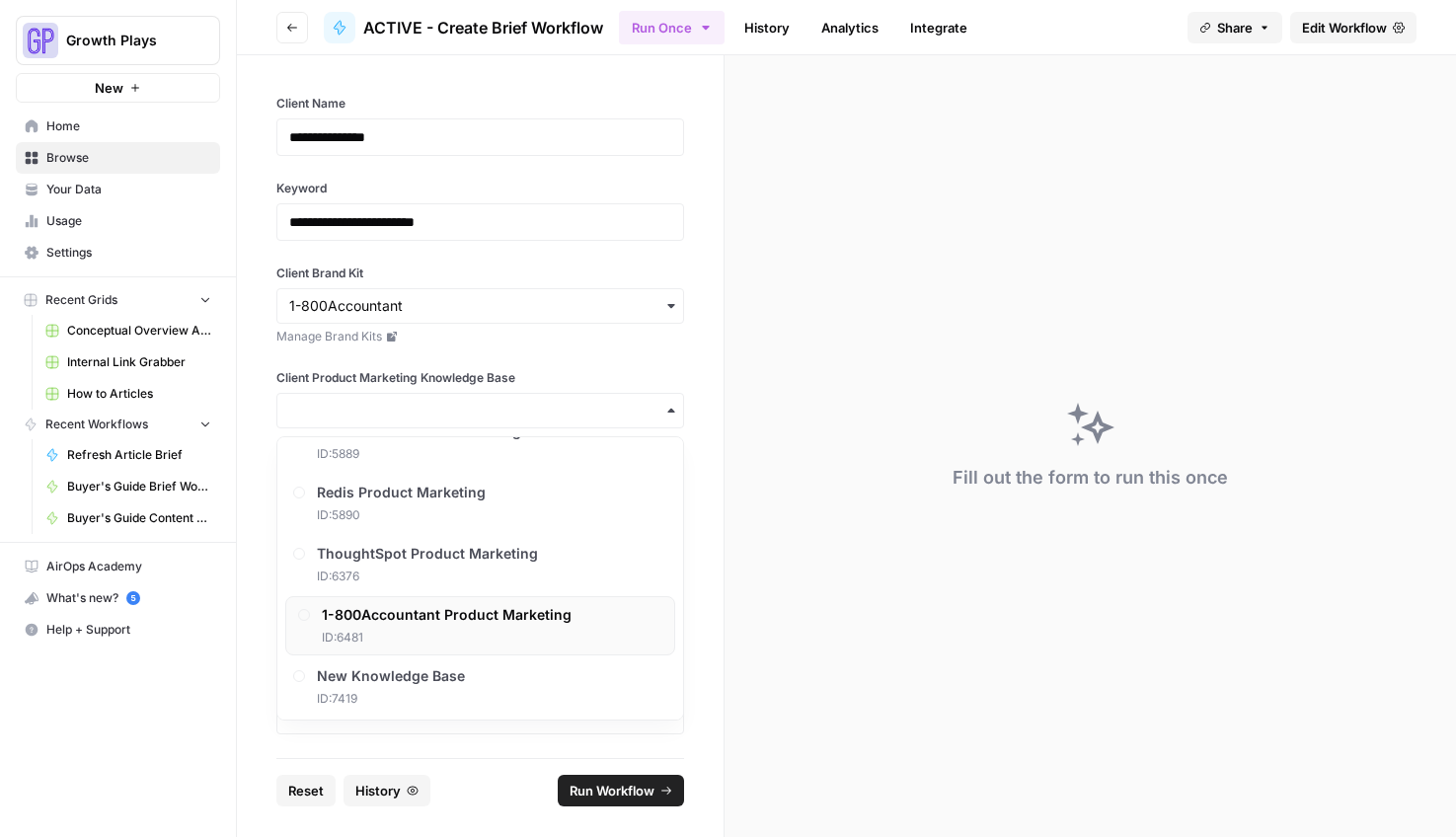 click on "1-800Accountant Product Marketing" at bounding box center [446, 615] 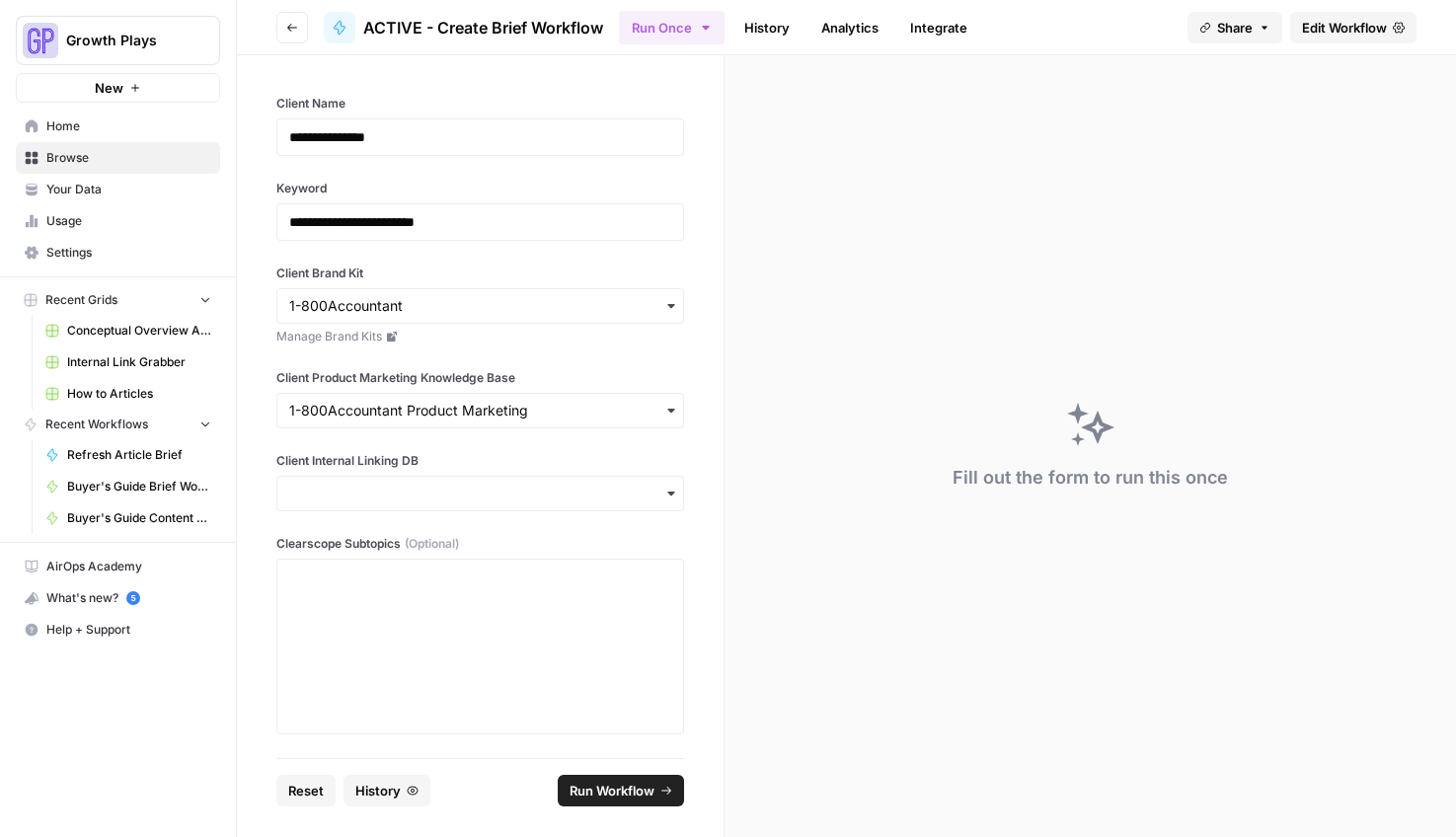 click at bounding box center (480, 494) 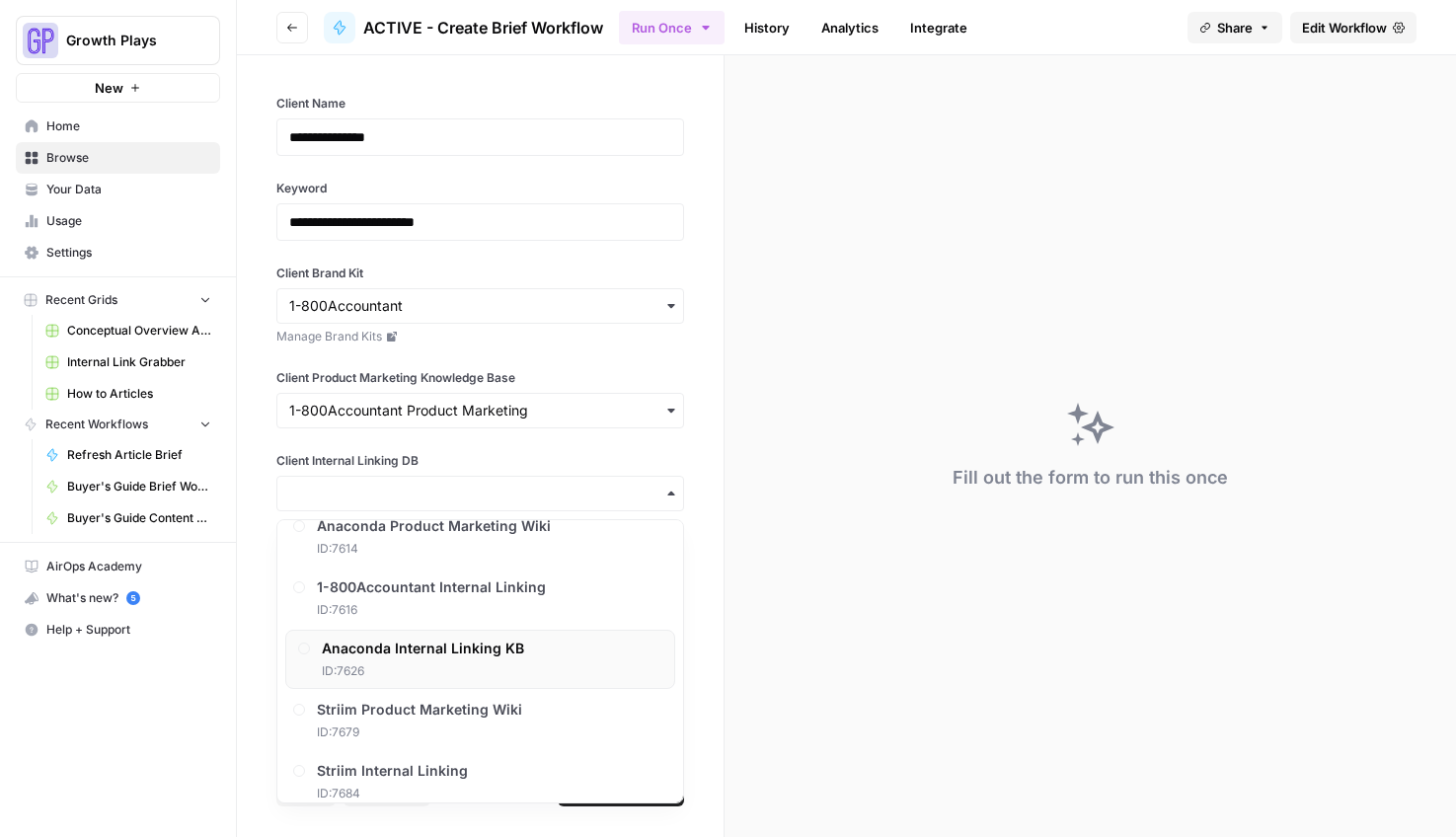 scroll, scrollTop: 866, scrollLeft: 0, axis: vertical 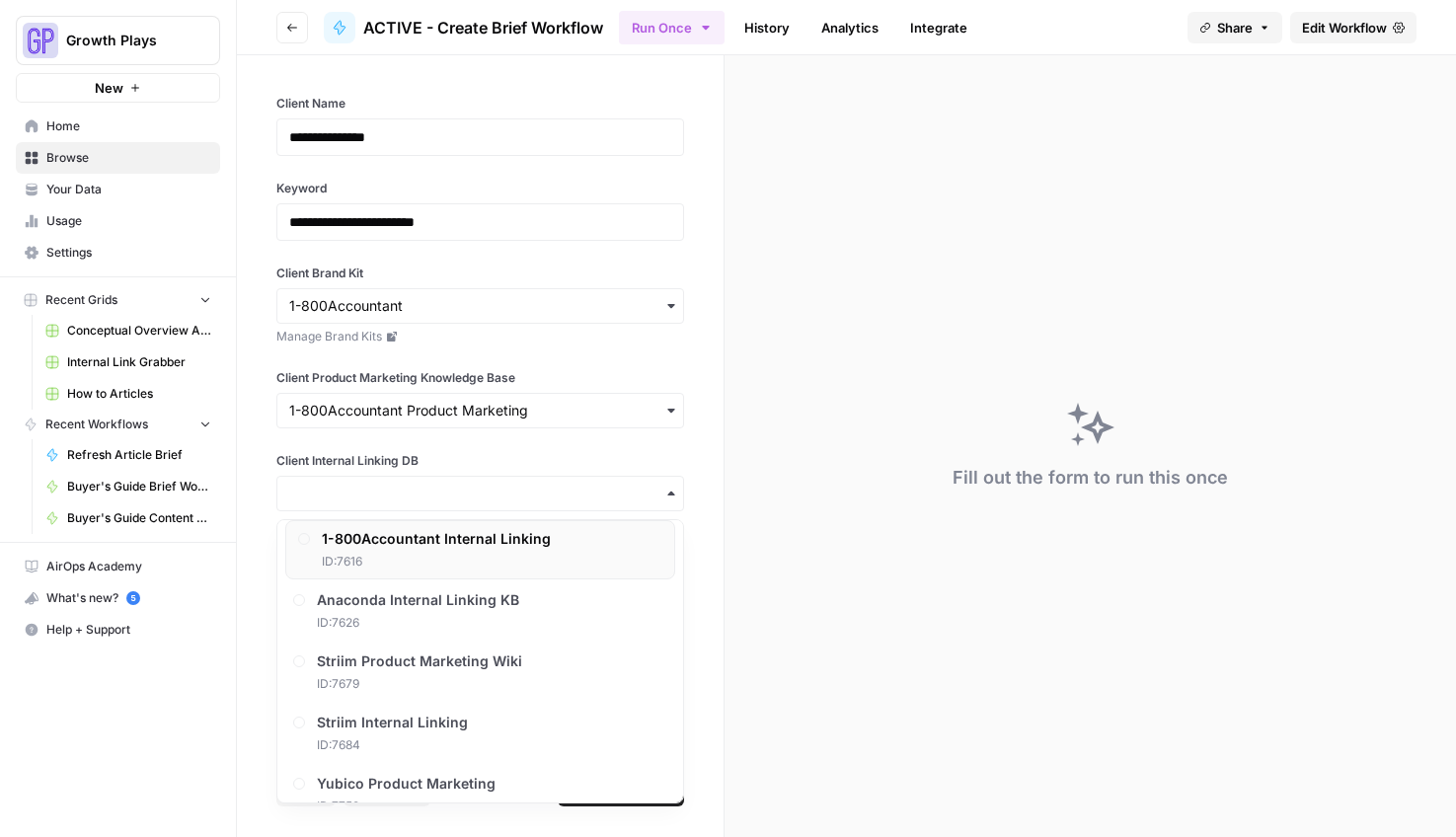 click on "1-800Accountant Internal Linking ID:  7616" at bounding box center (480, 550) 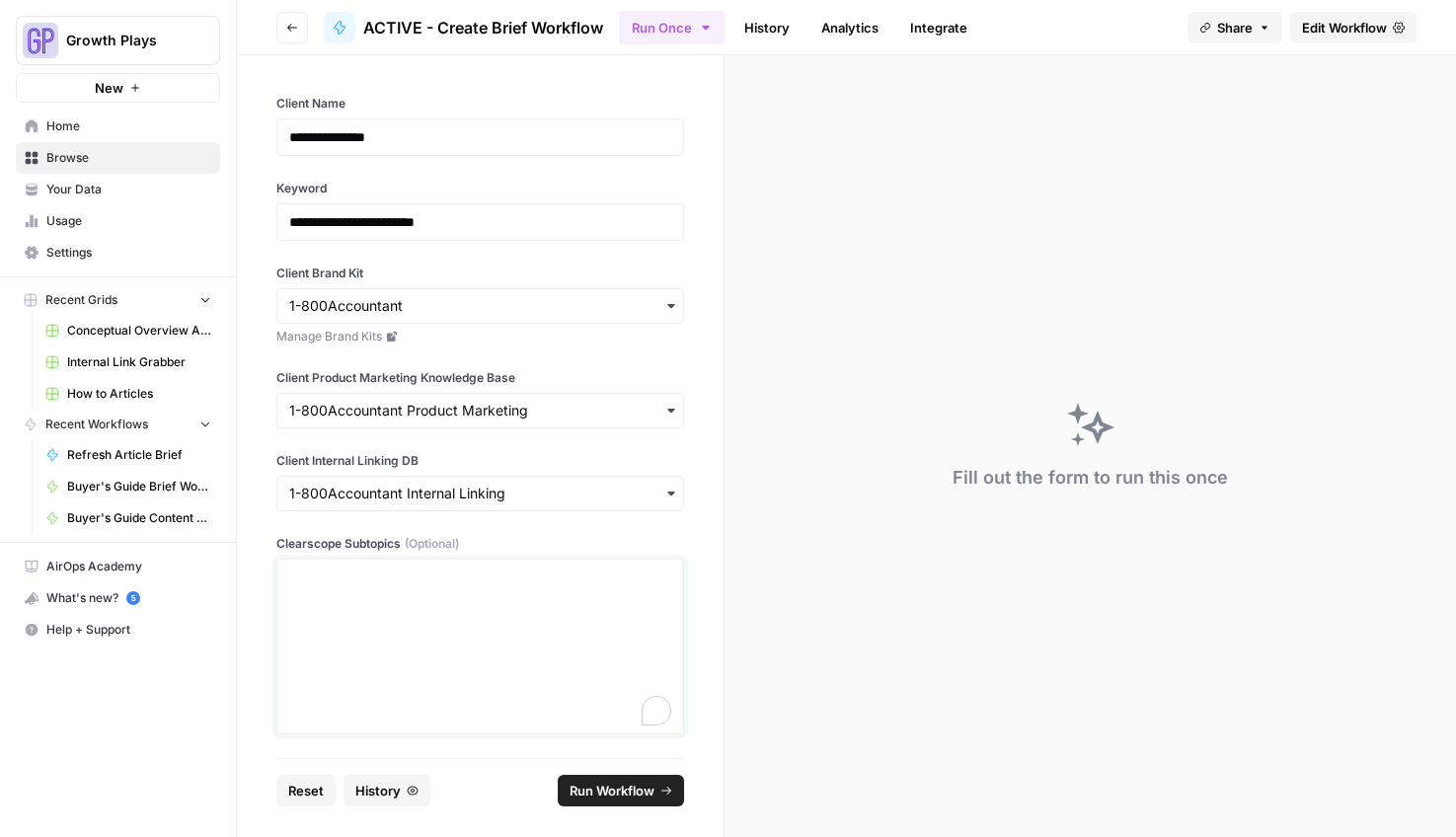 click at bounding box center [480, 647] 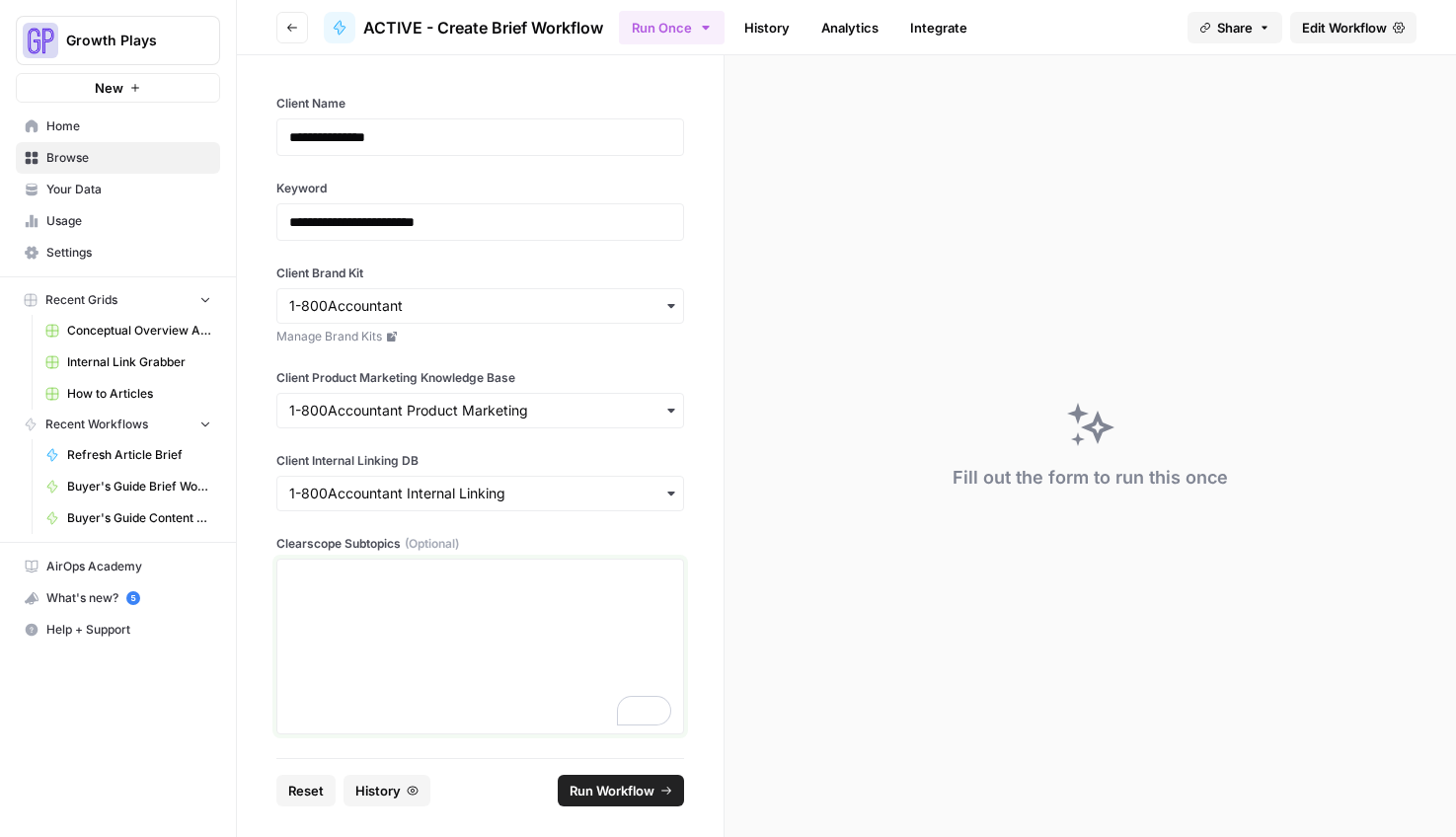 scroll, scrollTop: 883, scrollLeft: 0, axis: vertical 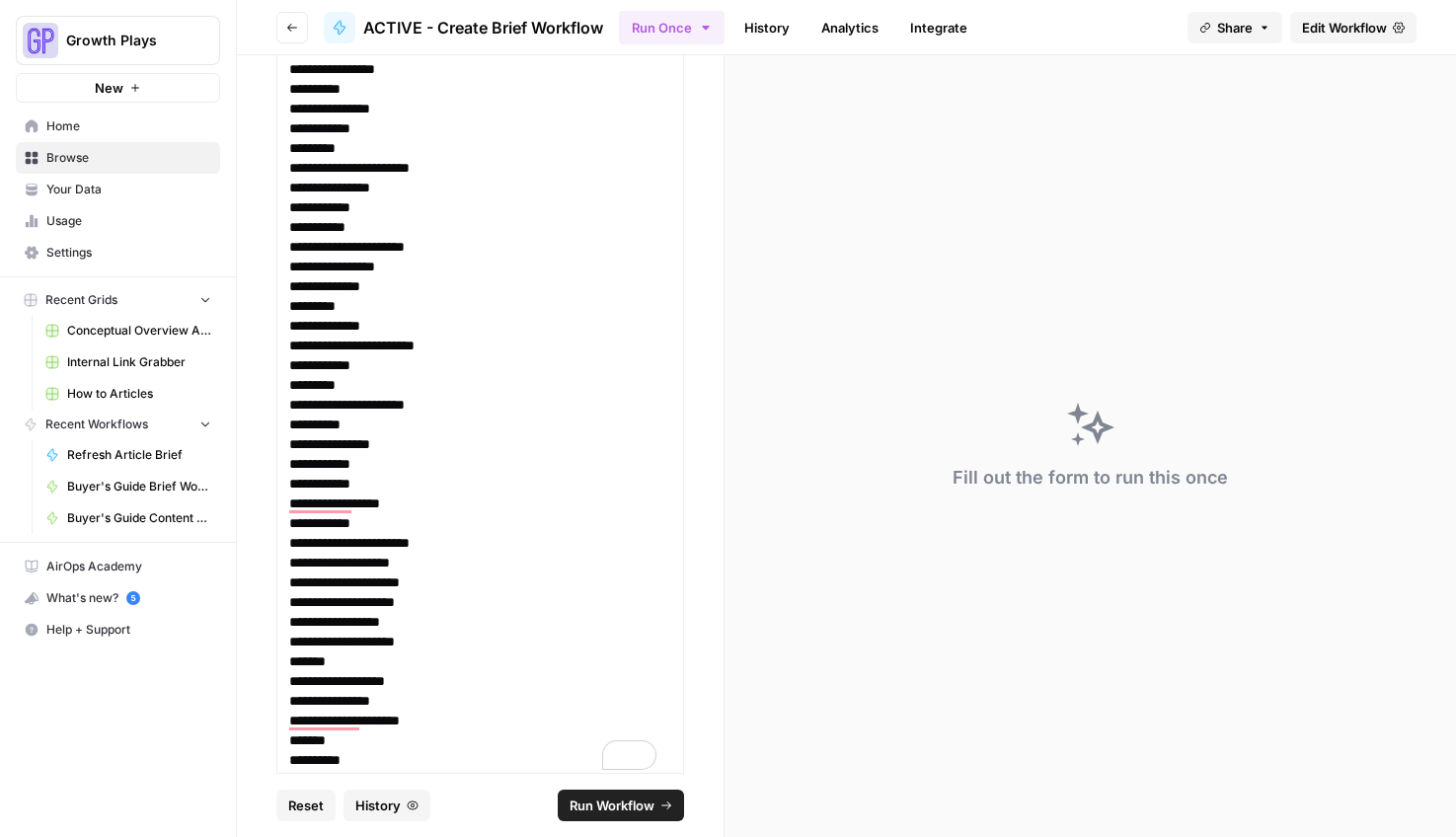 click on "Run Workflow" at bounding box center [612, 805] 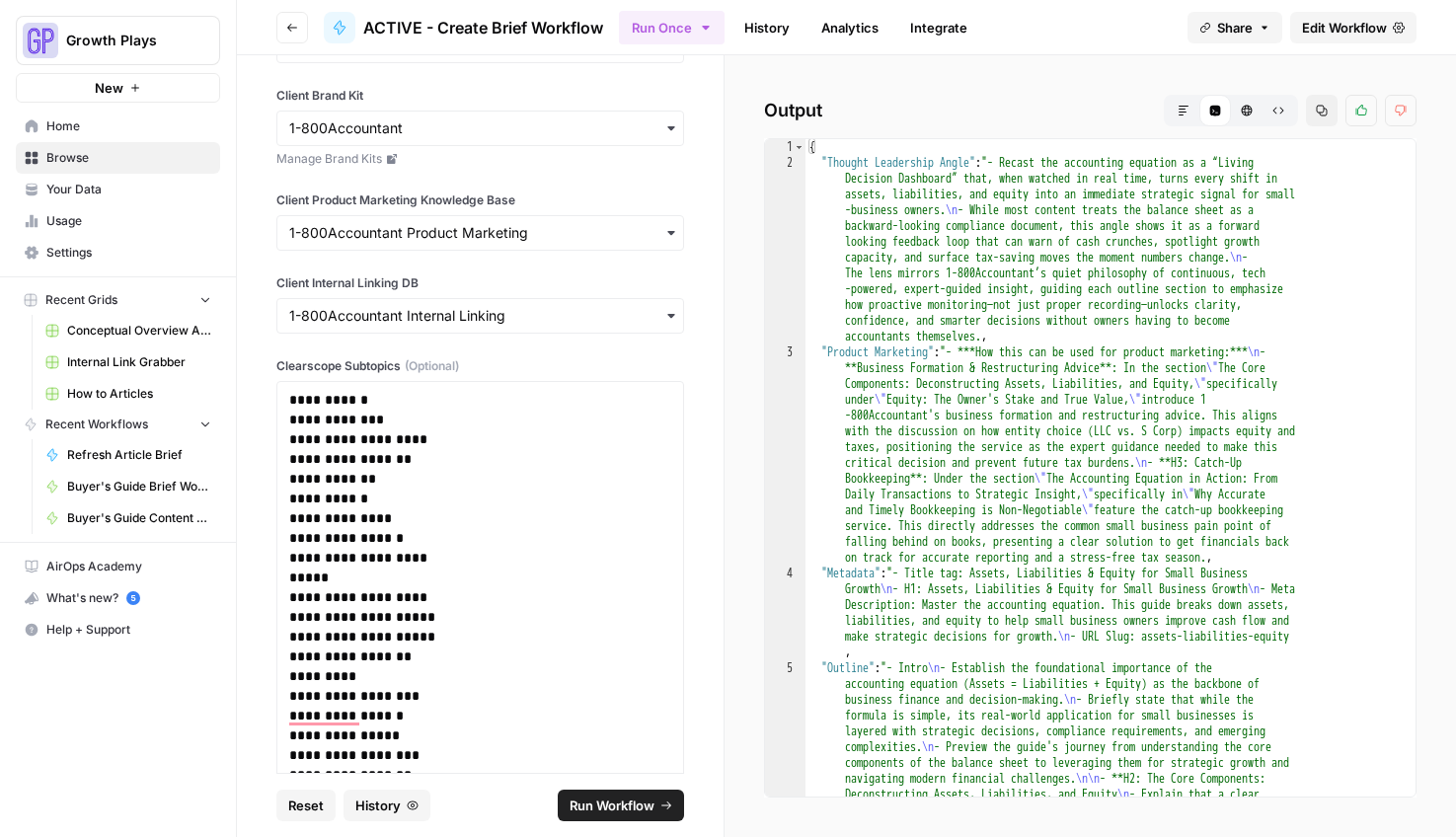 scroll, scrollTop: 0, scrollLeft: 0, axis: both 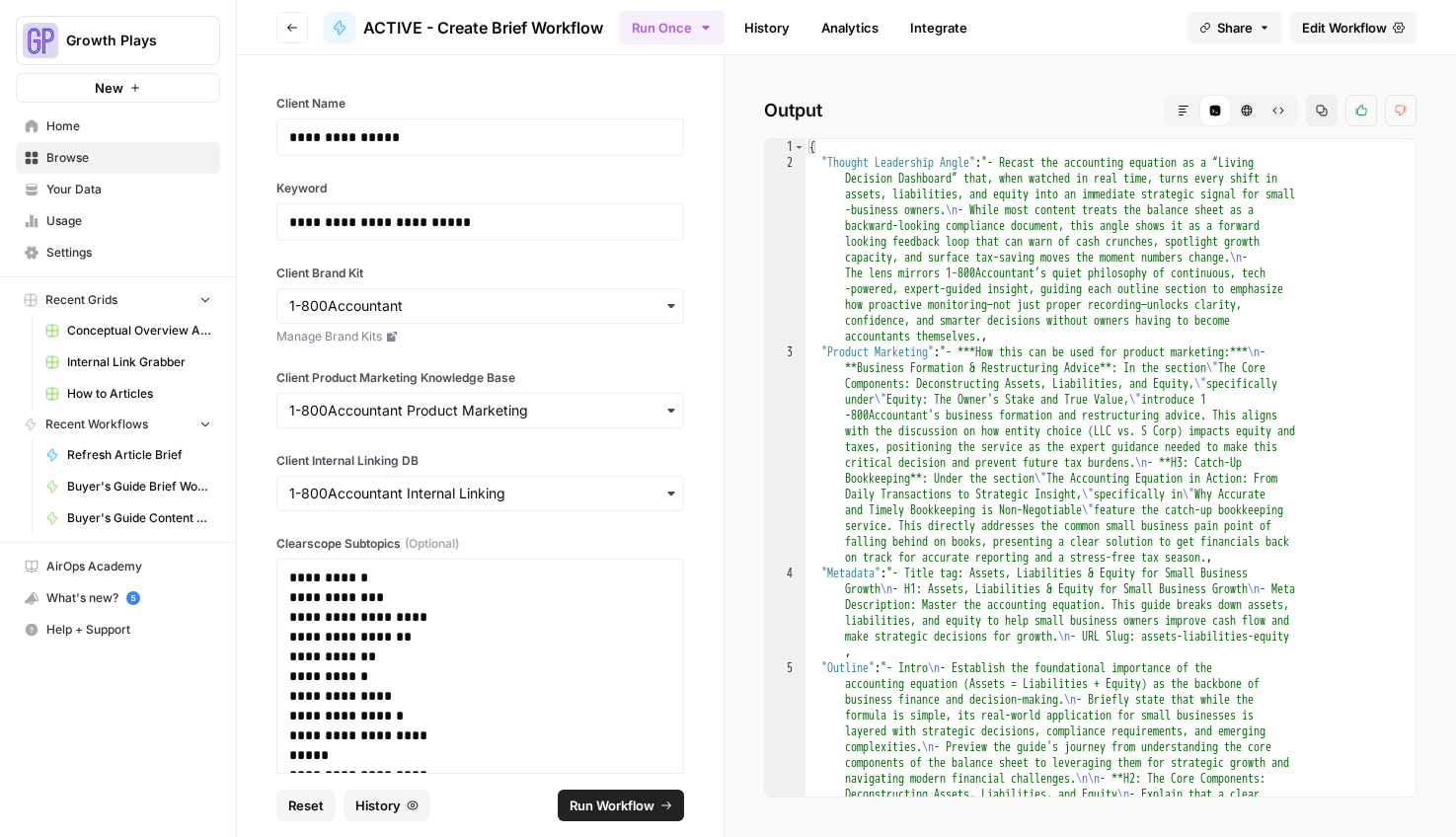 click on "Markdown" at bounding box center (1184, 111) 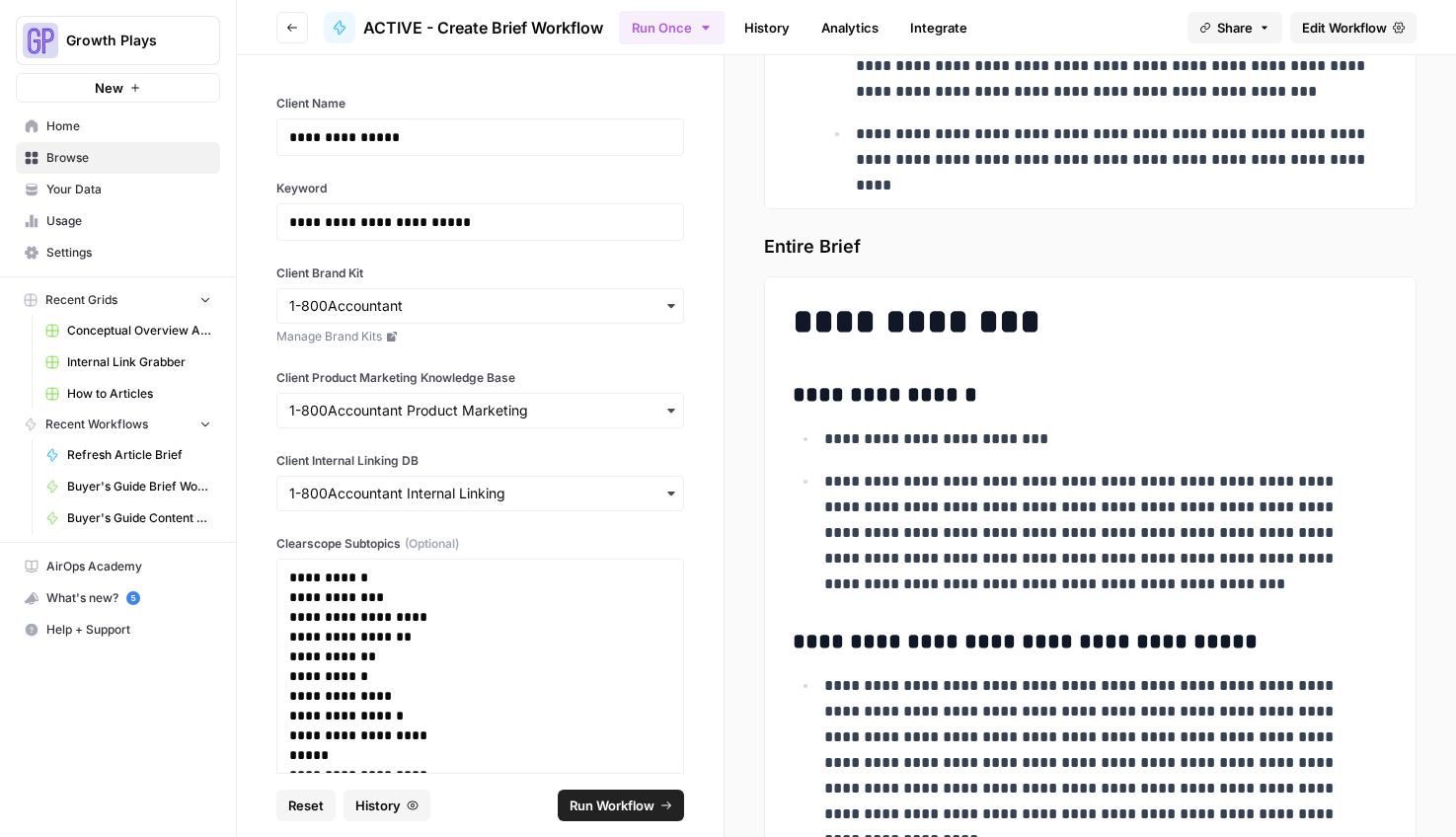 scroll, scrollTop: 6283, scrollLeft: 0, axis: vertical 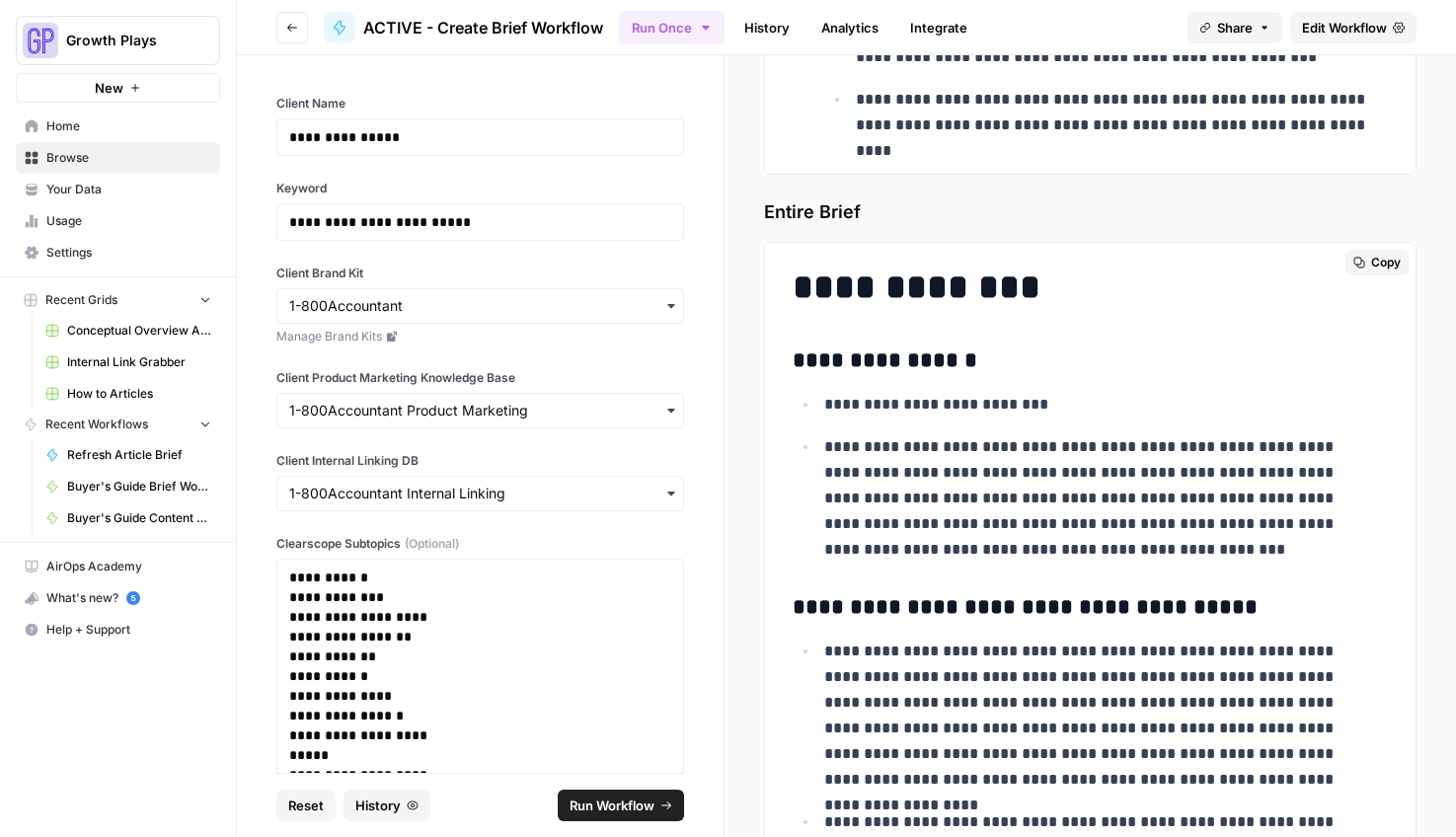 click on "Copy" at bounding box center [1386, 263] 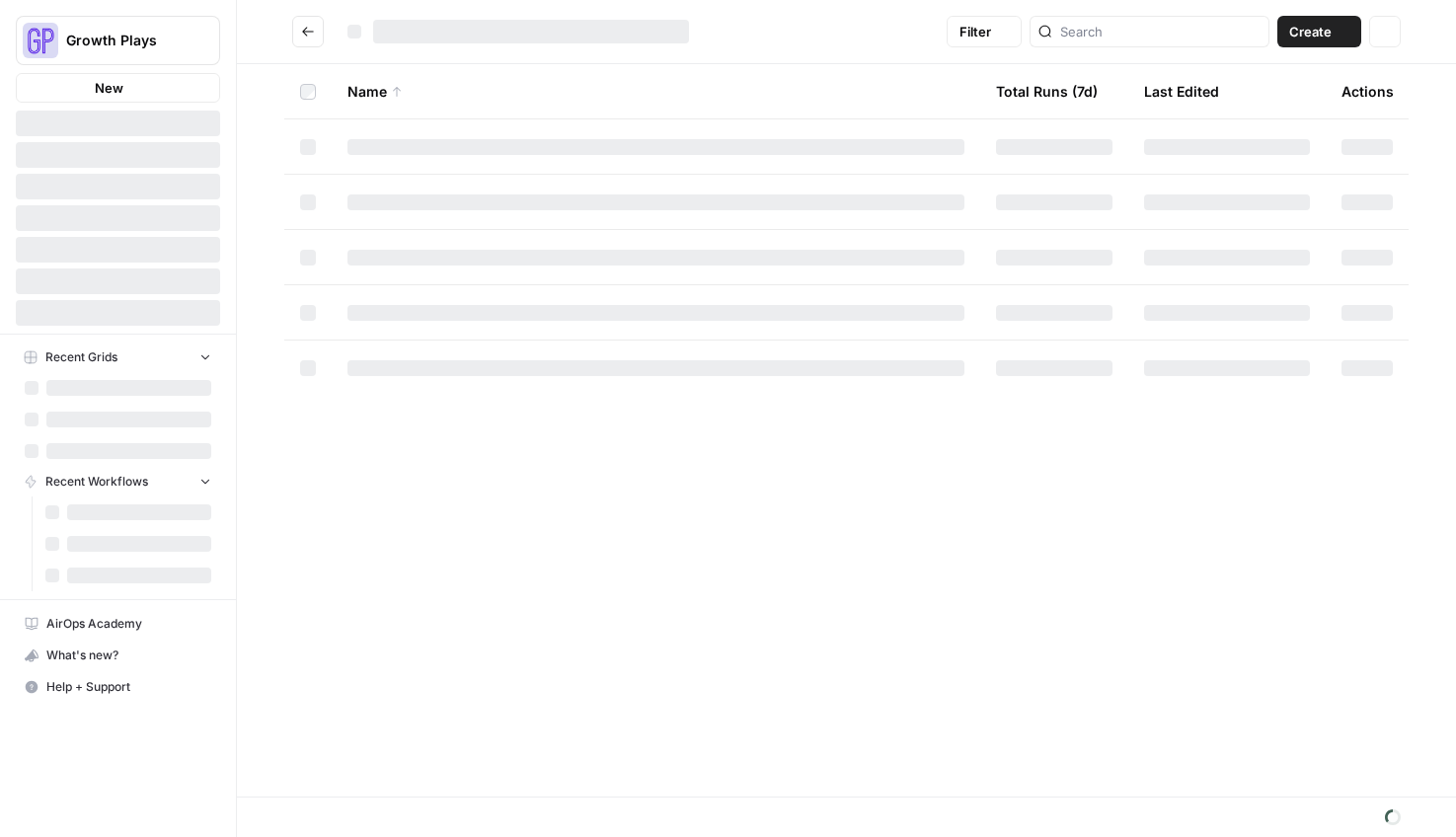 scroll, scrollTop: 0, scrollLeft: 0, axis: both 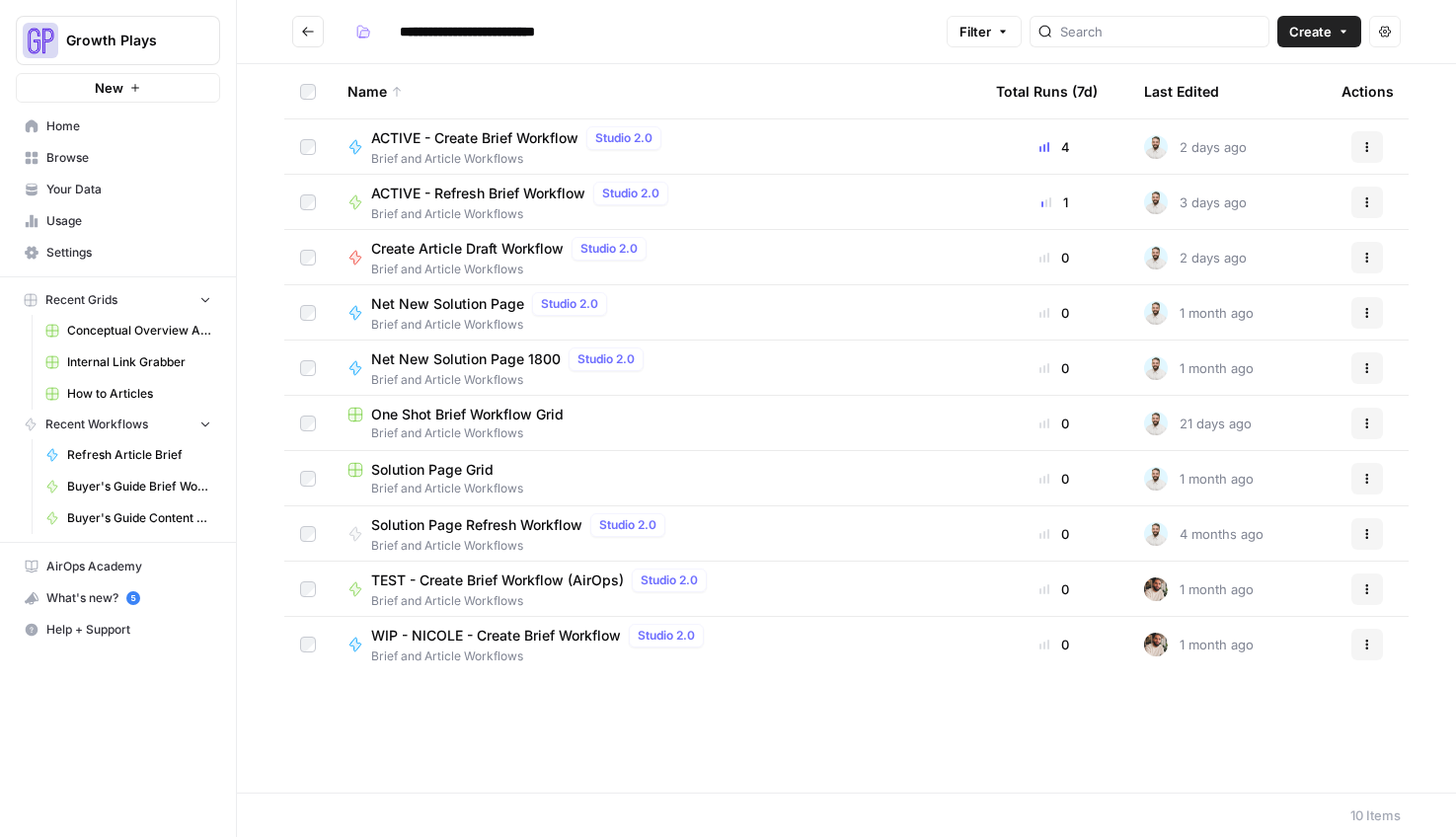 click on "ACTIVE - Create Brief Workflow" at bounding box center [475, 138] 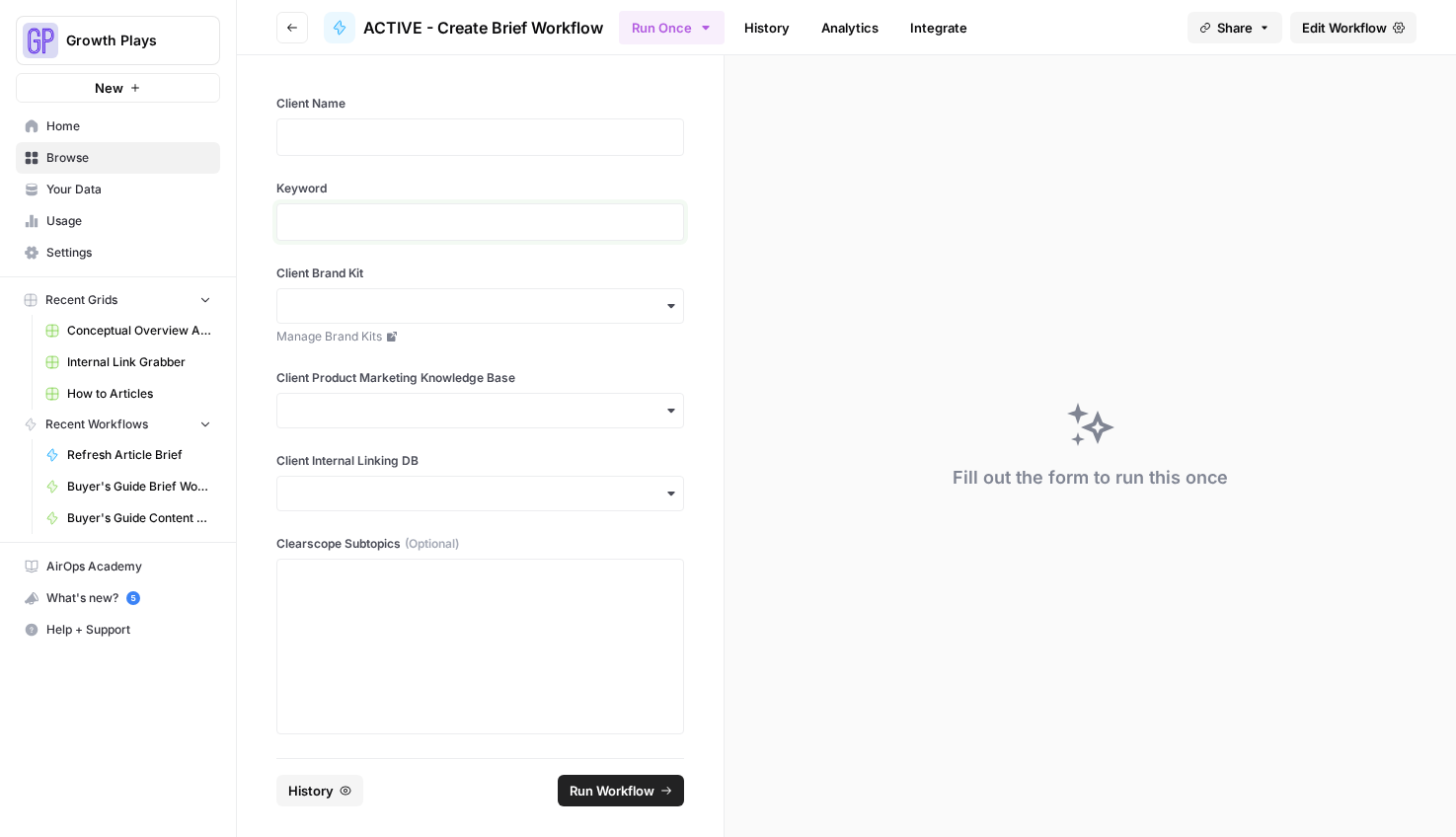 click at bounding box center (480, 222) 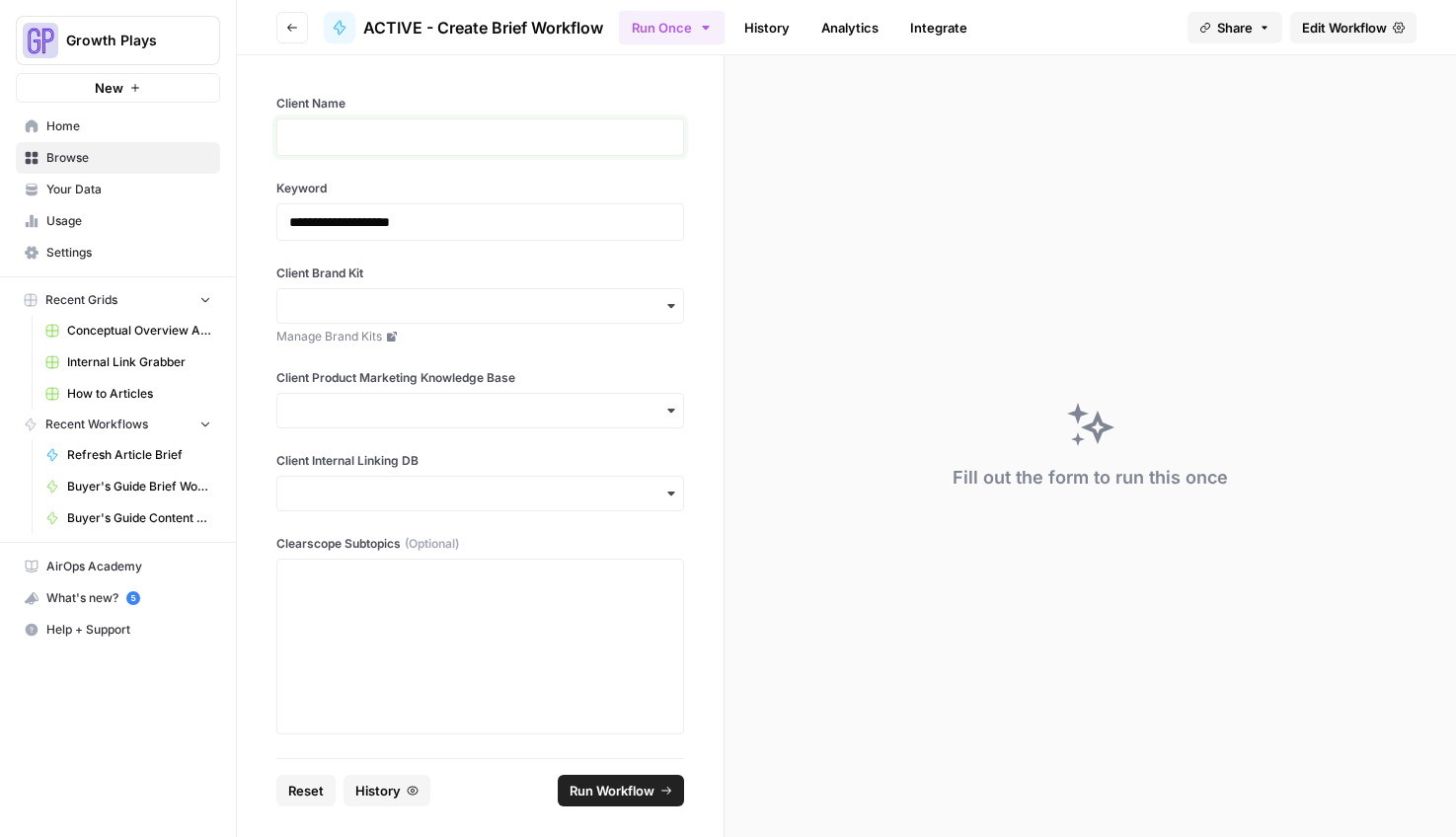 click at bounding box center (480, 137) 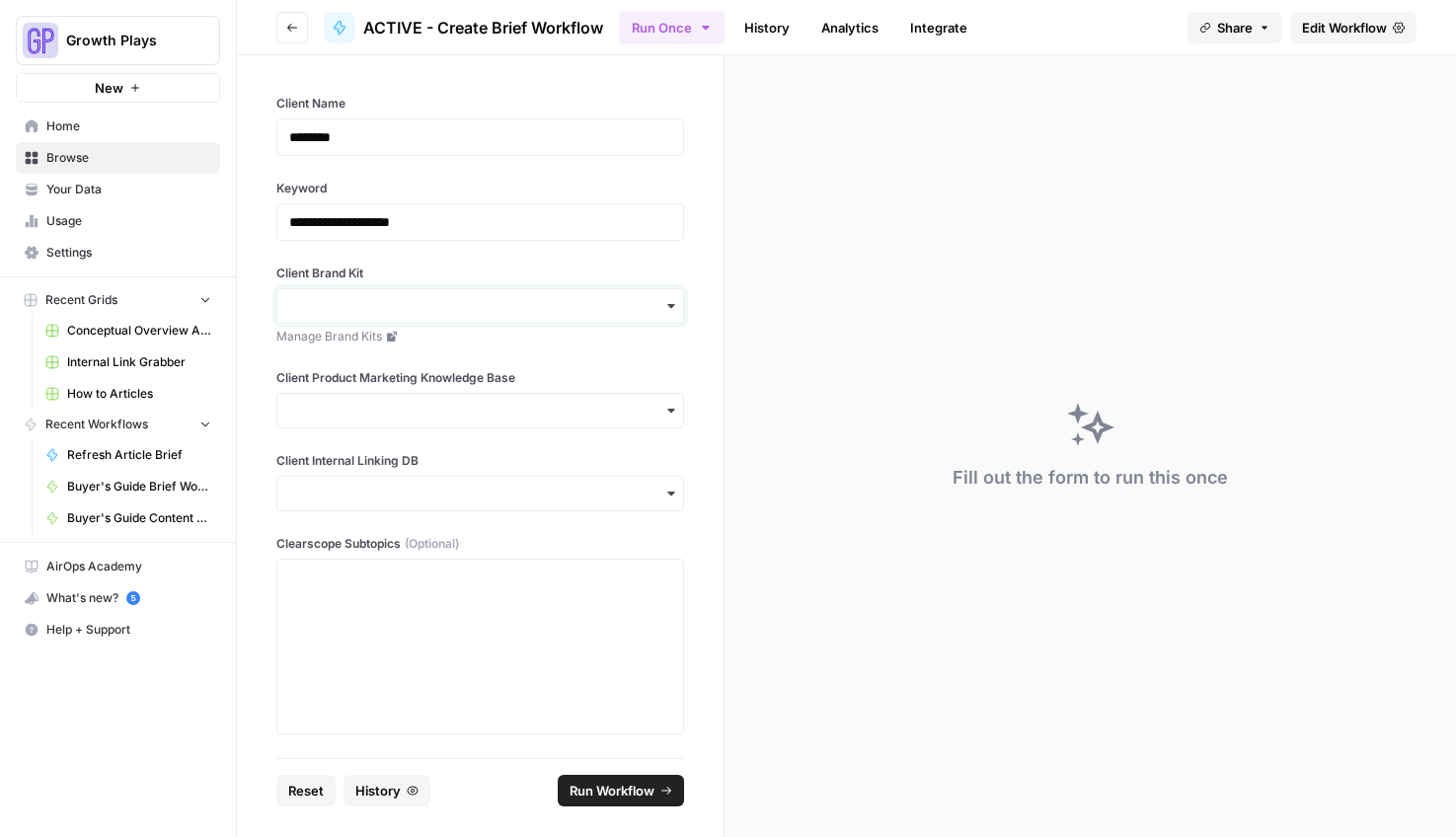 click on "Client Brand Kit" at bounding box center [480, 306] 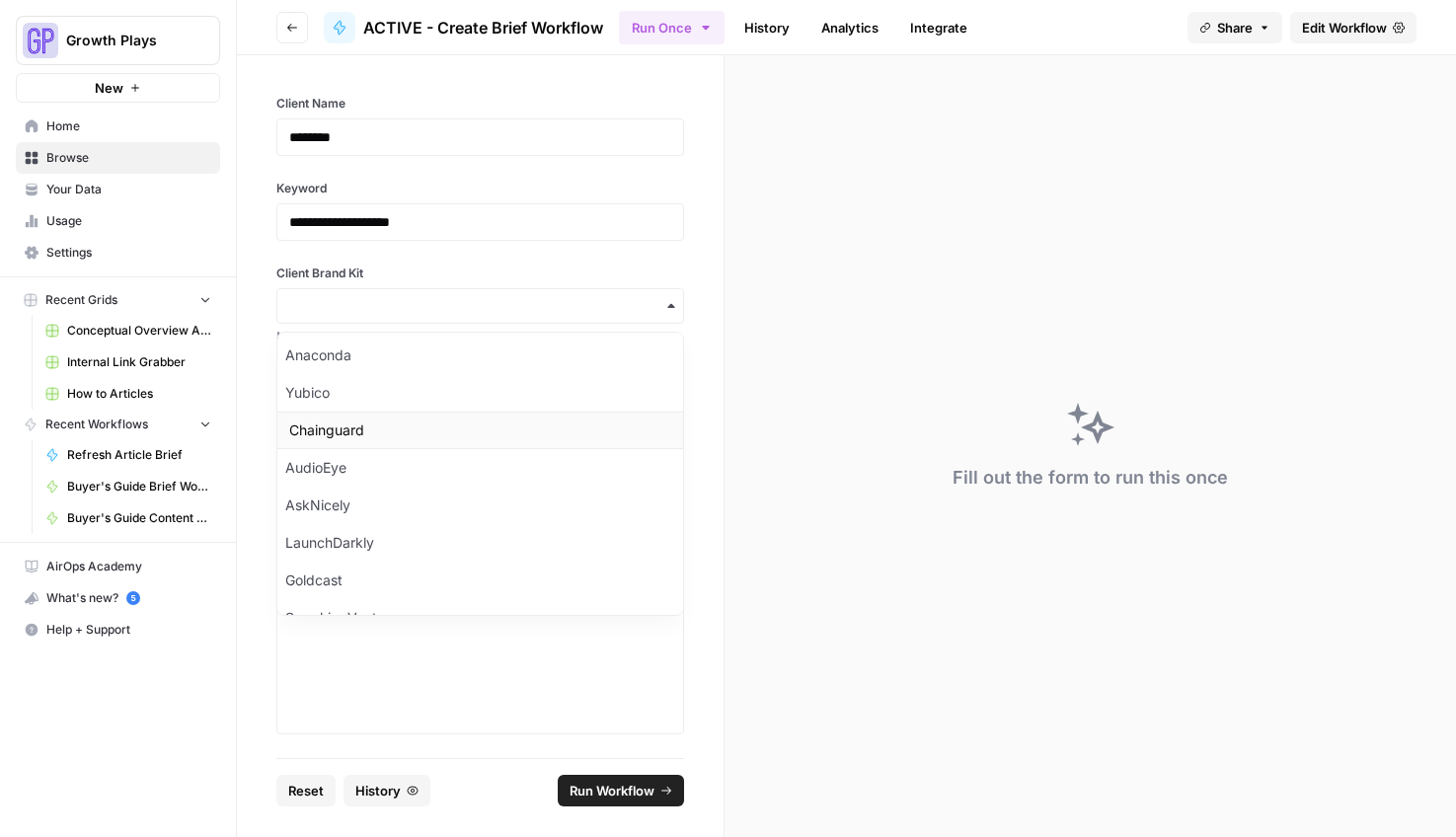 scroll, scrollTop: 200, scrollLeft: 0, axis: vertical 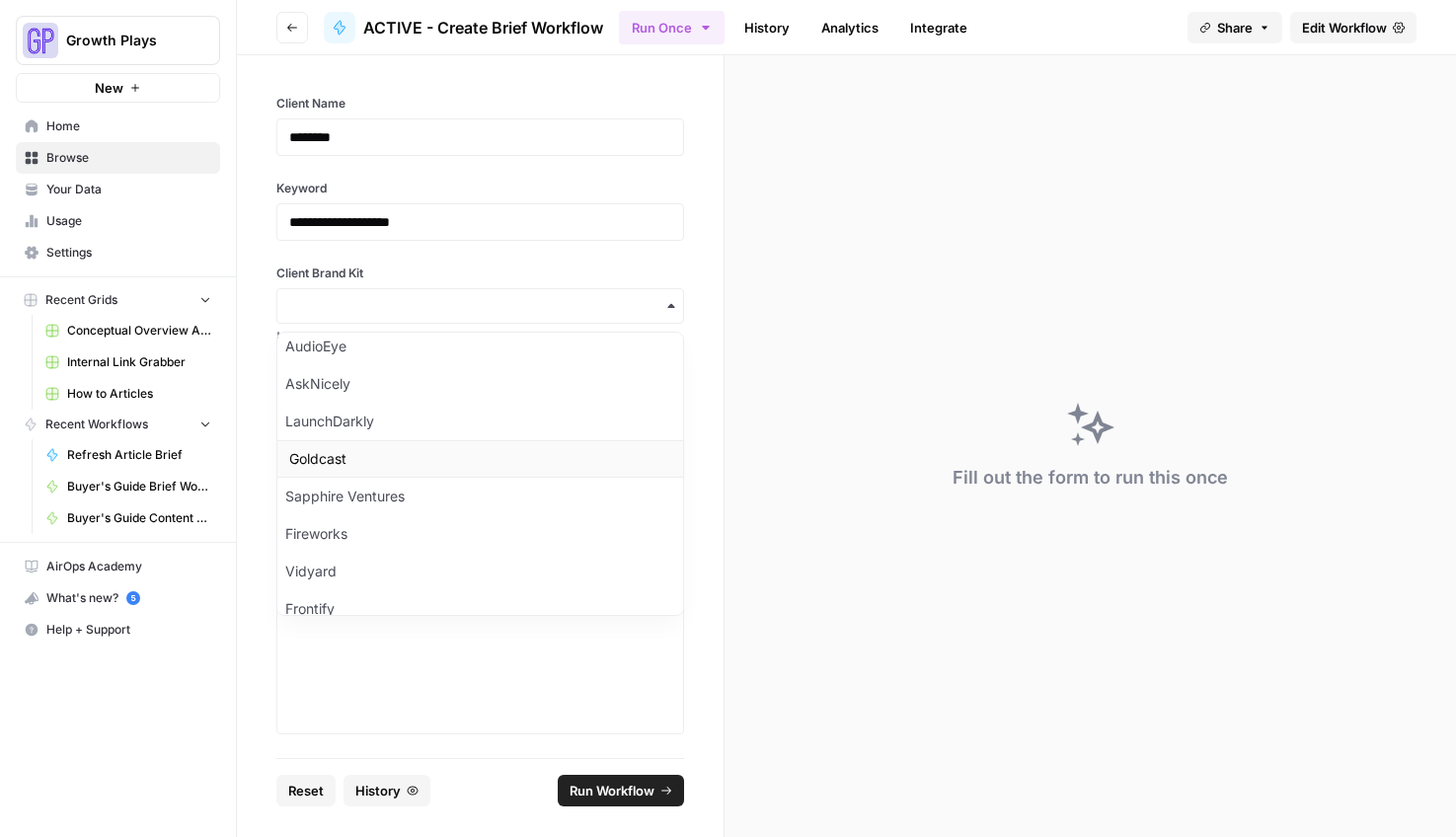 click on "Goldcast" at bounding box center (480, 459) 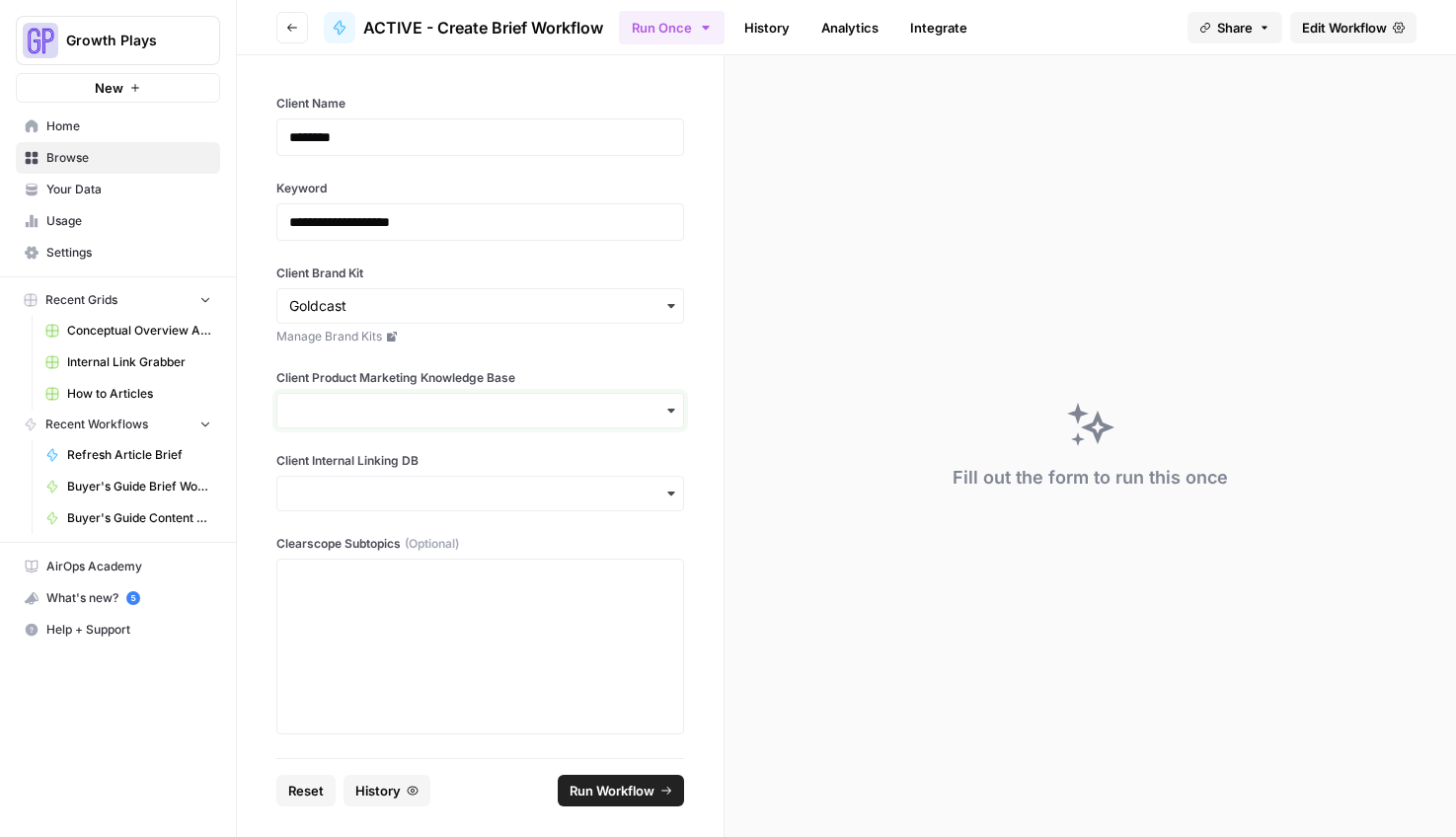 click on "Client Product Marketing Knowledge Base" at bounding box center [480, 411] 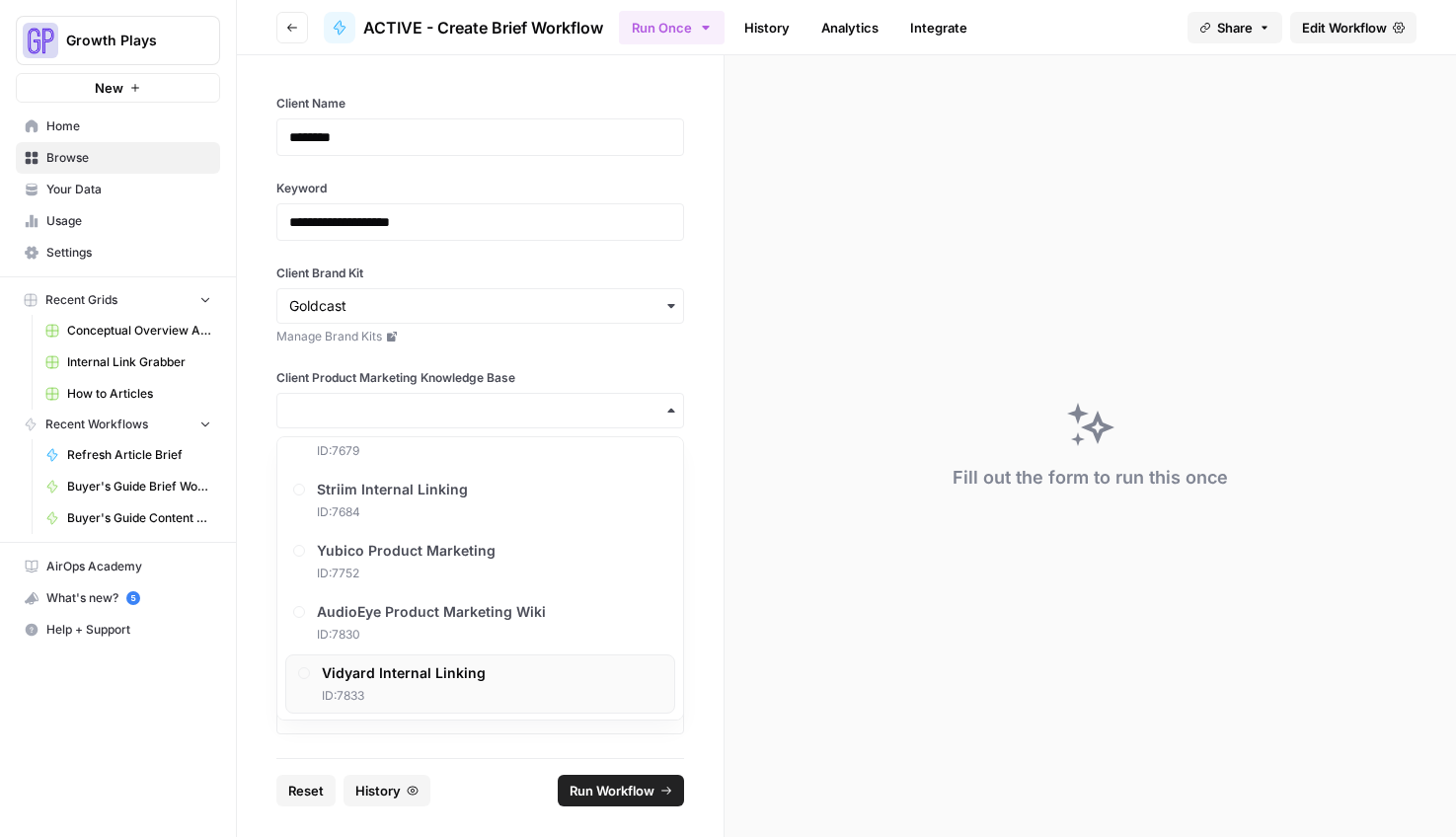 scroll, scrollTop: 1127, scrollLeft: 0, axis: vertical 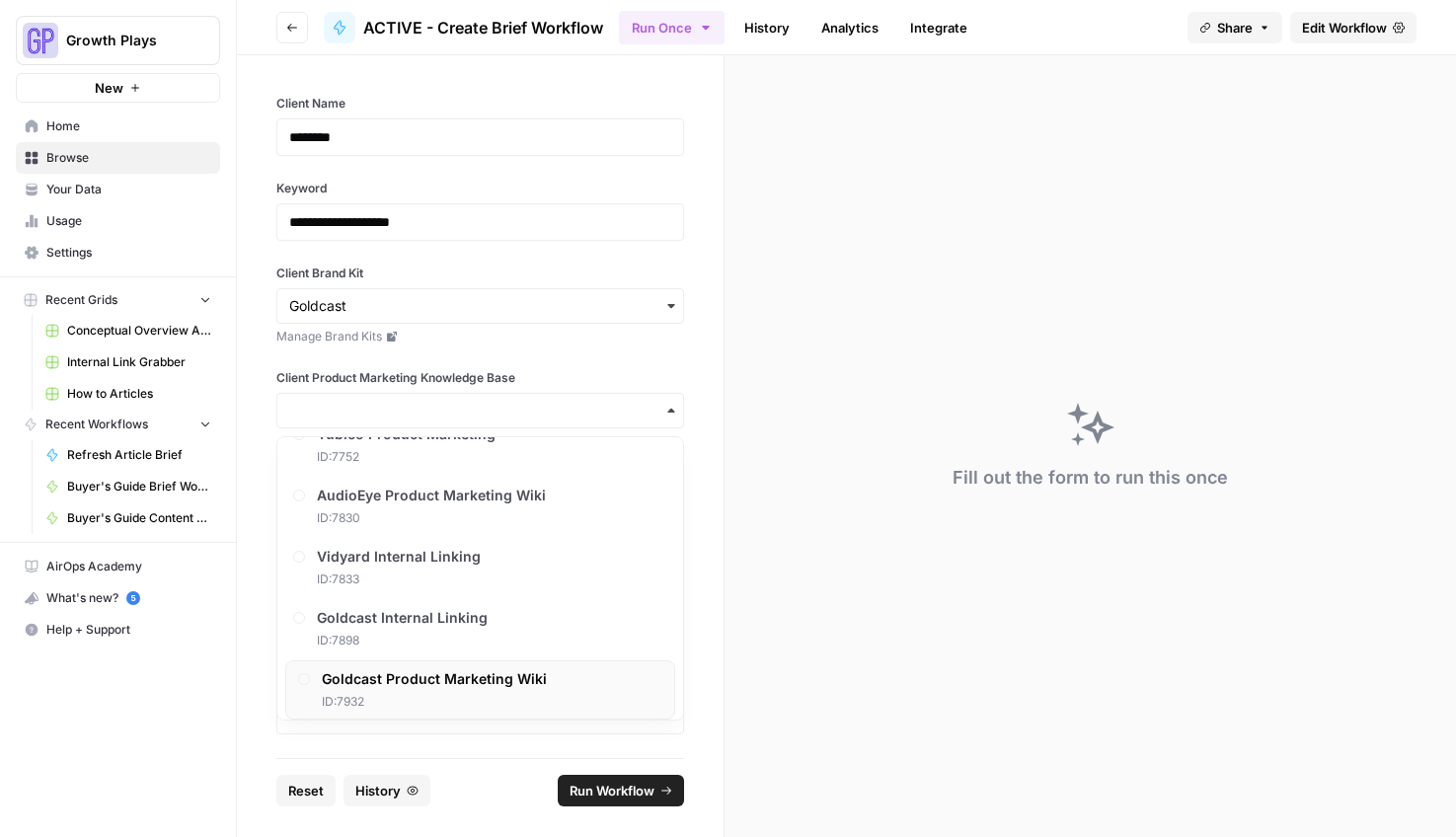 click on "Goldcast Product Marketing Wiki" at bounding box center (434, 679) 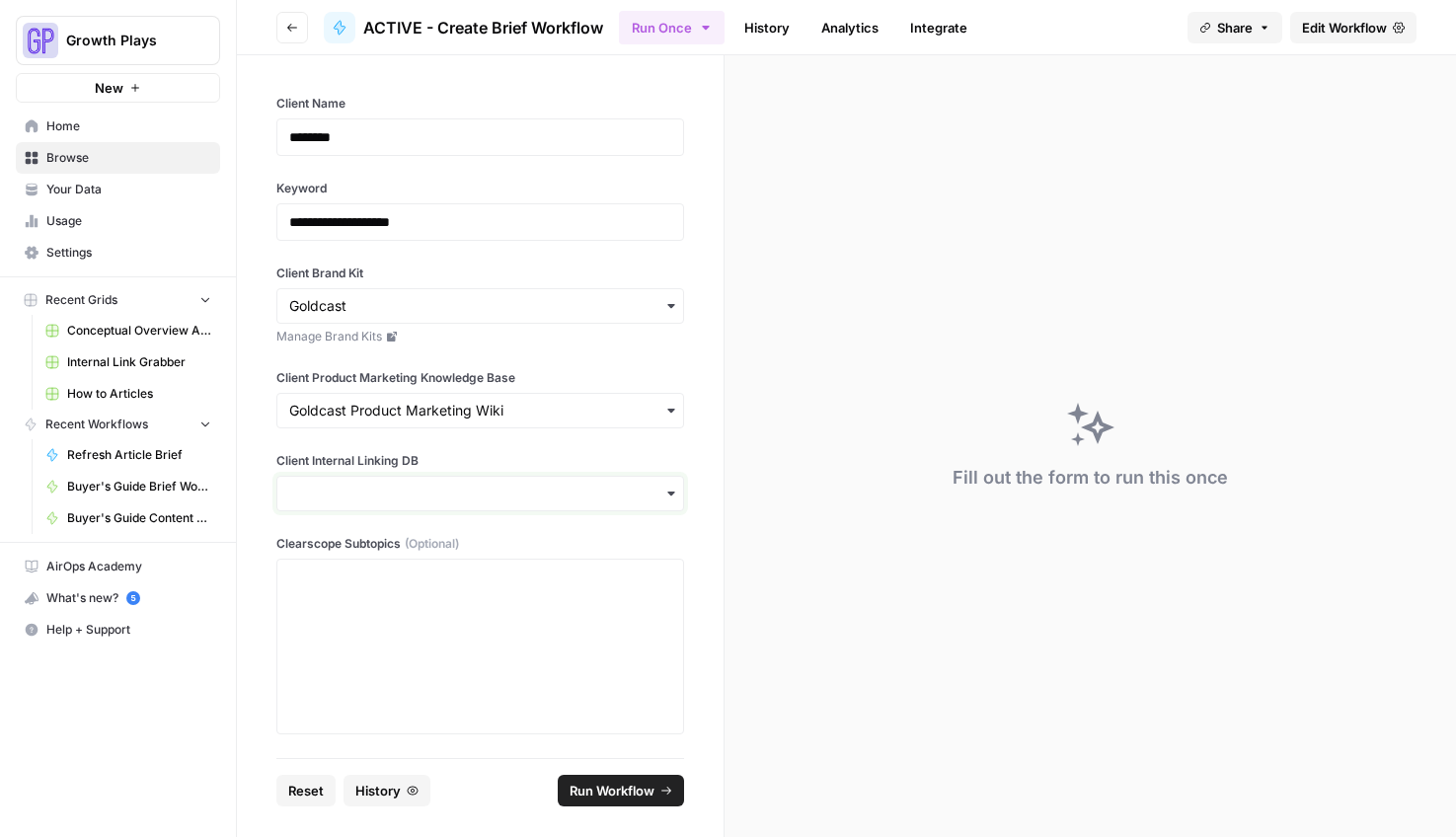 click on "Client Internal Linking DB" at bounding box center (480, 494) 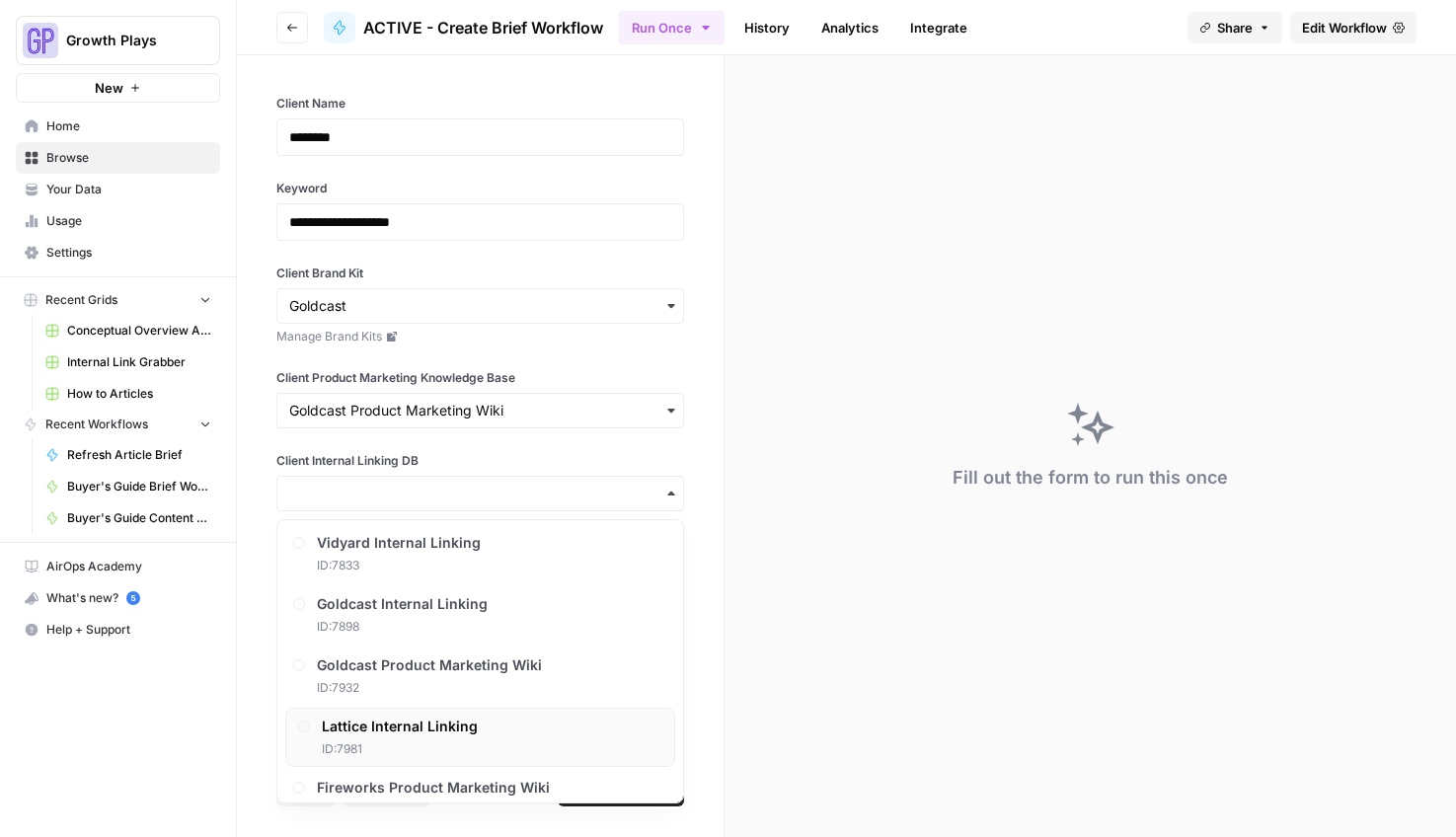 scroll, scrollTop: 1233, scrollLeft: 0, axis: vertical 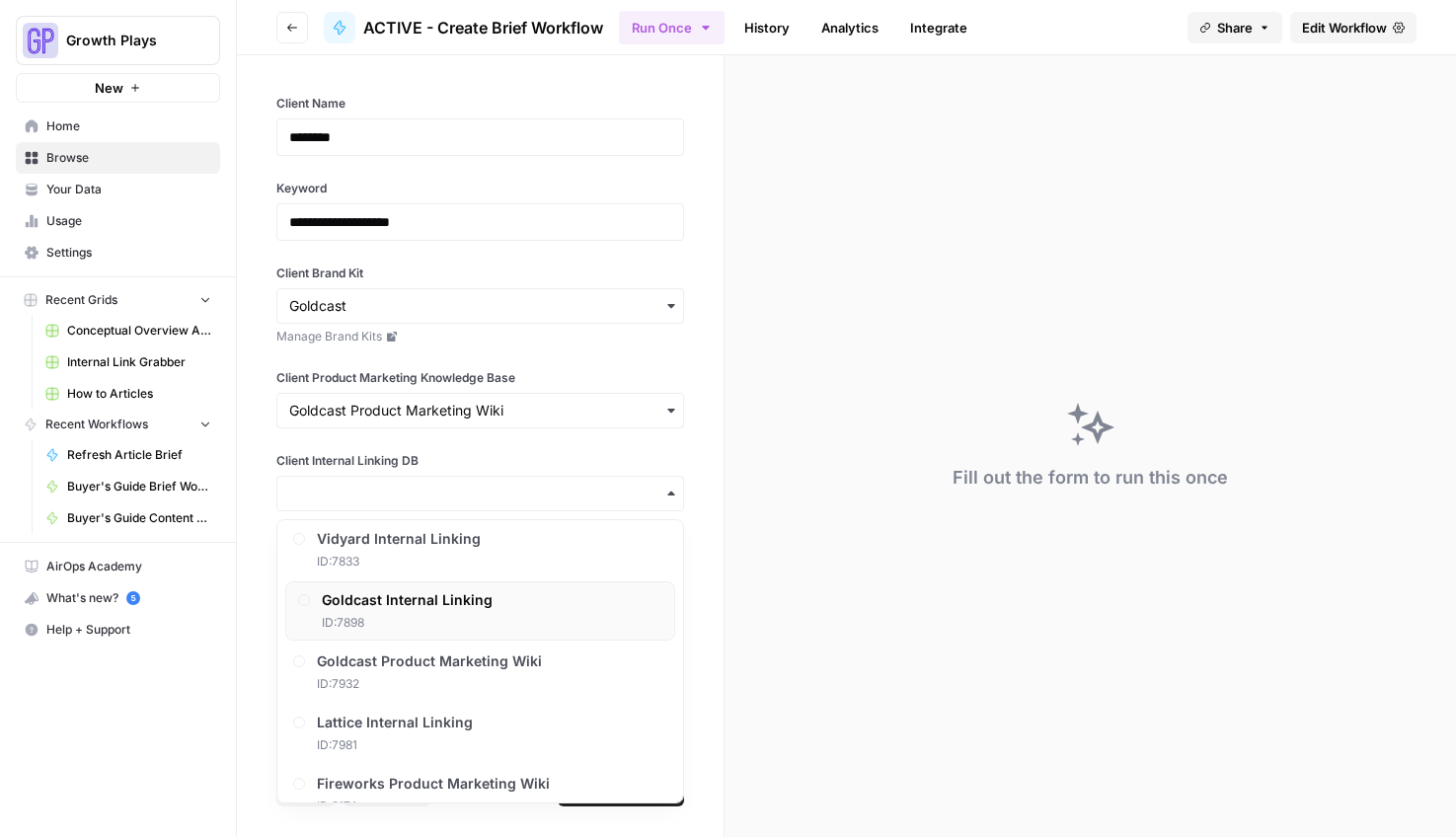click on "Goldcast Internal Linking ID:  7898" at bounding box center [407, 611] 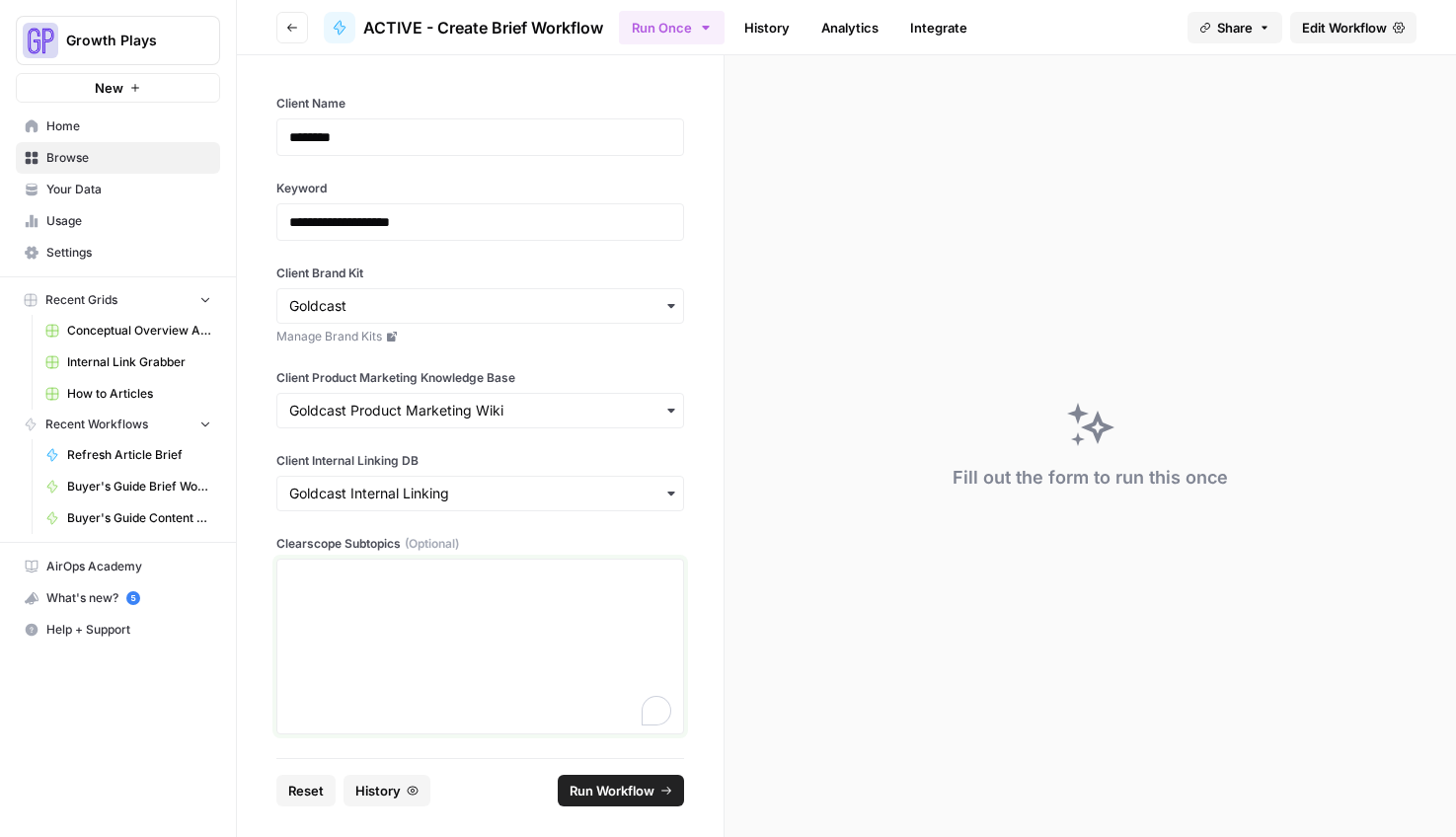 click at bounding box center [480, 647] 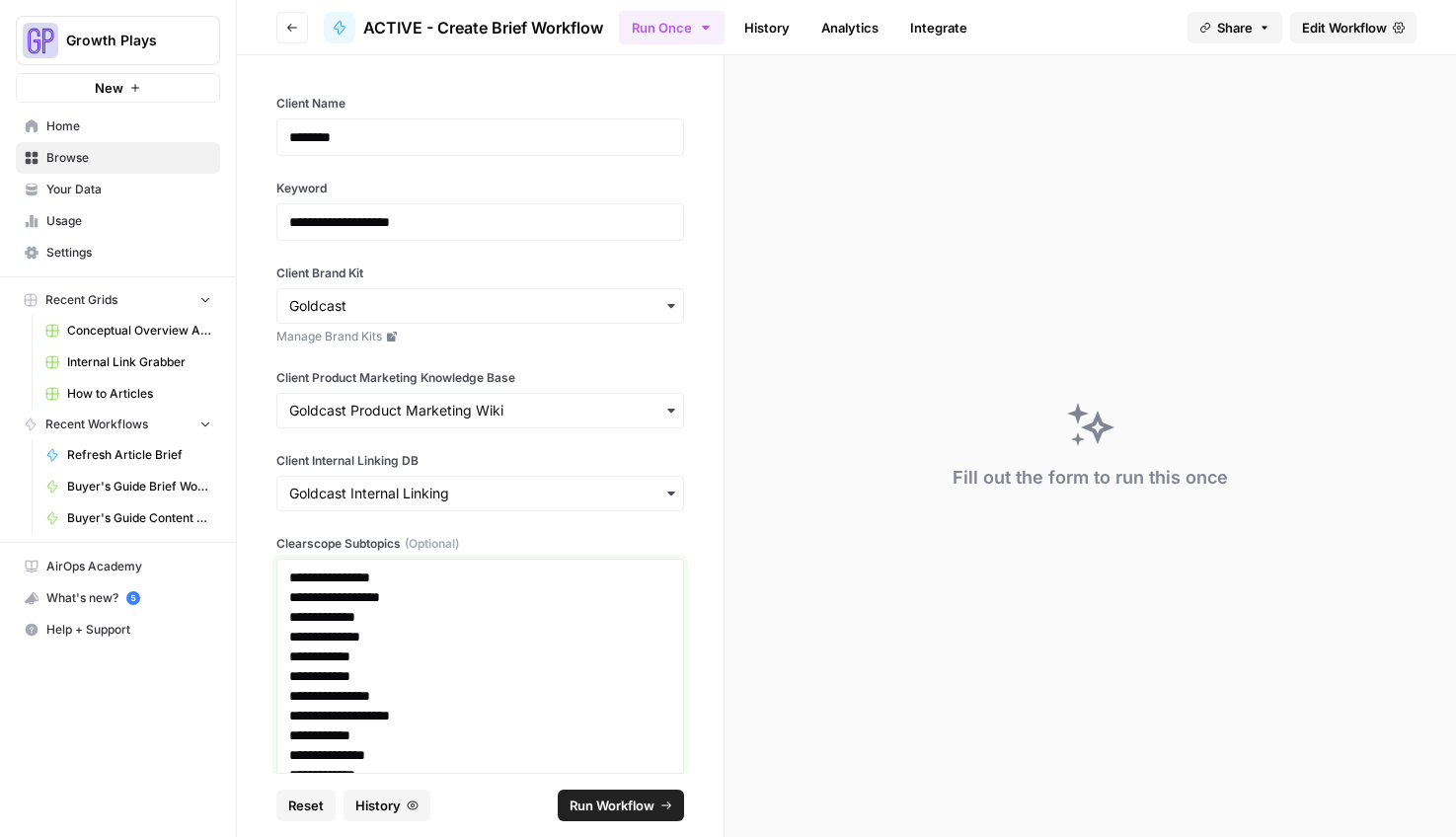 scroll, scrollTop: 1081, scrollLeft: 0, axis: vertical 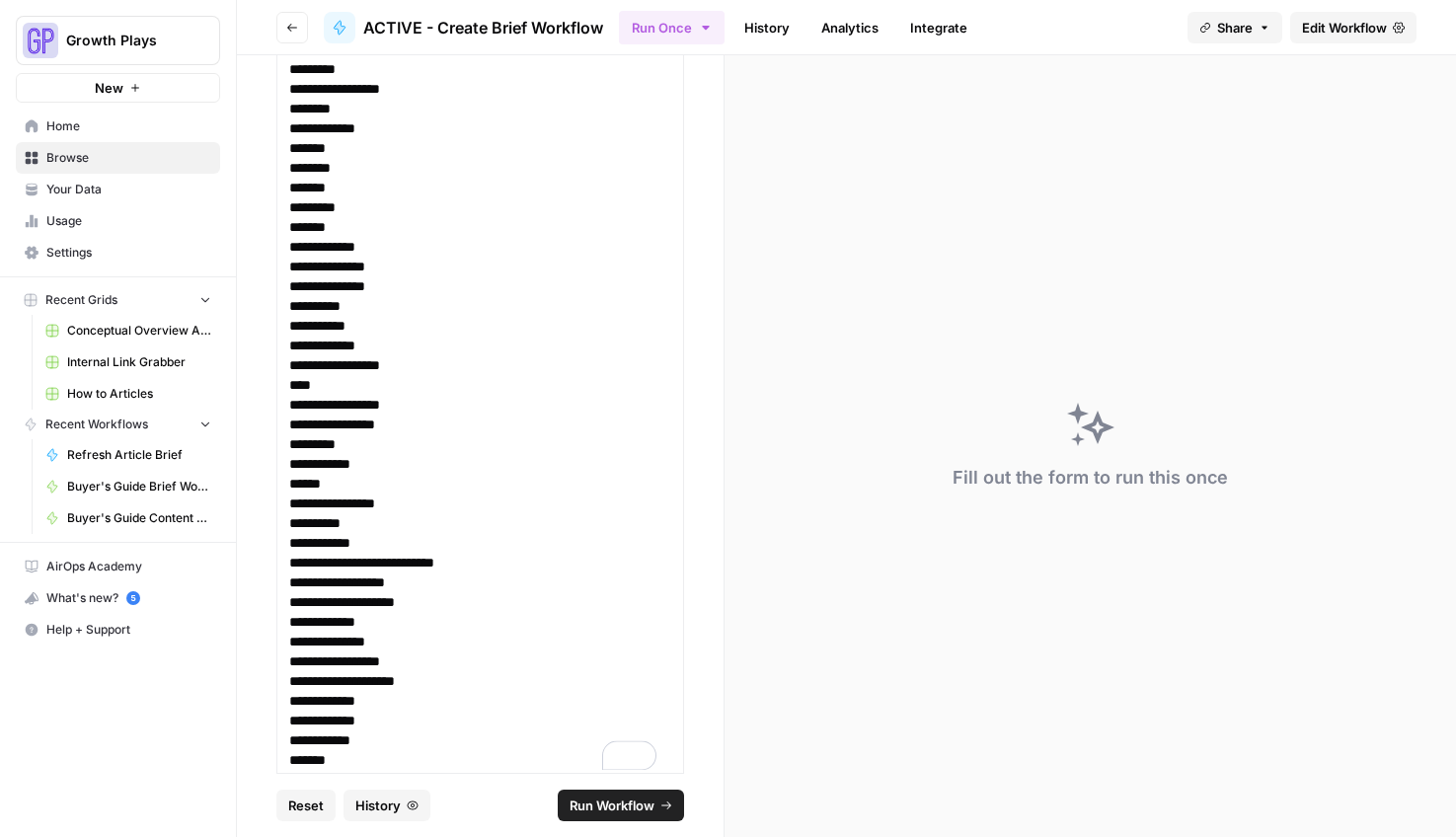 click on "Reset History Run Workflow" at bounding box center [480, 804] 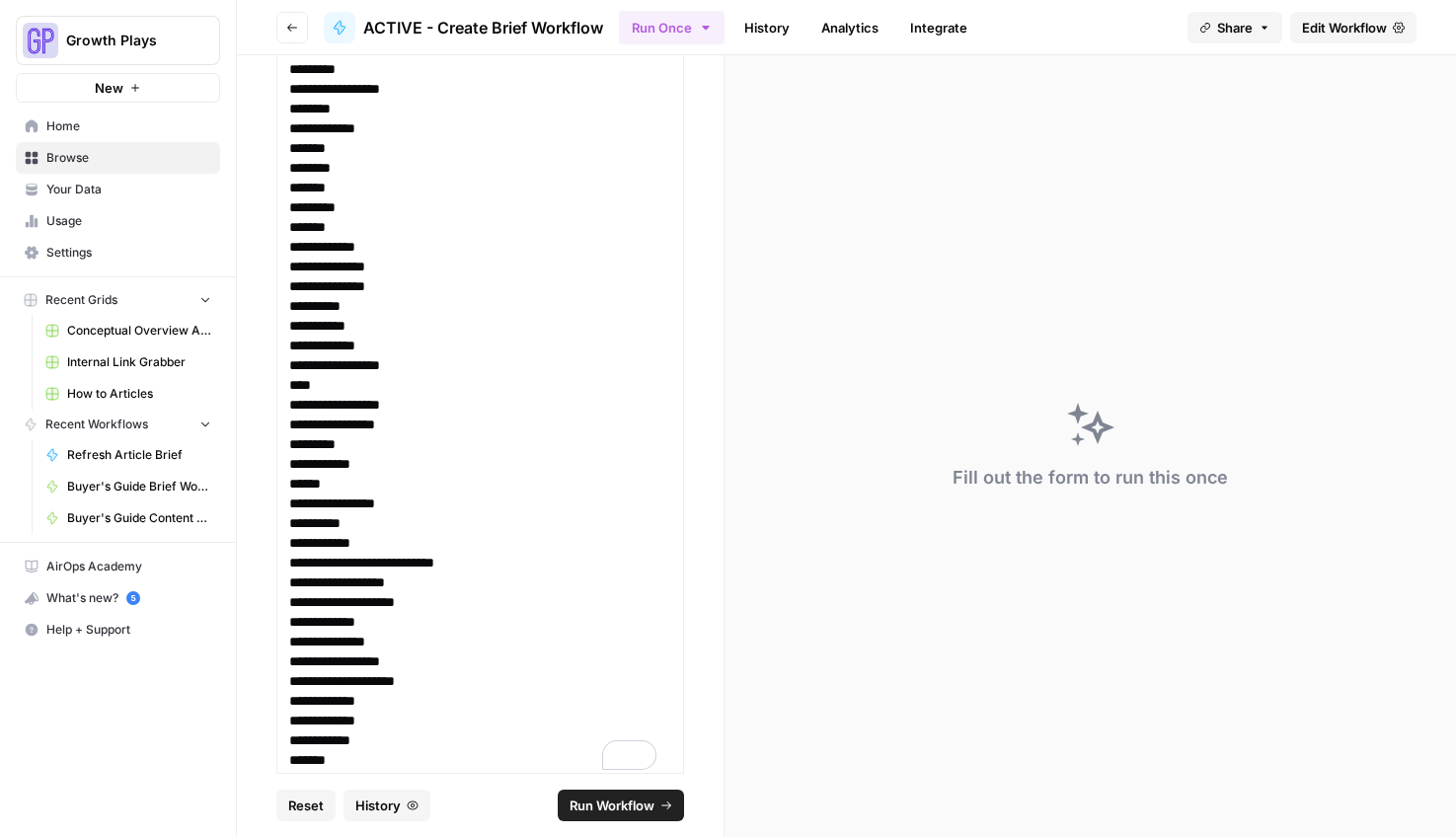 click on "Run Workflow" at bounding box center [612, 805] 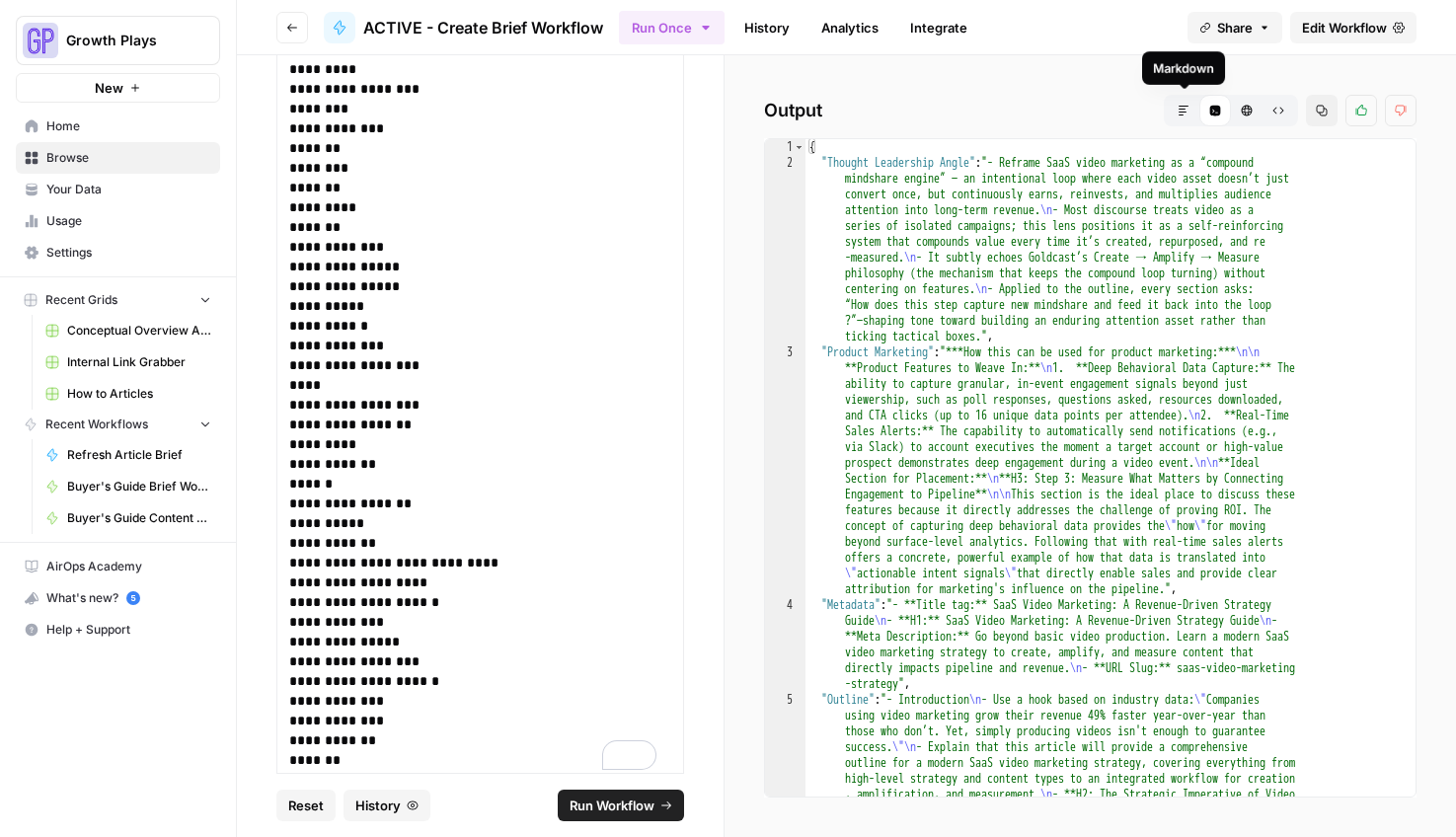 click on "Markdown" at bounding box center [1184, 111] 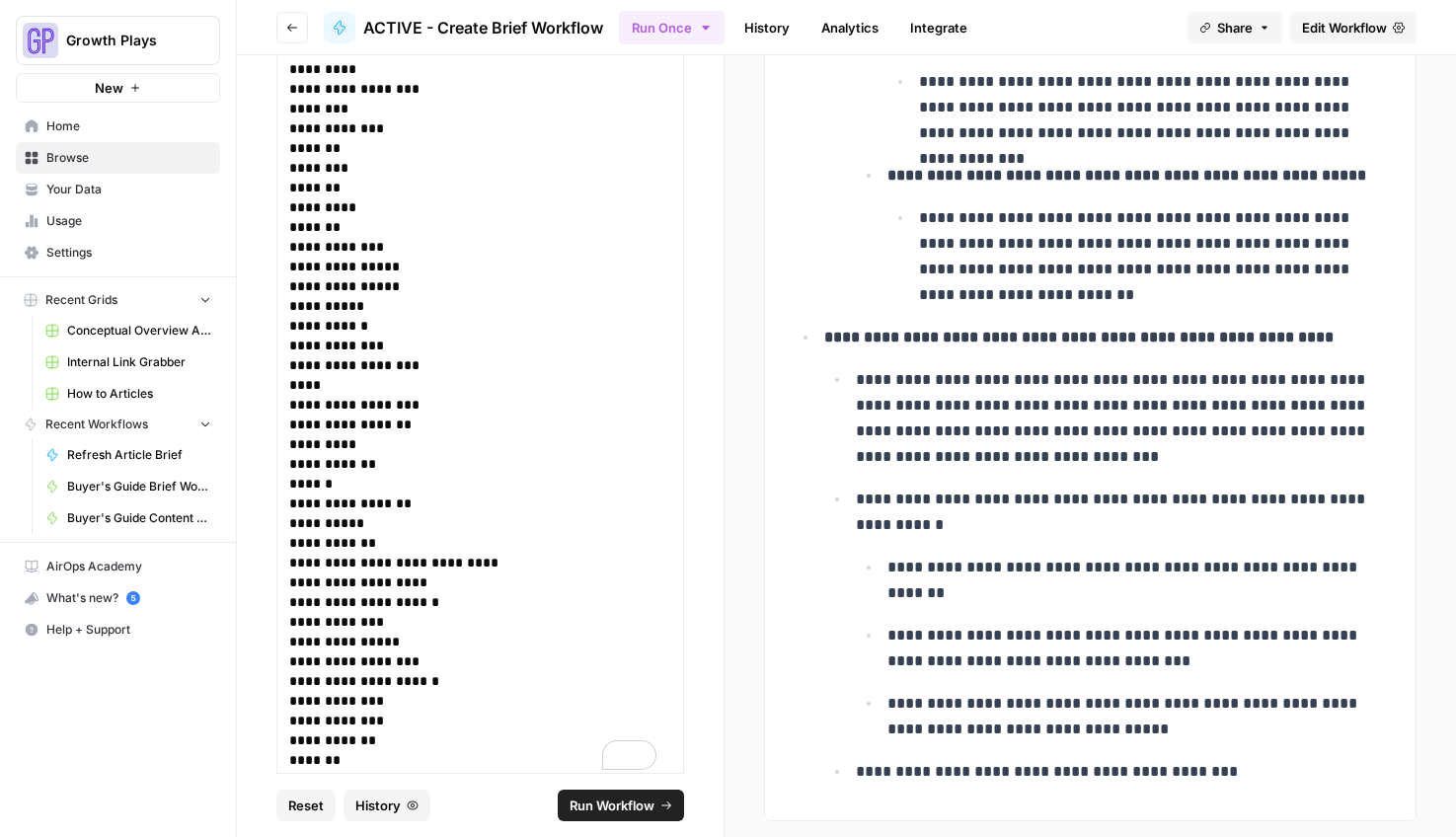 scroll, scrollTop: 5695, scrollLeft: 0, axis: vertical 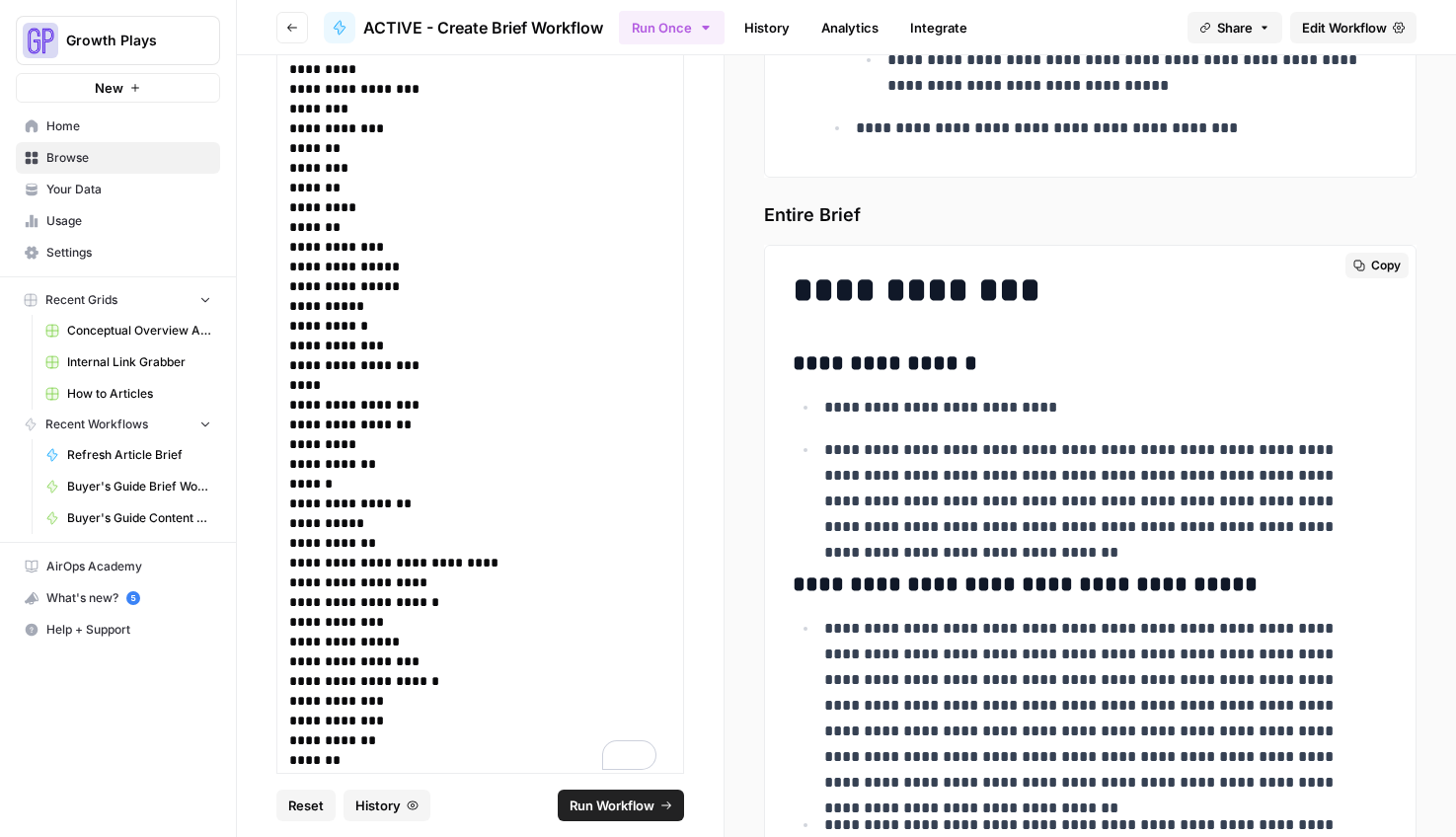 click on "Copy" at bounding box center (1386, 266) 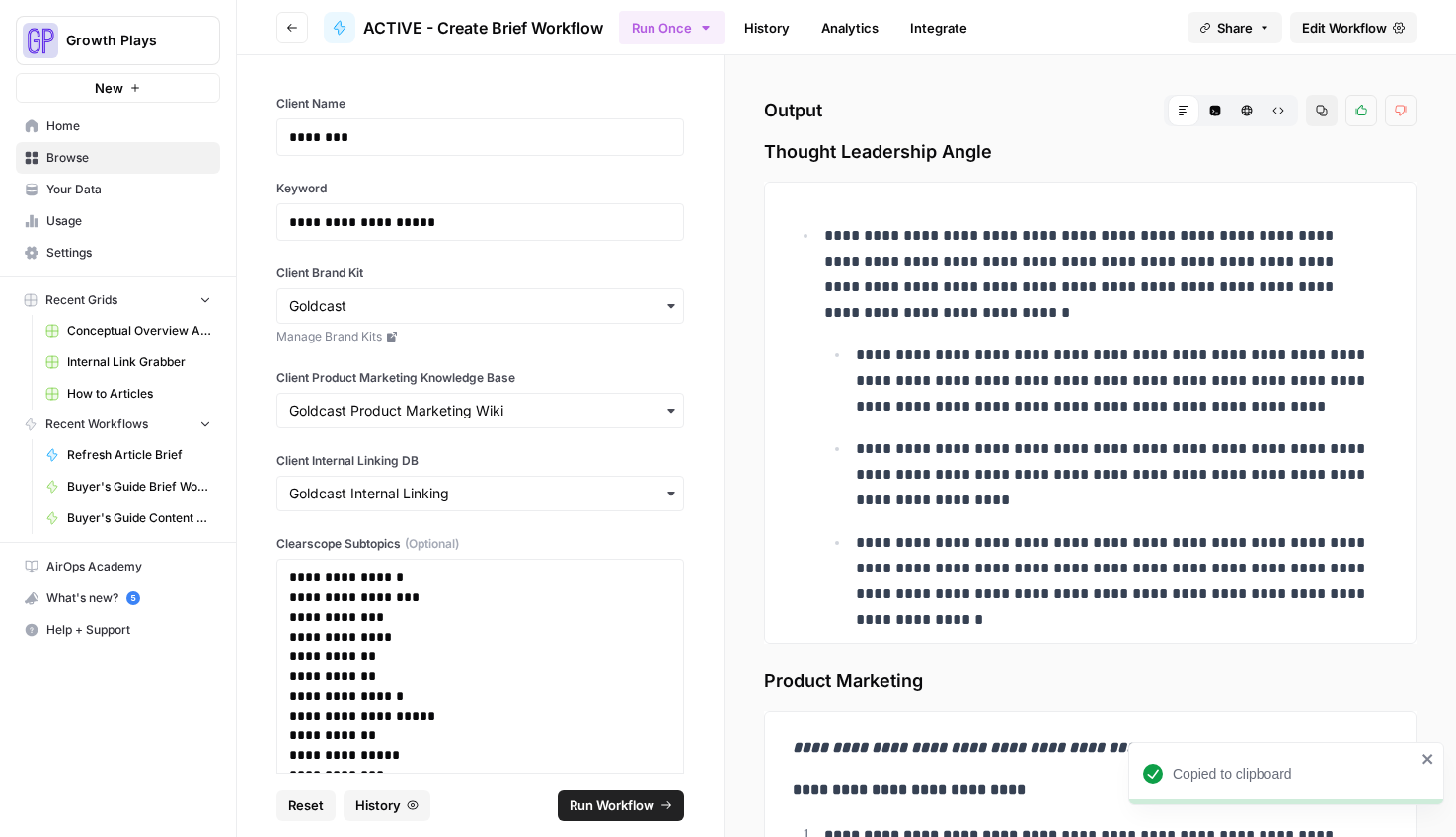 scroll, scrollTop: 0, scrollLeft: 0, axis: both 